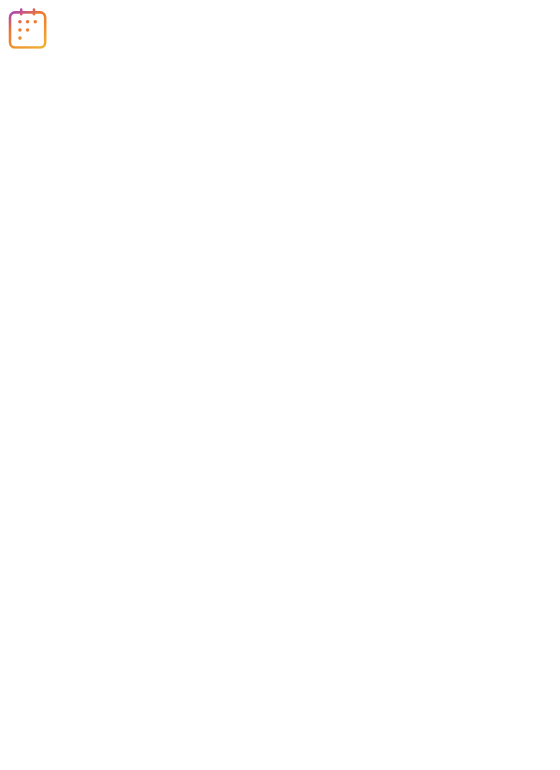 scroll, scrollTop: 0, scrollLeft: 0, axis: both 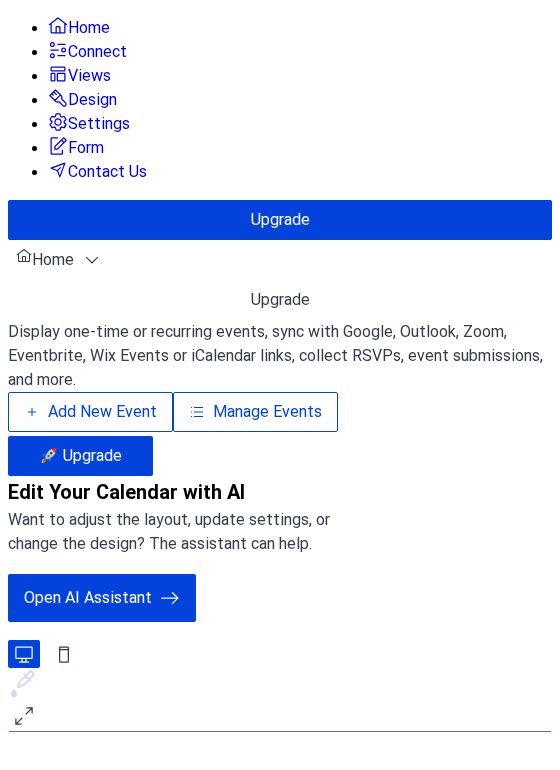 click on "Manage Events" at bounding box center (267, 412) 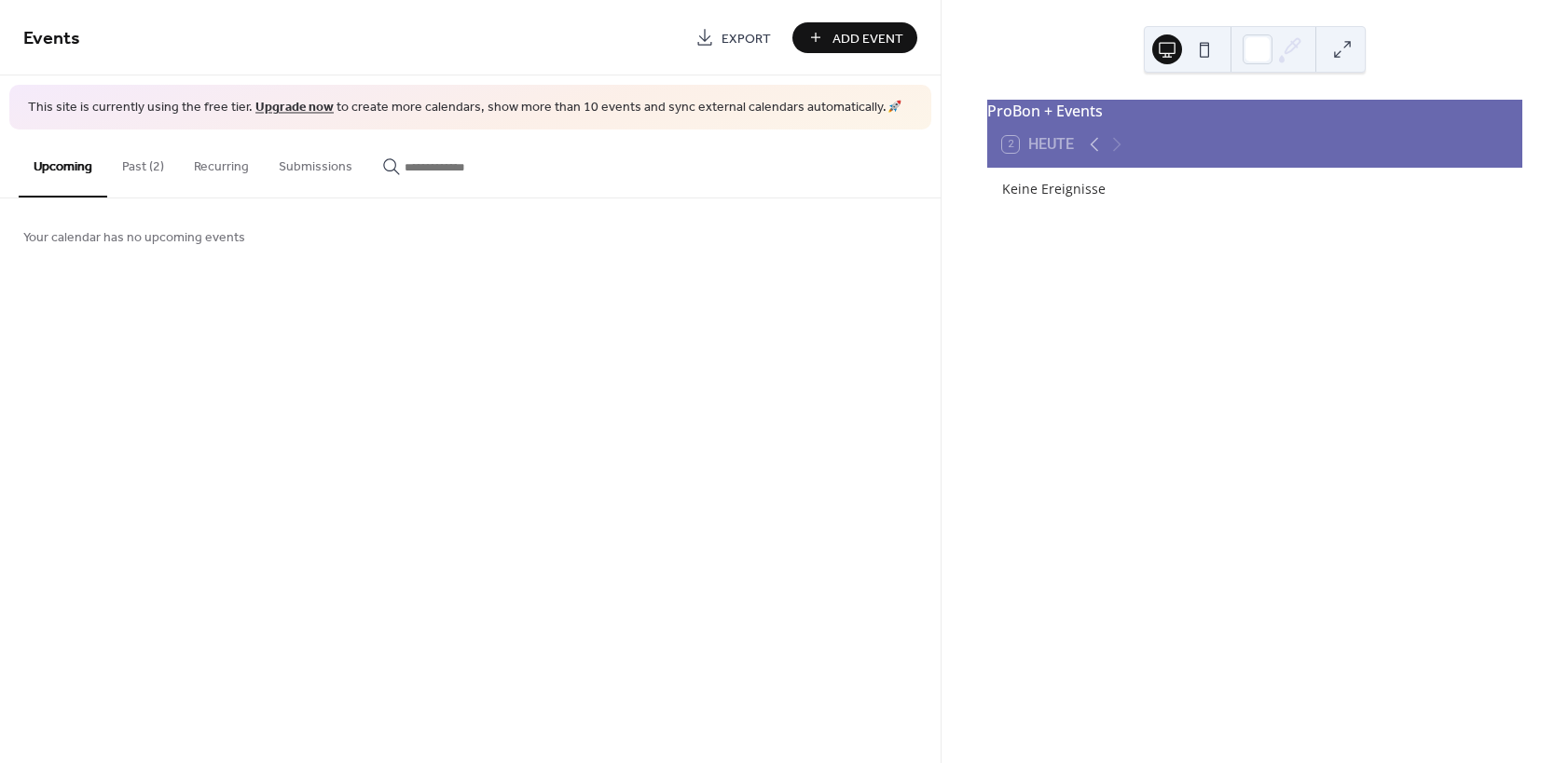 scroll, scrollTop: 0, scrollLeft: 0, axis: both 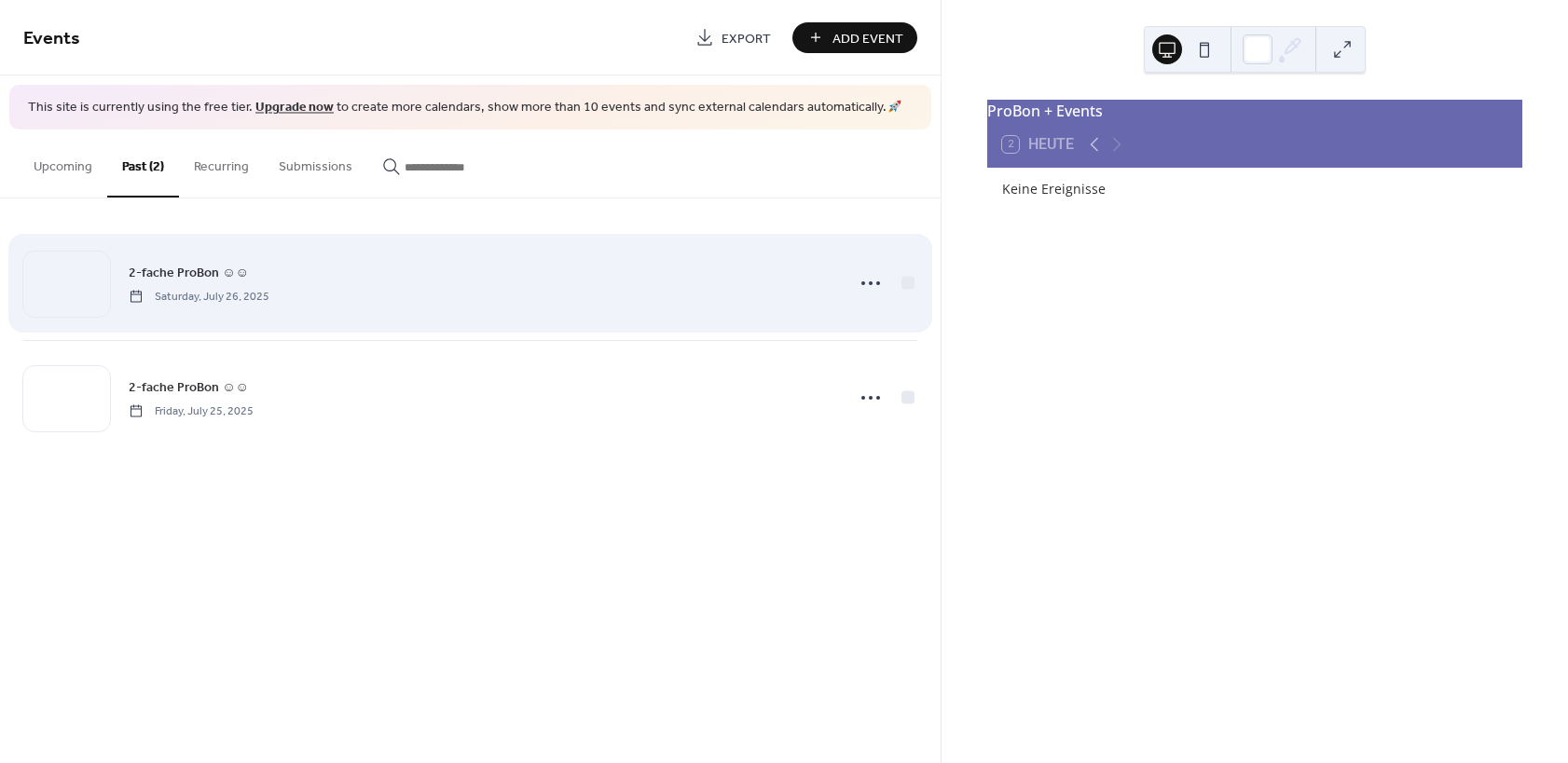 click on "2-fache ProBon ☺☺" at bounding box center [188, 272] 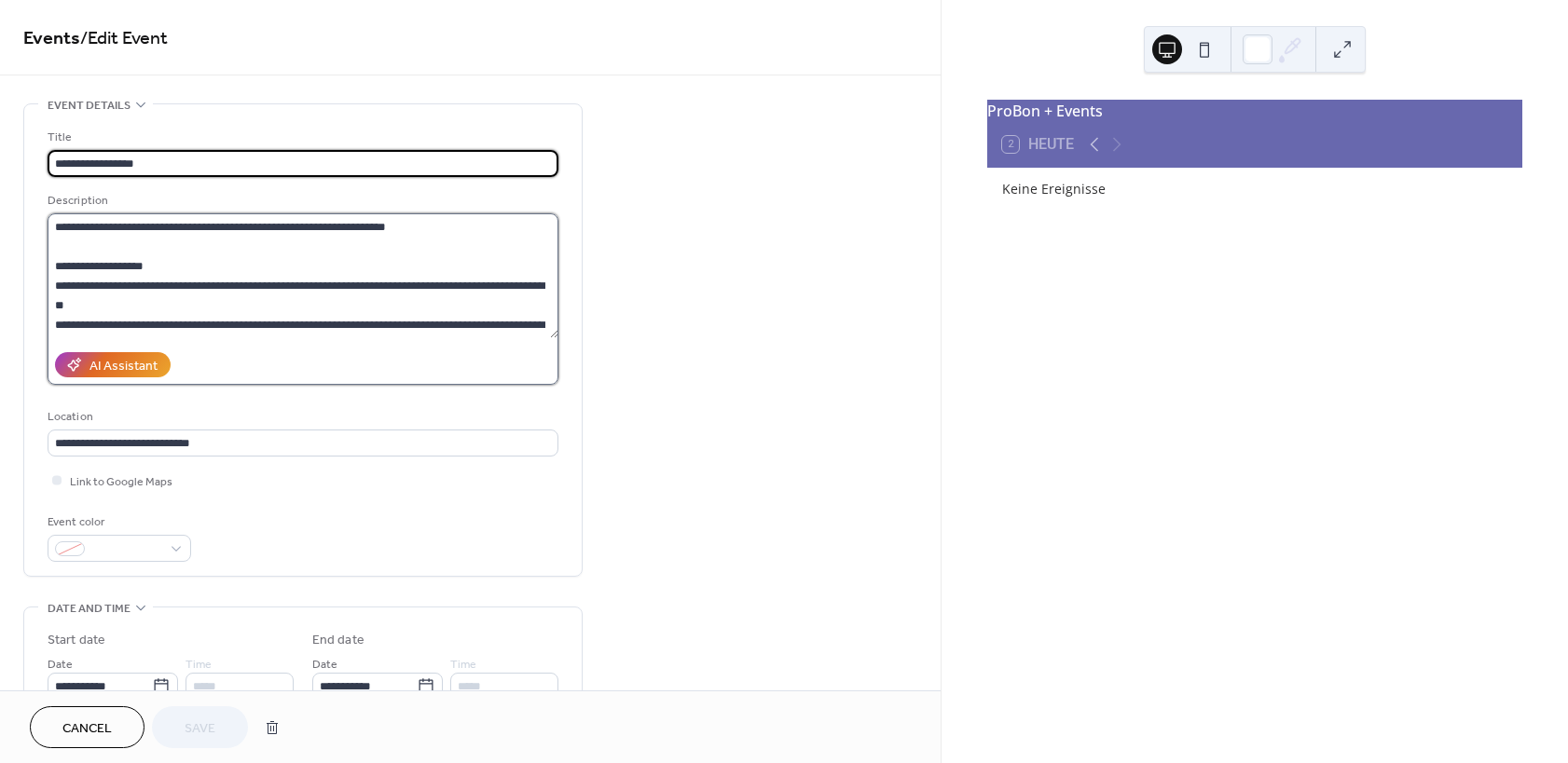 click on "**********" at bounding box center [303, 276] 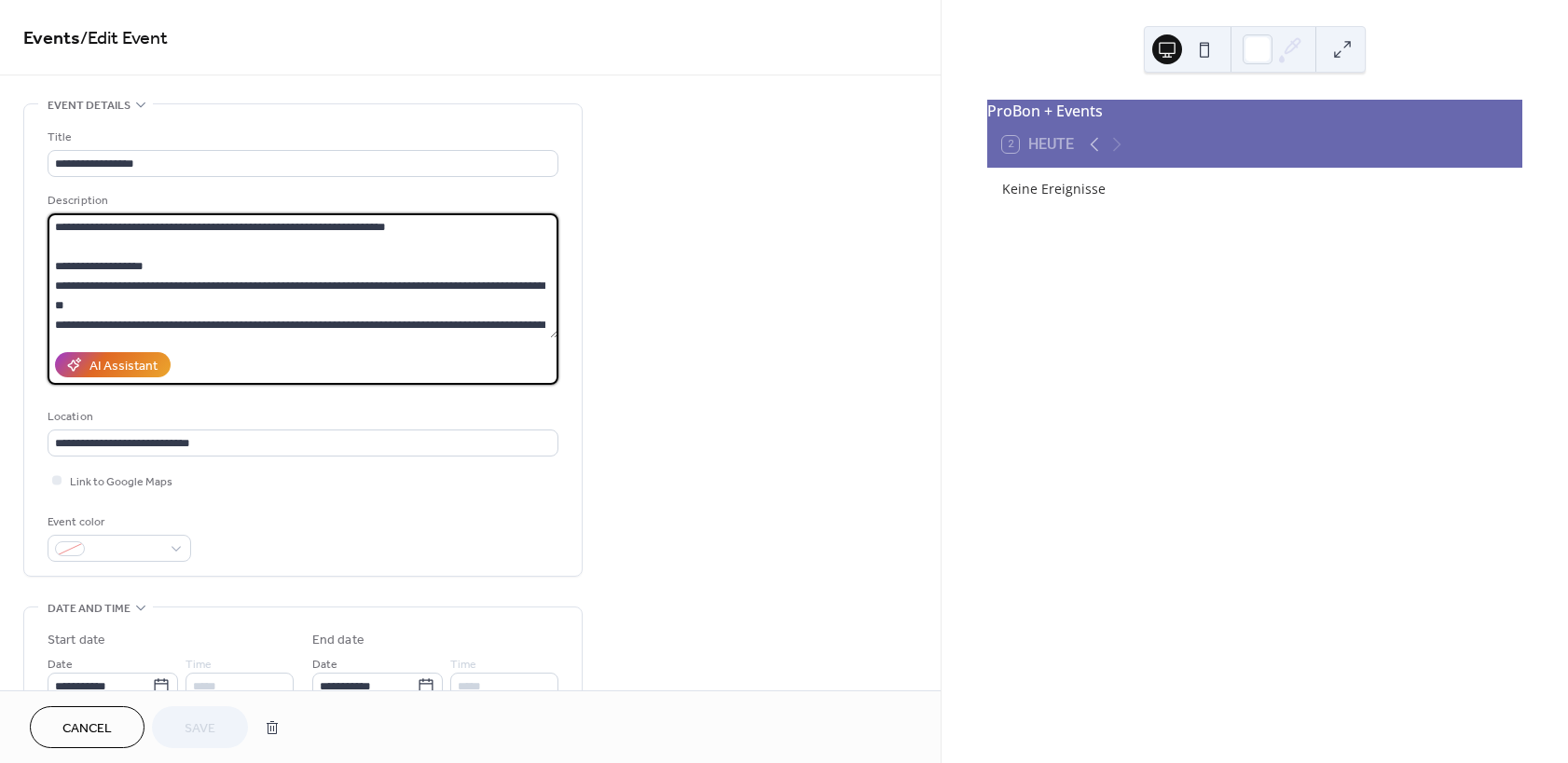 drag, startPoint x: 133, startPoint y: 232, endPoint x: 76, endPoint y: 212, distance: 60.406953 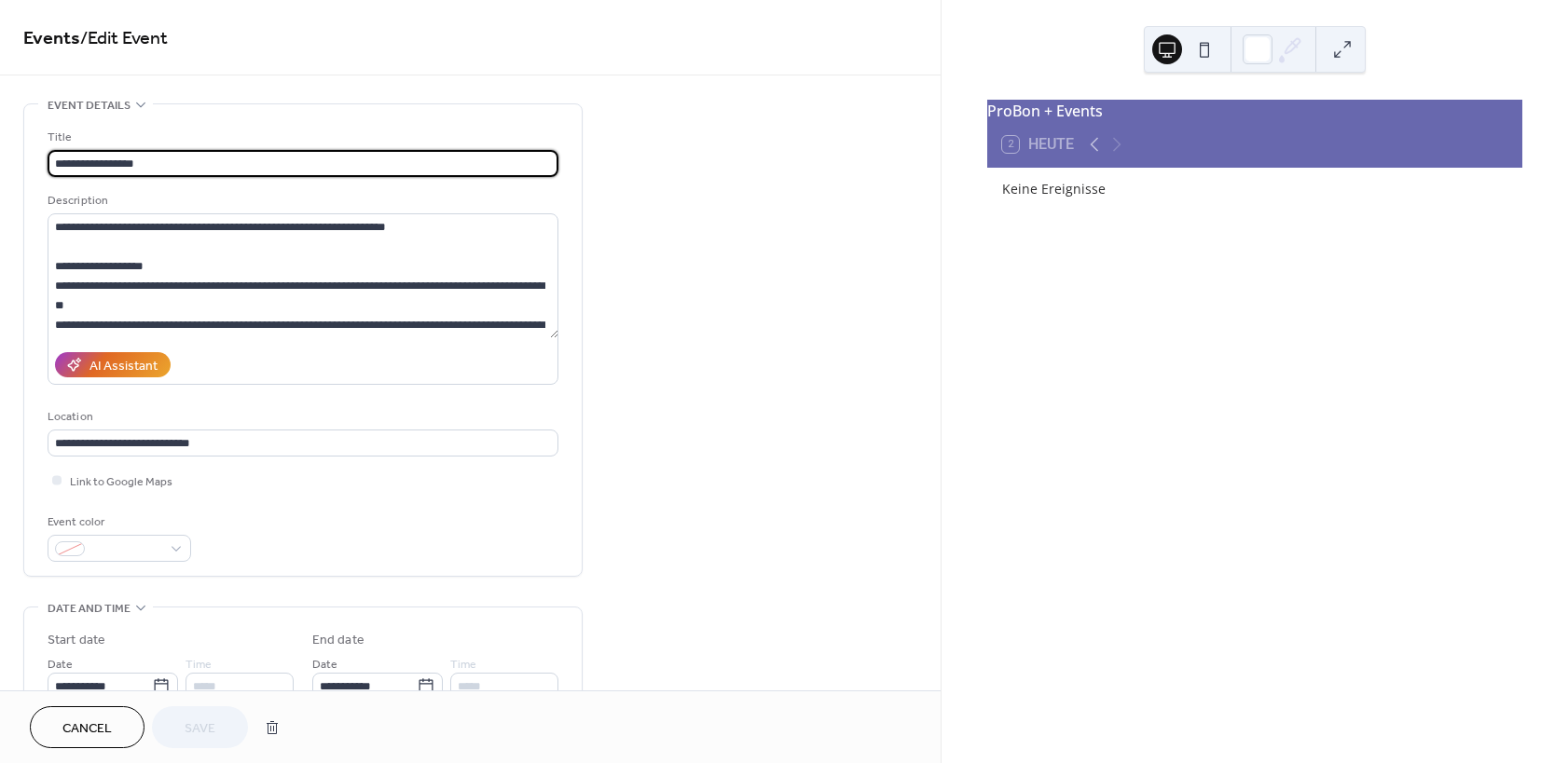 click on "**********" at bounding box center (303, 163) 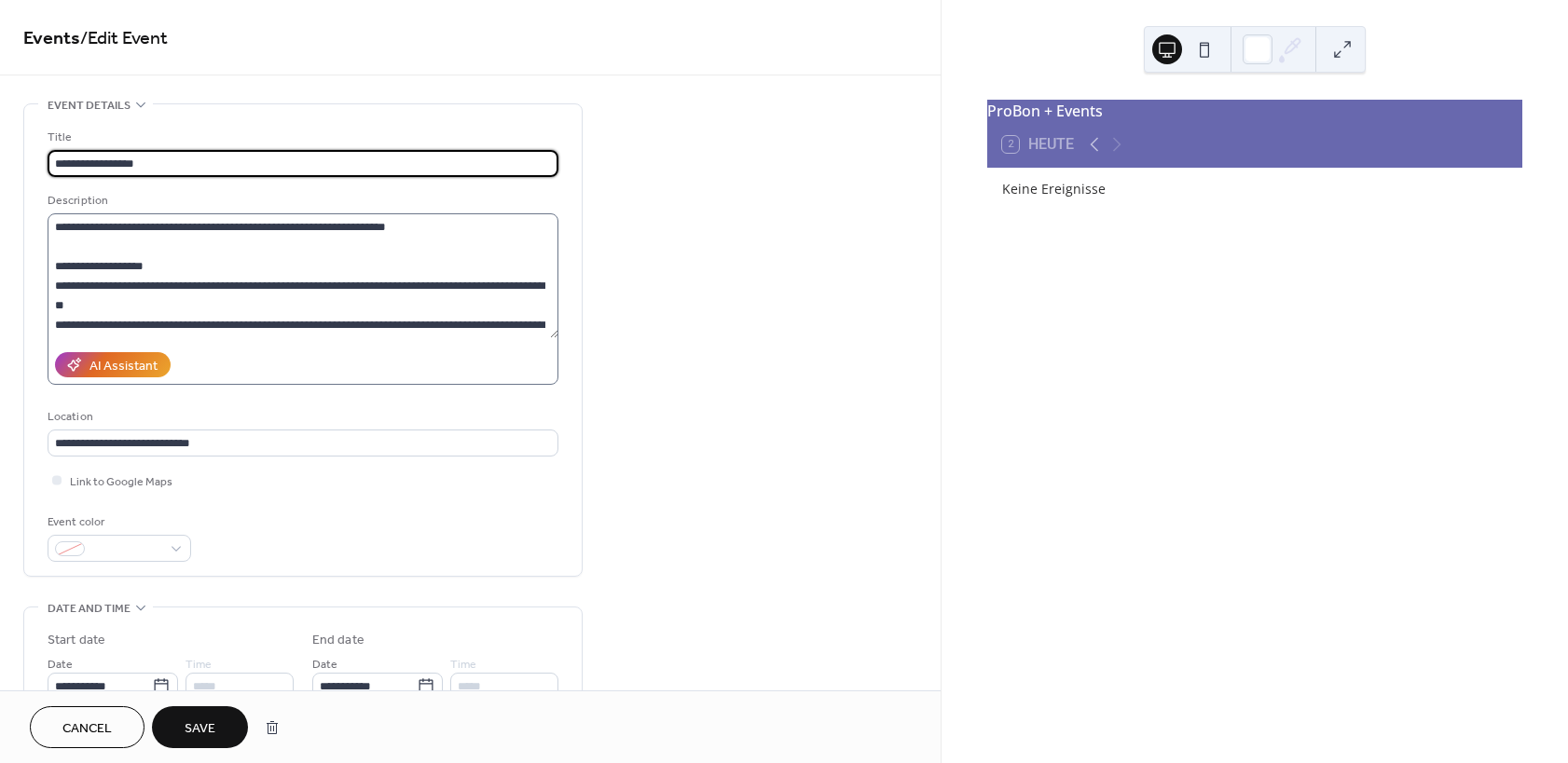 type on "**********" 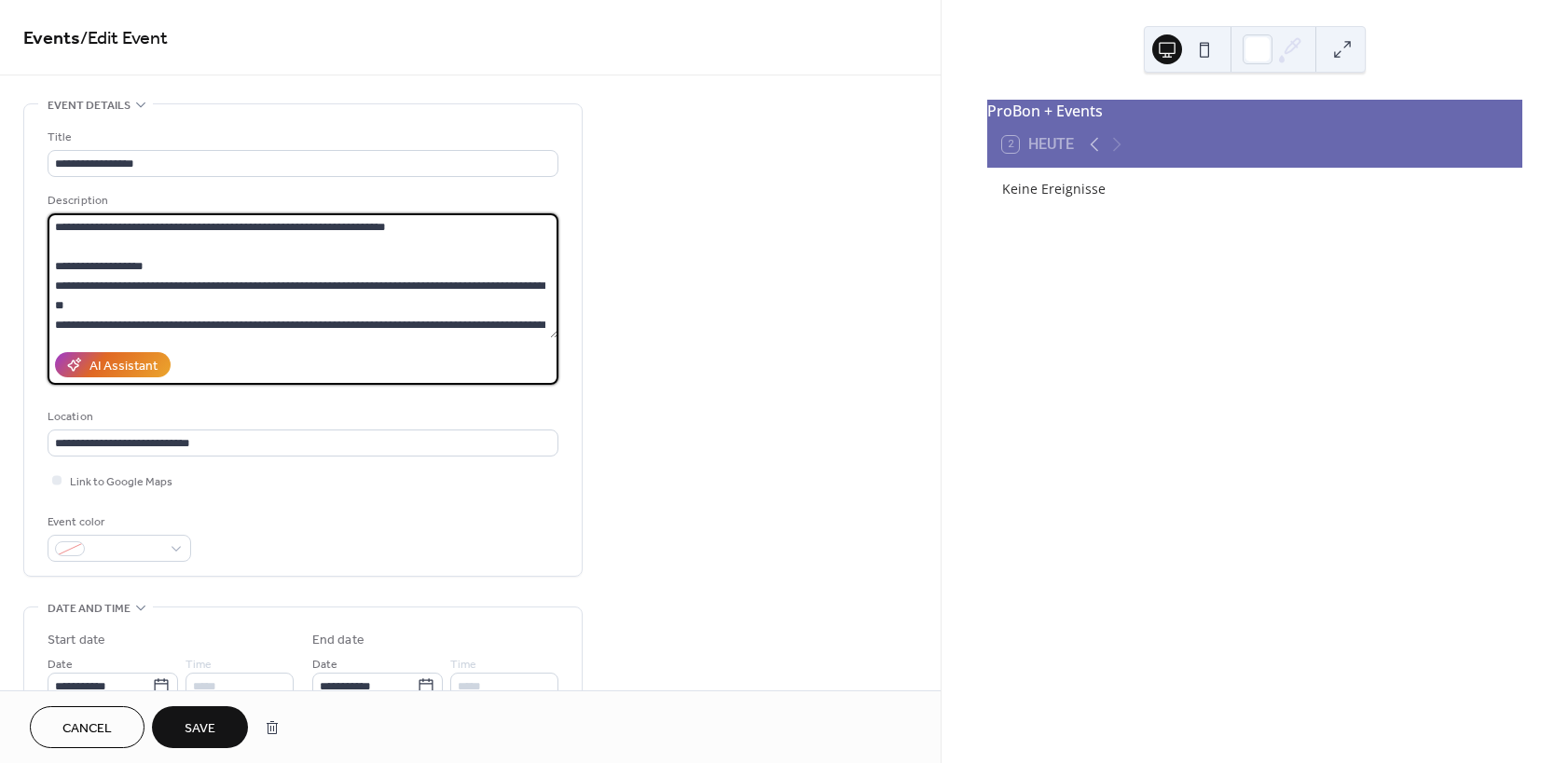 click on "**********" at bounding box center [303, 276] 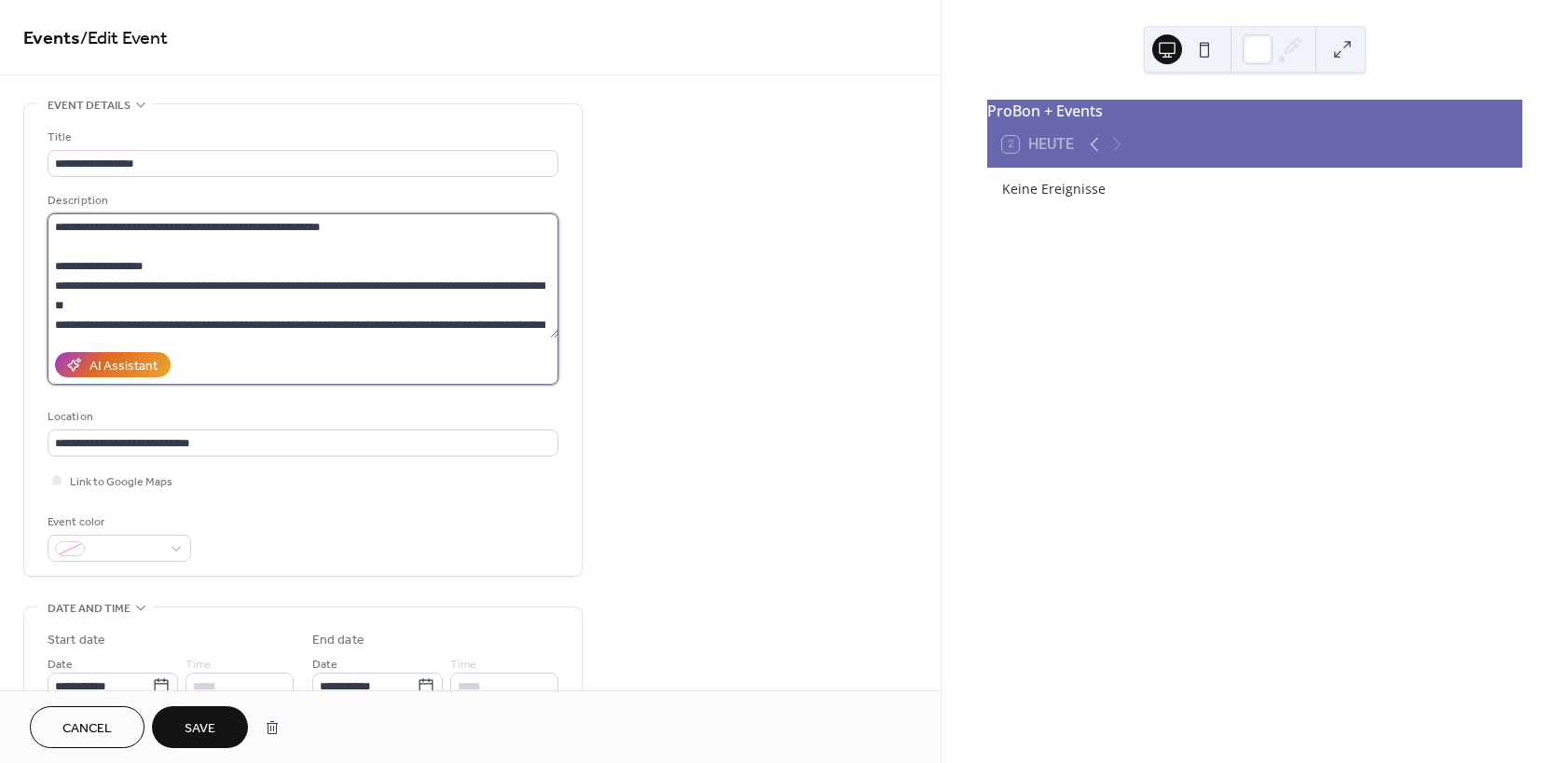click on "**********" at bounding box center [303, 276] 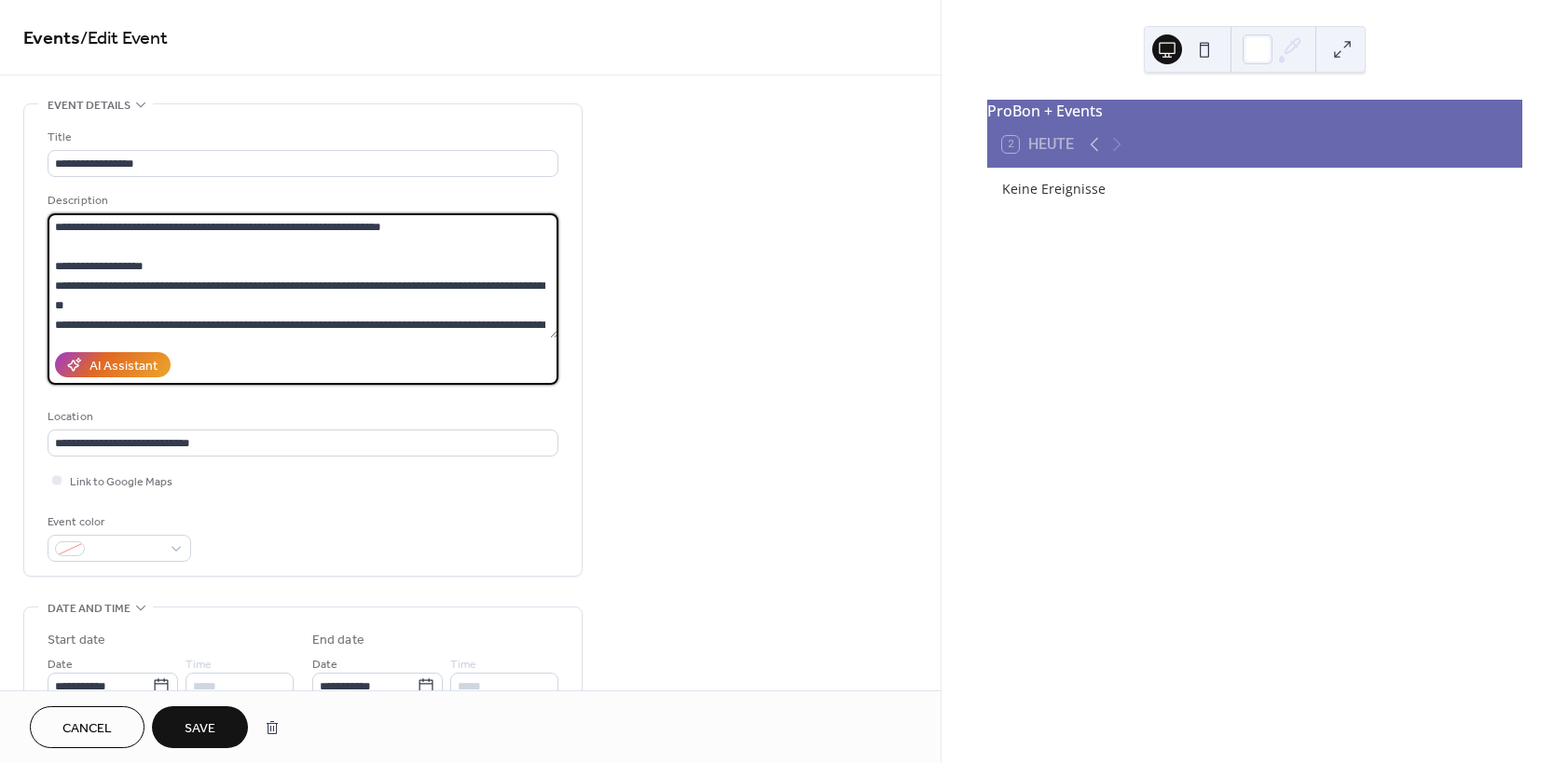 click on "**********" at bounding box center [303, 276] 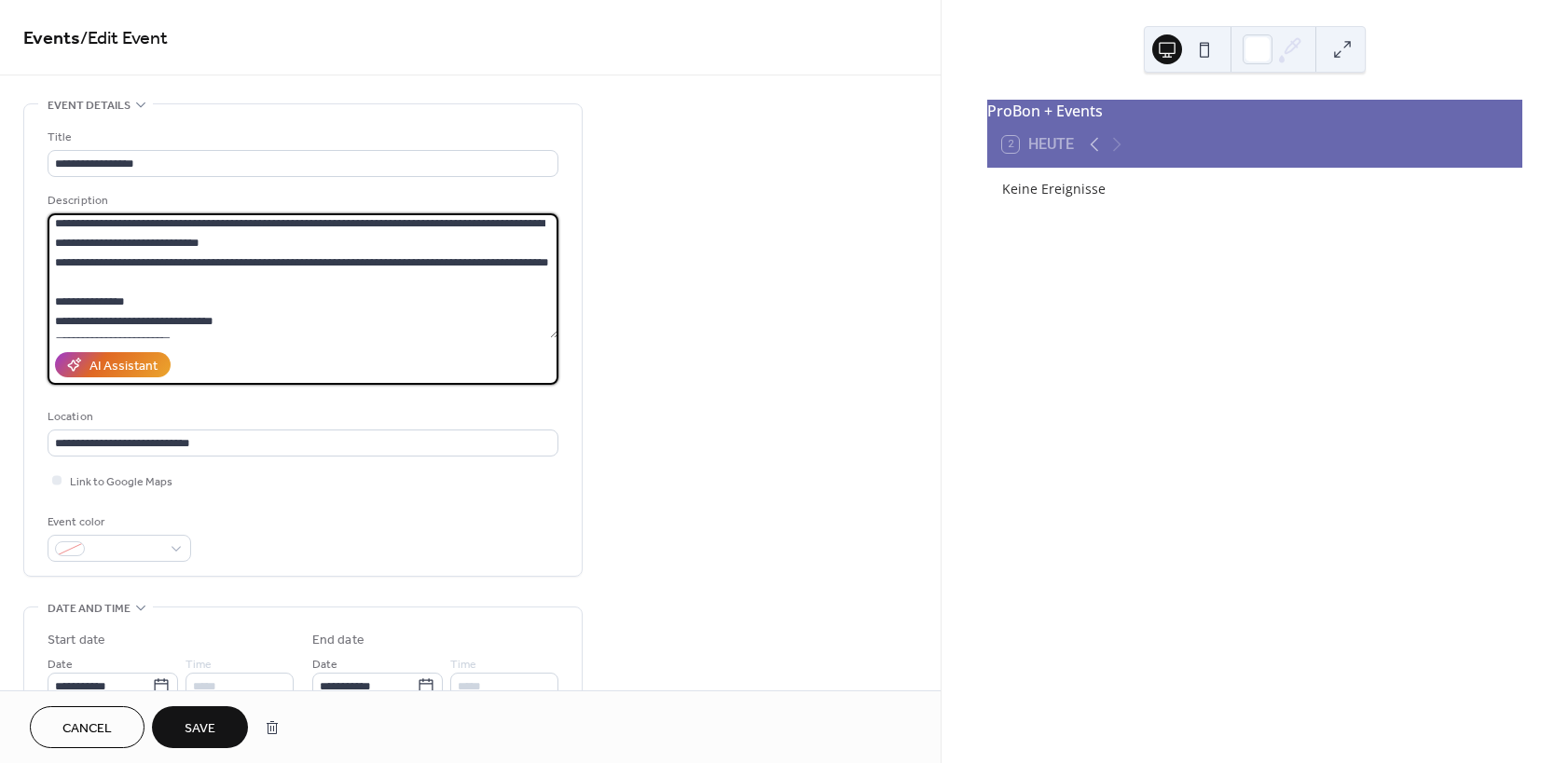 scroll, scrollTop: 137, scrollLeft: 0, axis: vertical 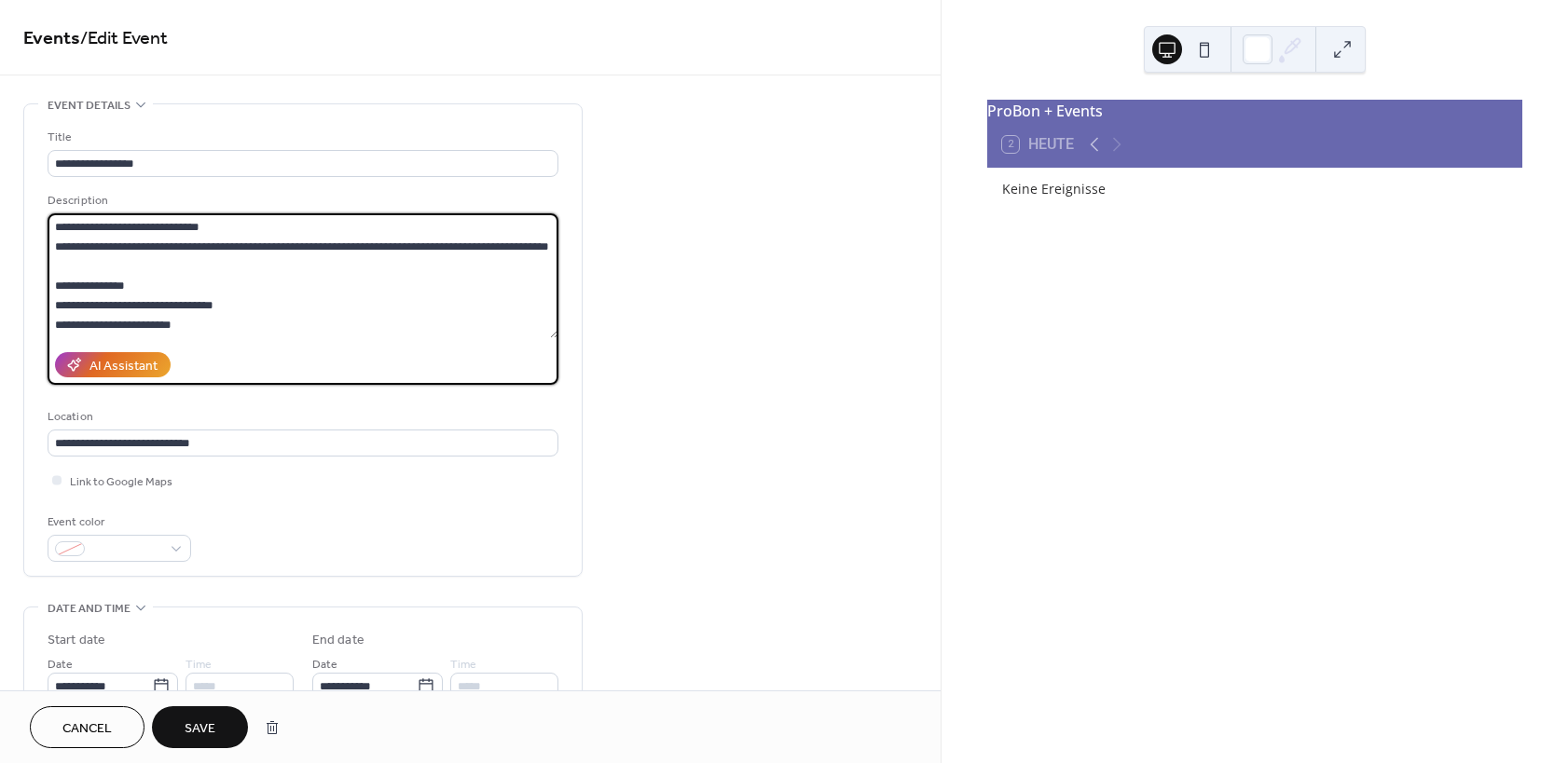 type on "**********" 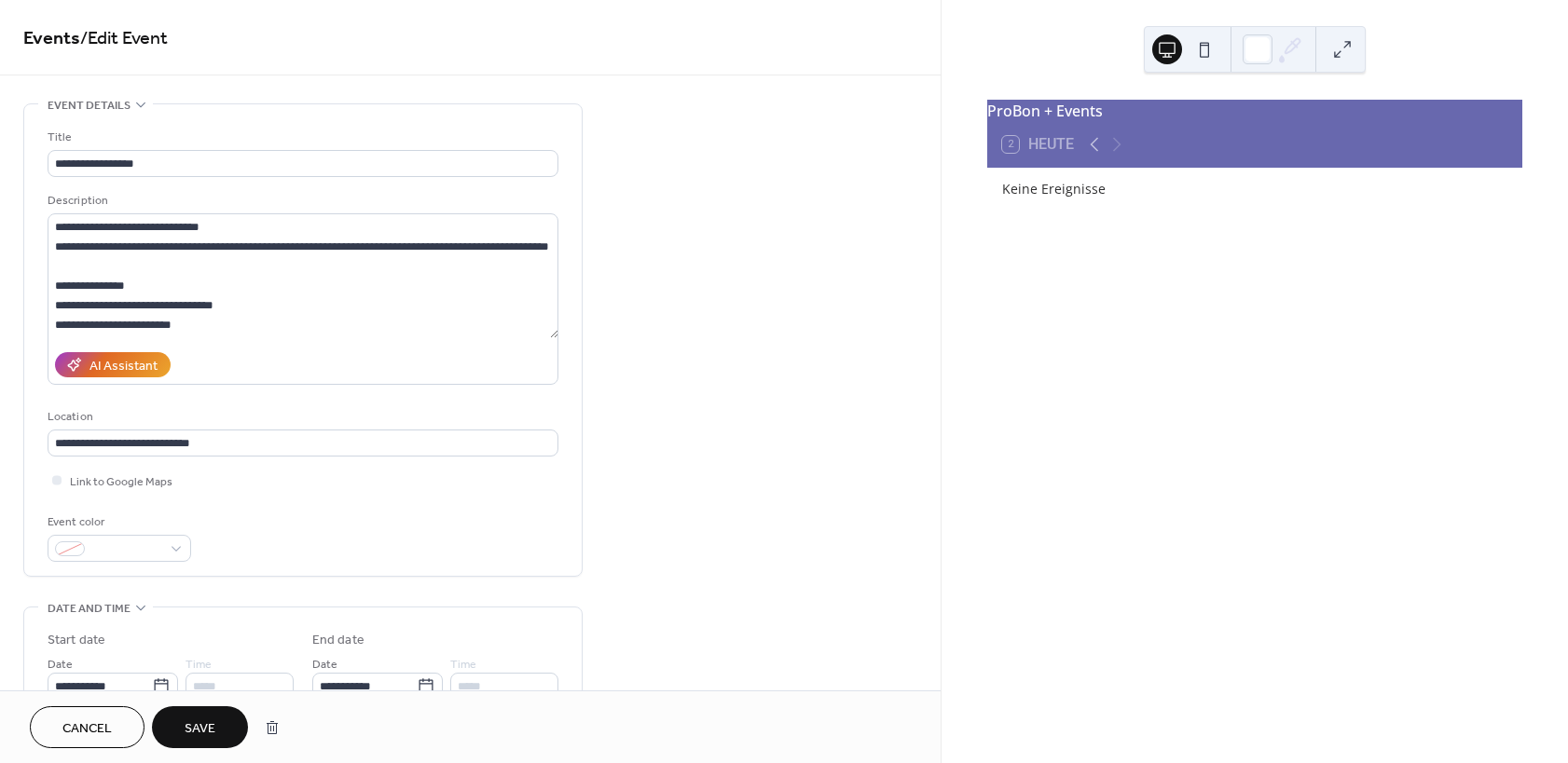 click on "**********" at bounding box center [303, 345] 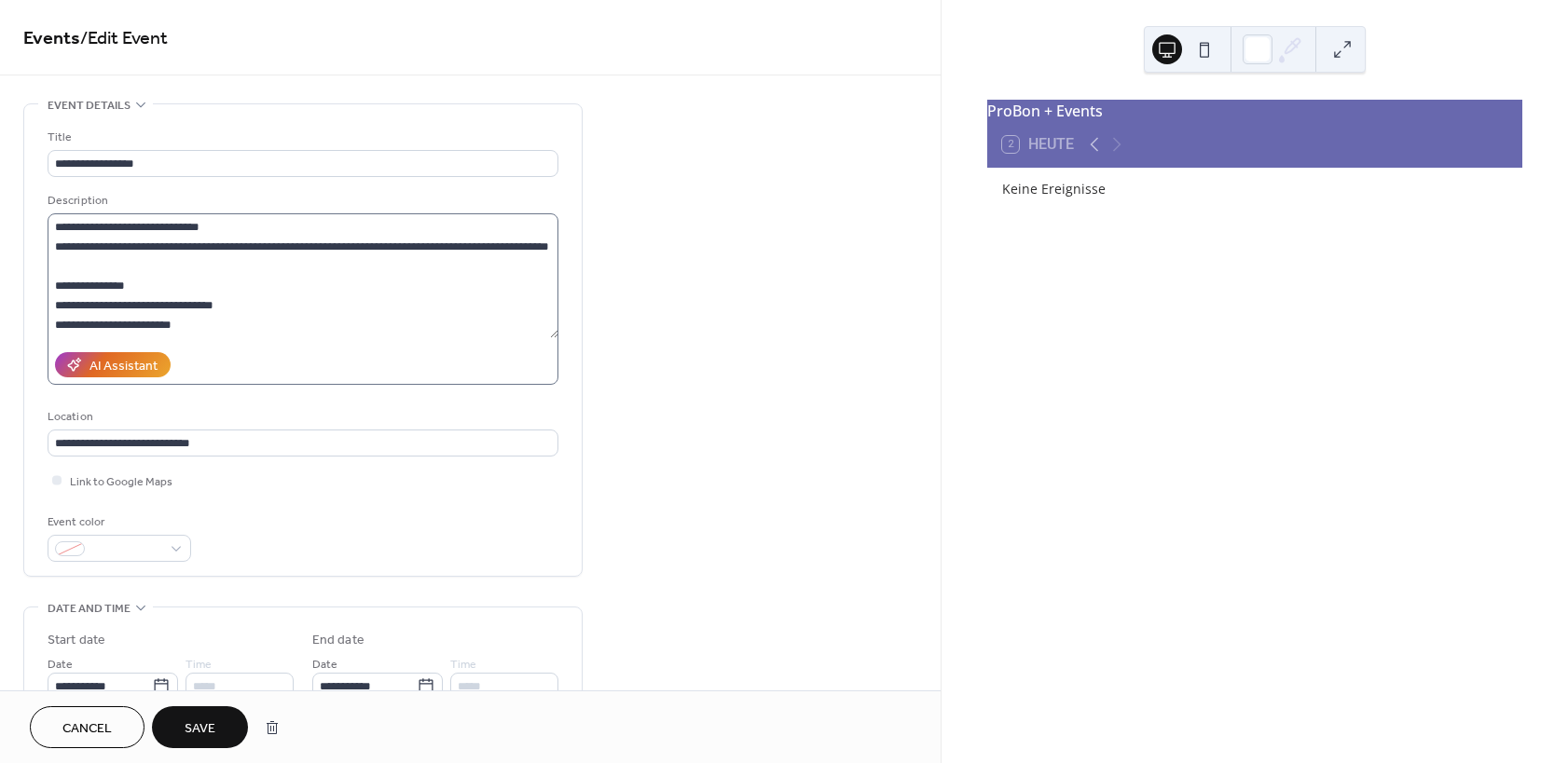 scroll, scrollTop: 0, scrollLeft: 0, axis: both 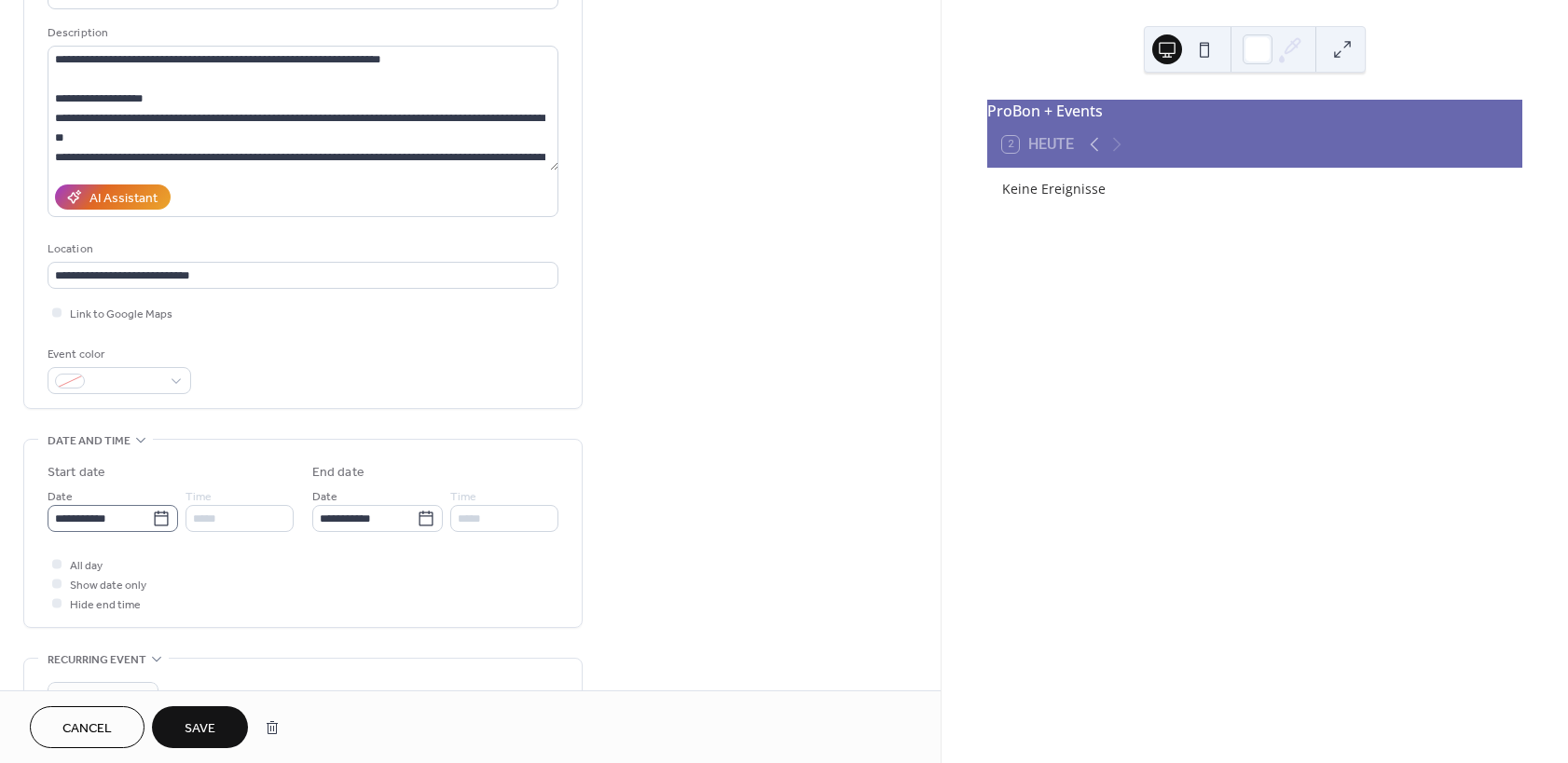 click 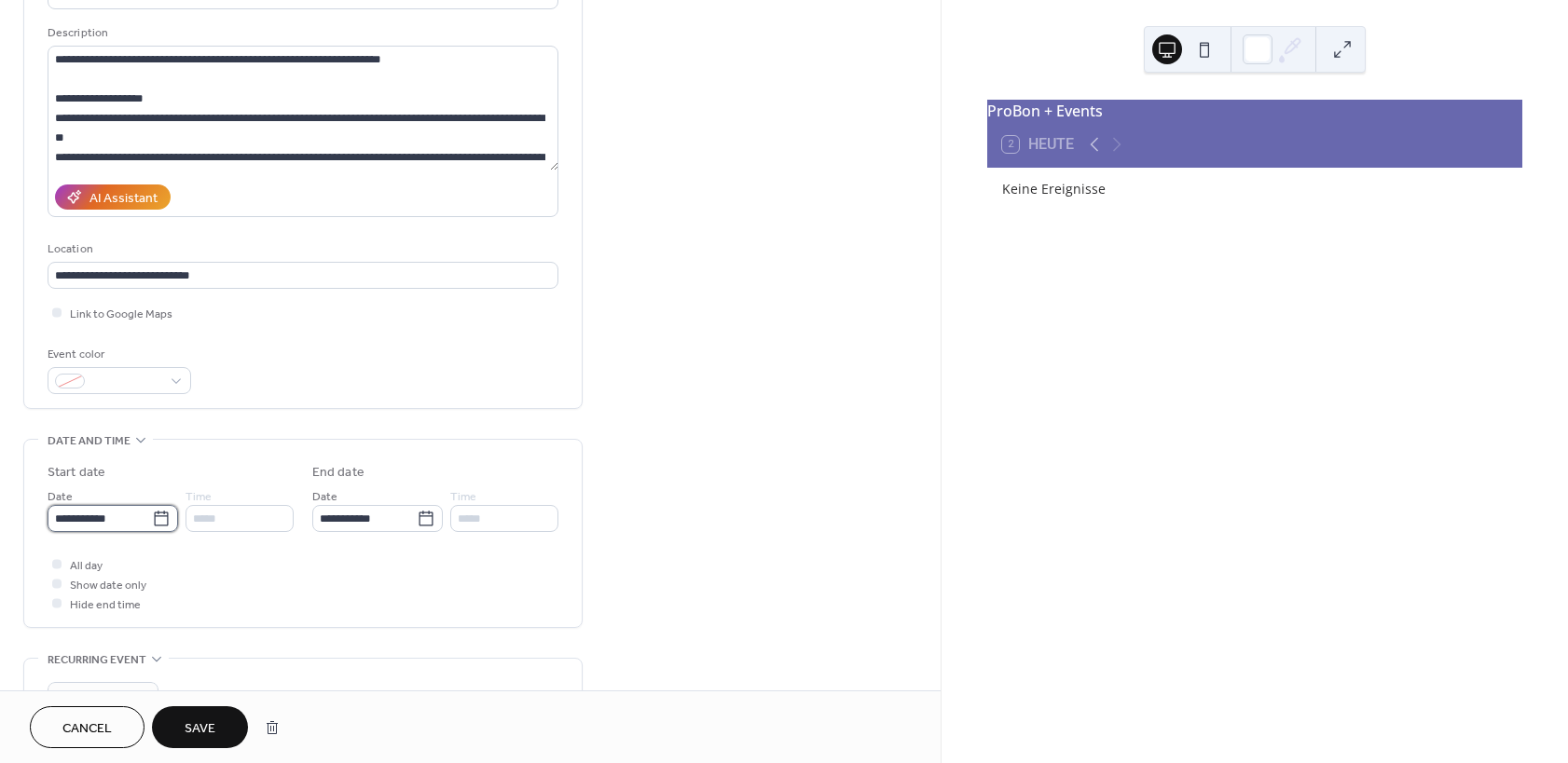 click on "**********" at bounding box center (100, 518) 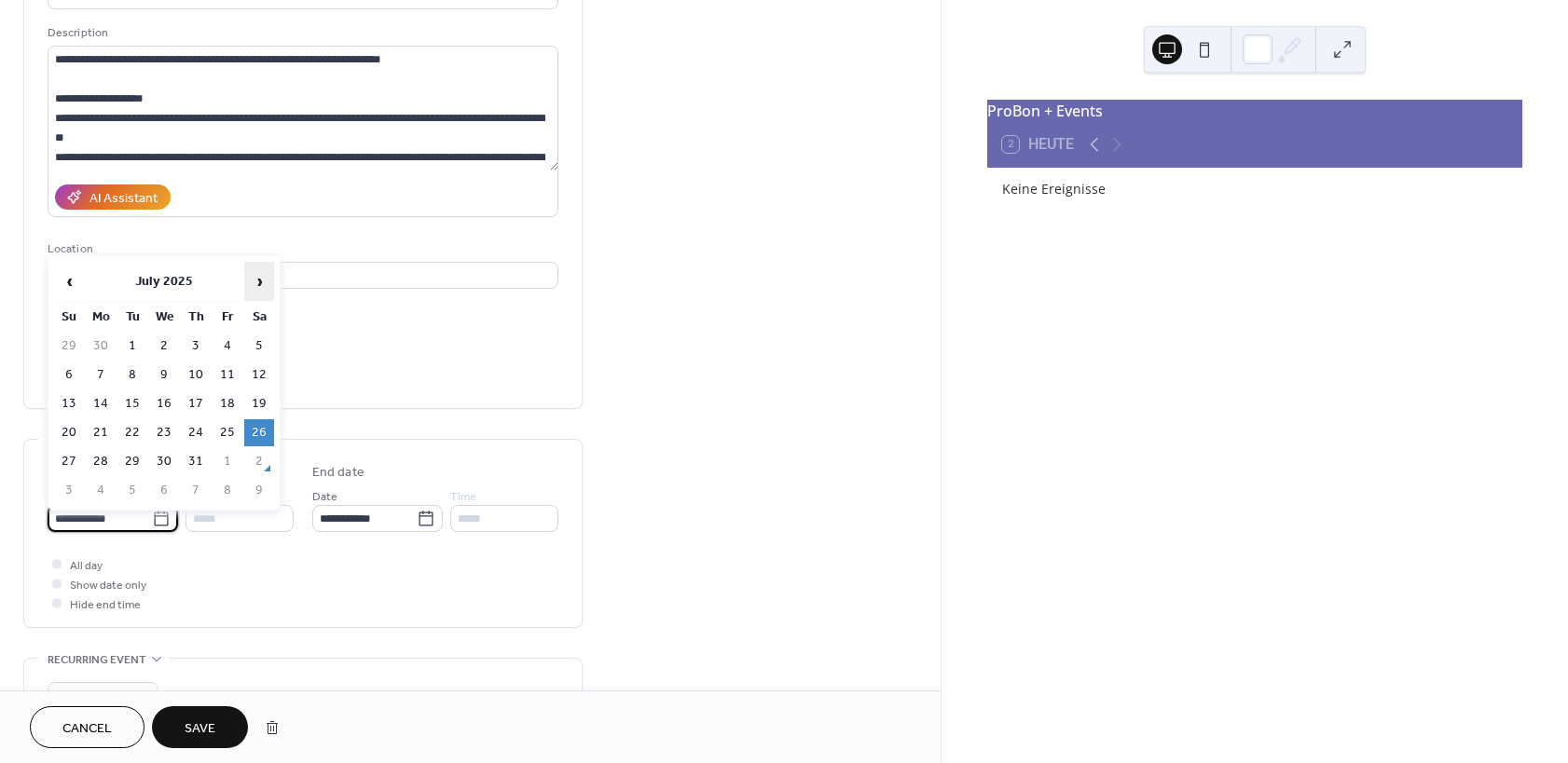 click on "›" at bounding box center (259, 281) 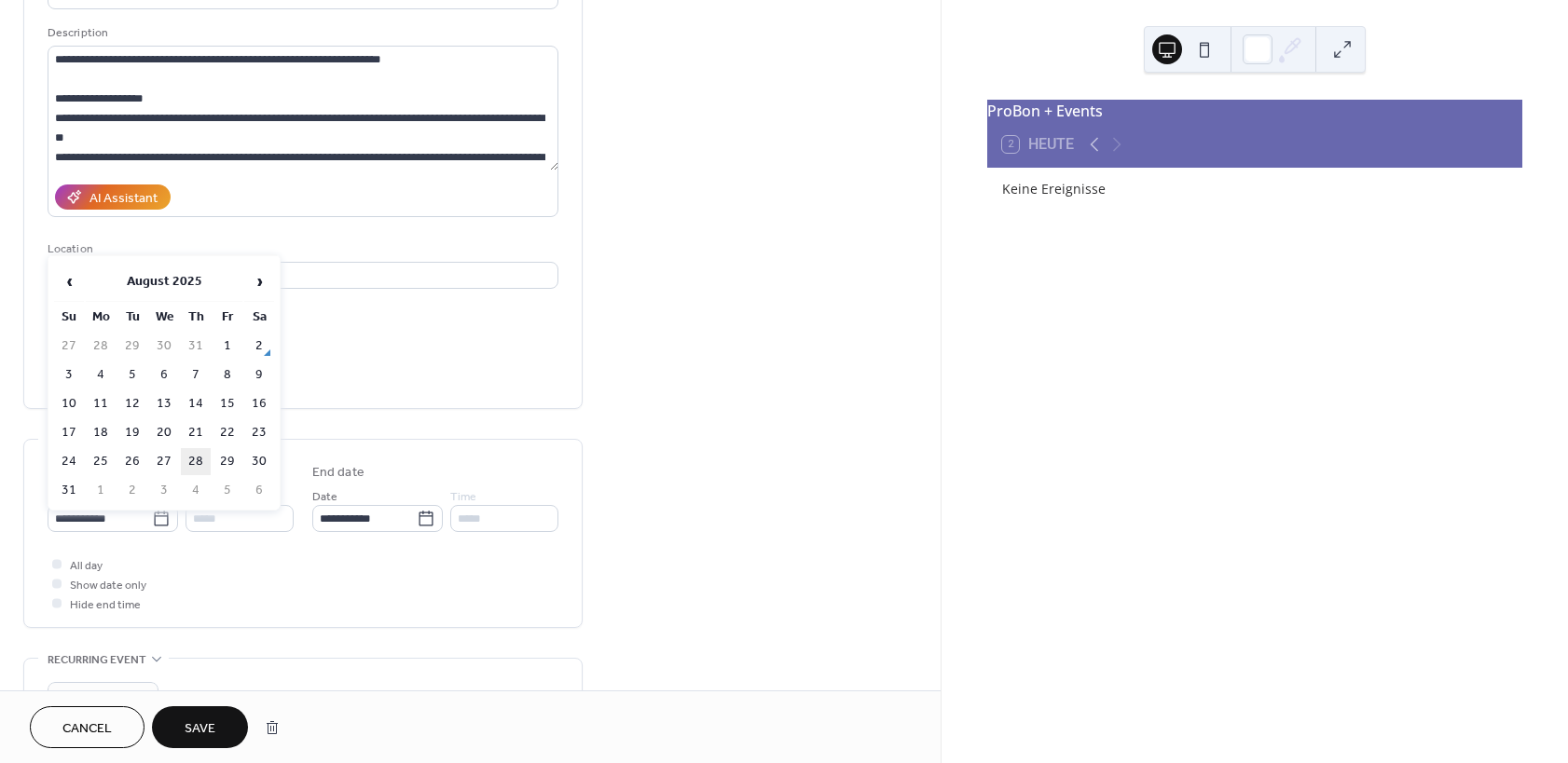 click on "28" at bounding box center [196, 461] 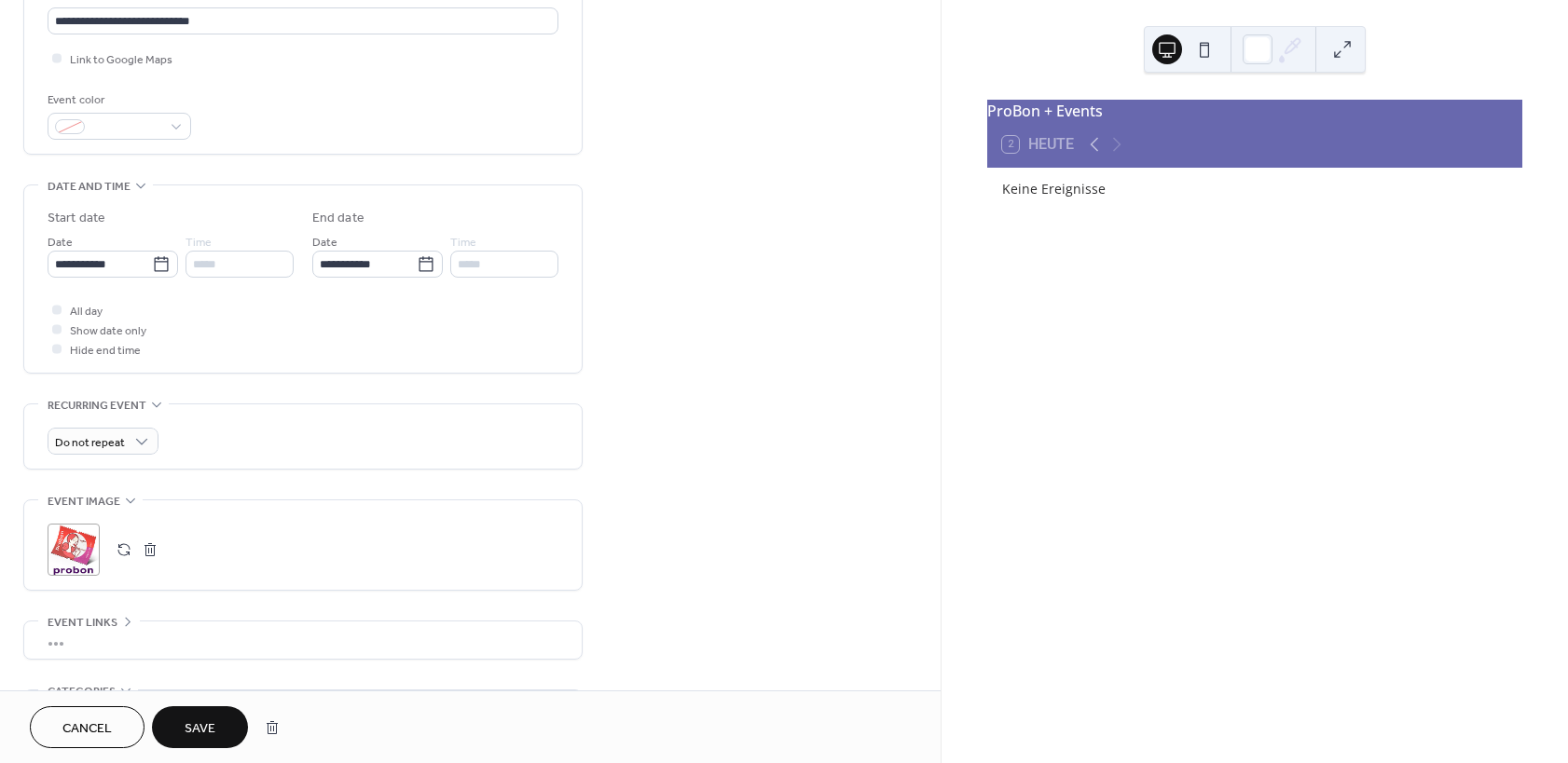 scroll, scrollTop: 447, scrollLeft: 0, axis: vertical 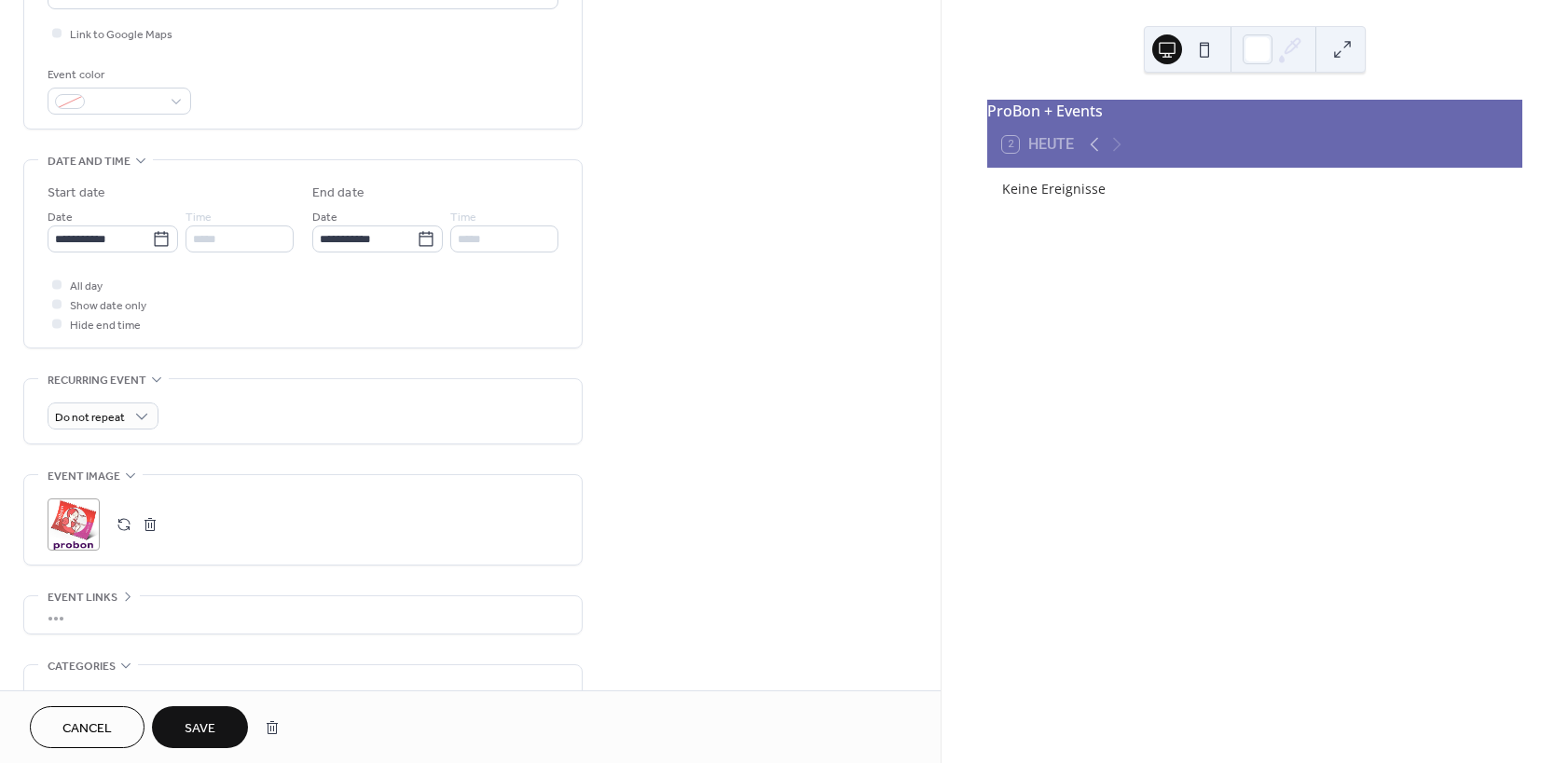 click on "Save" at bounding box center [199, 729] 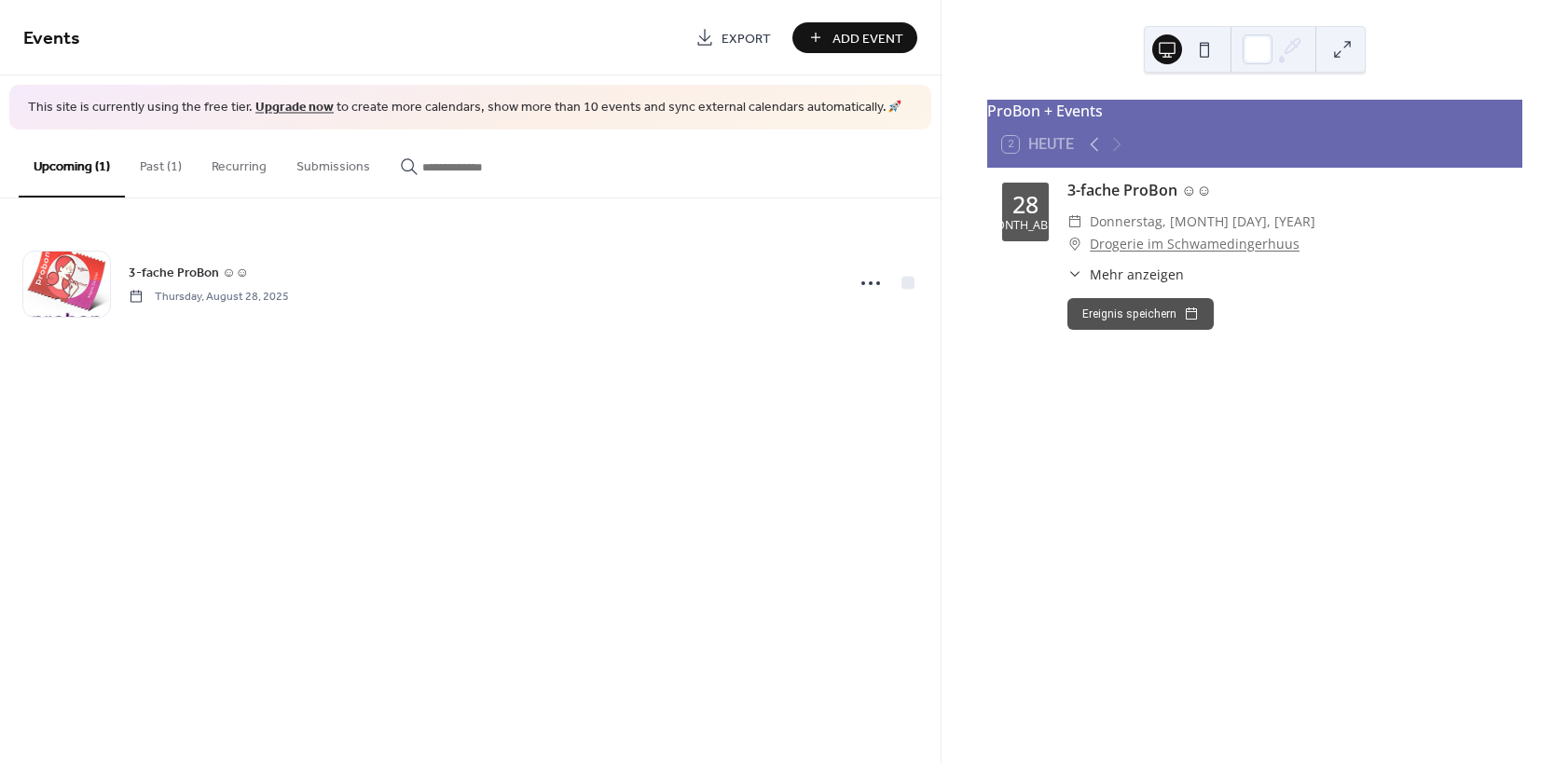 click on "Mehr anzeigen" at bounding box center [1136, 274] 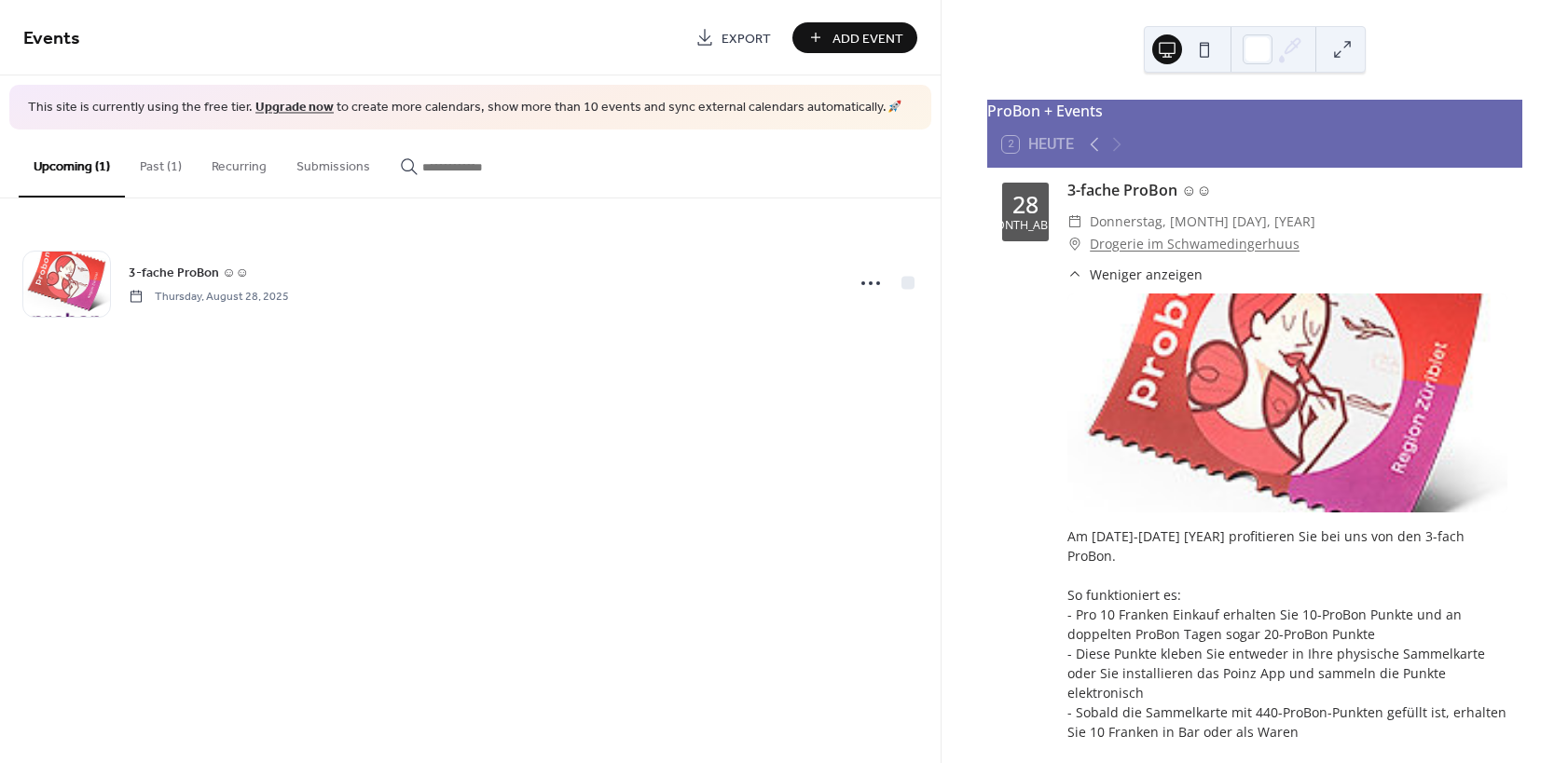 click on "Past (1)" at bounding box center (160, 162) 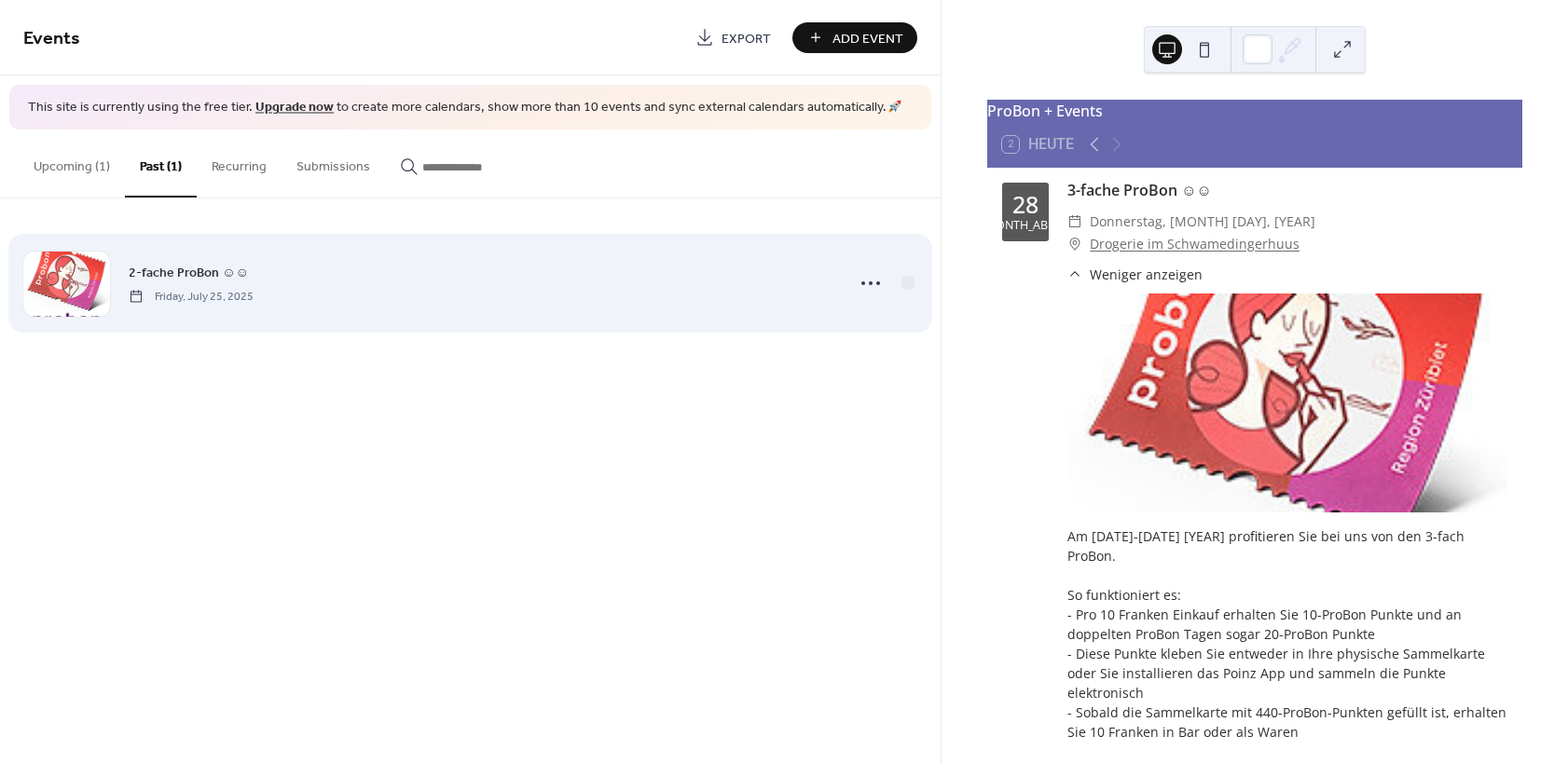 click on "2-fache ProBon ☺☺" at bounding box center [188, 272] 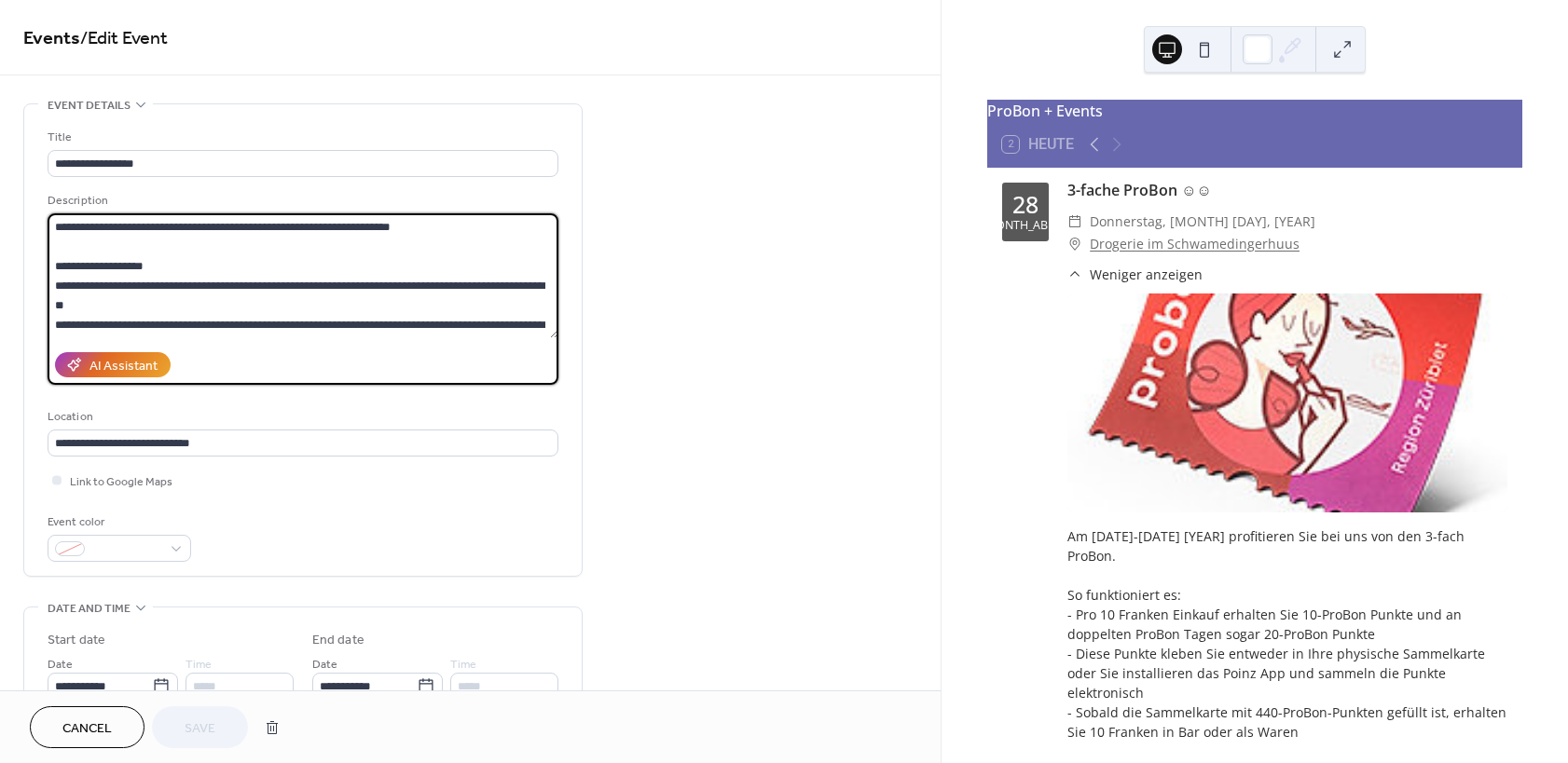 drag, startPoint x: 159, startPoint y: 225, endPoint x: 74, endPoint y: 223, distance: 85.023526 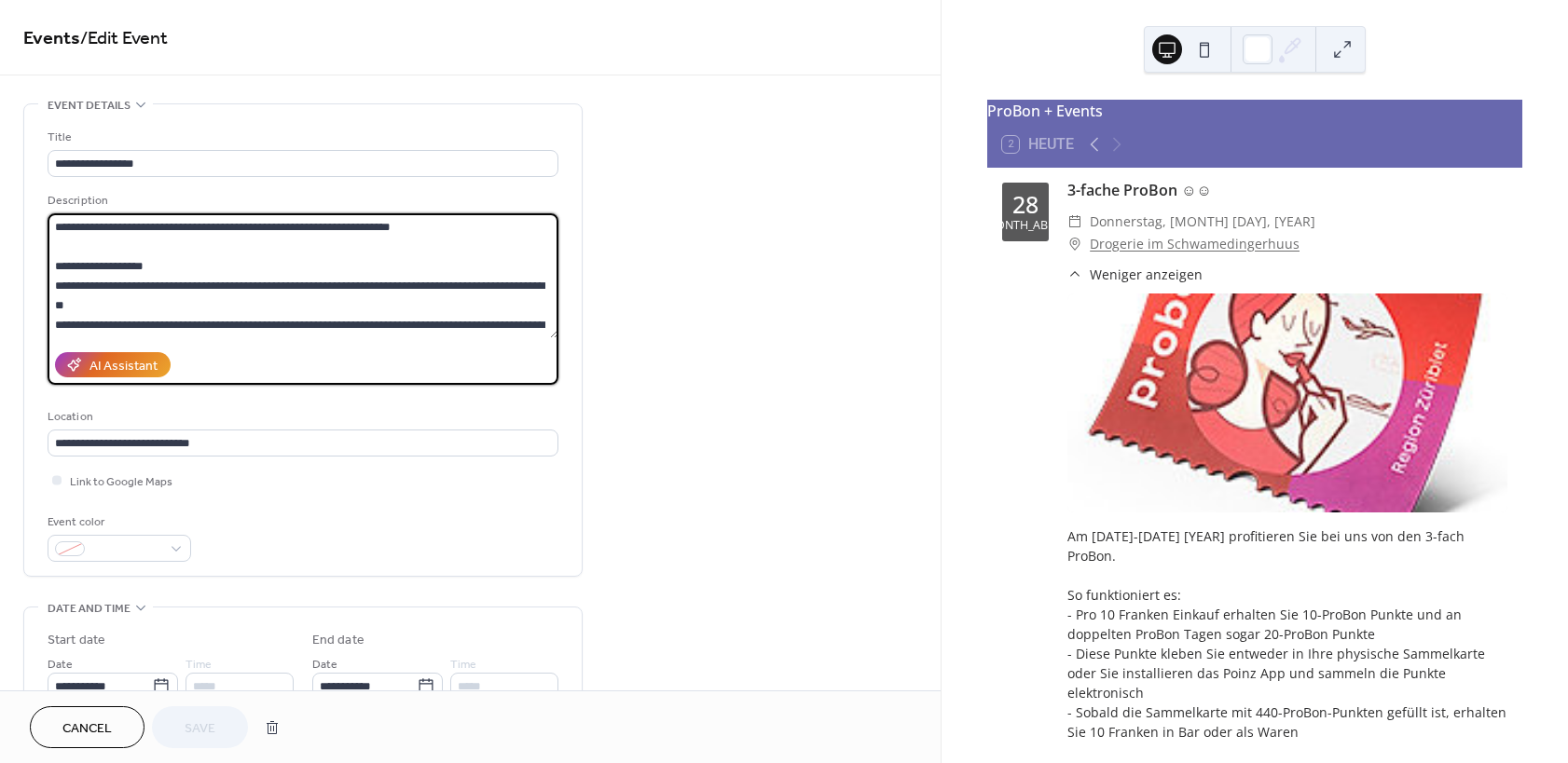 click on "**********" at bounding box center (303, 276) 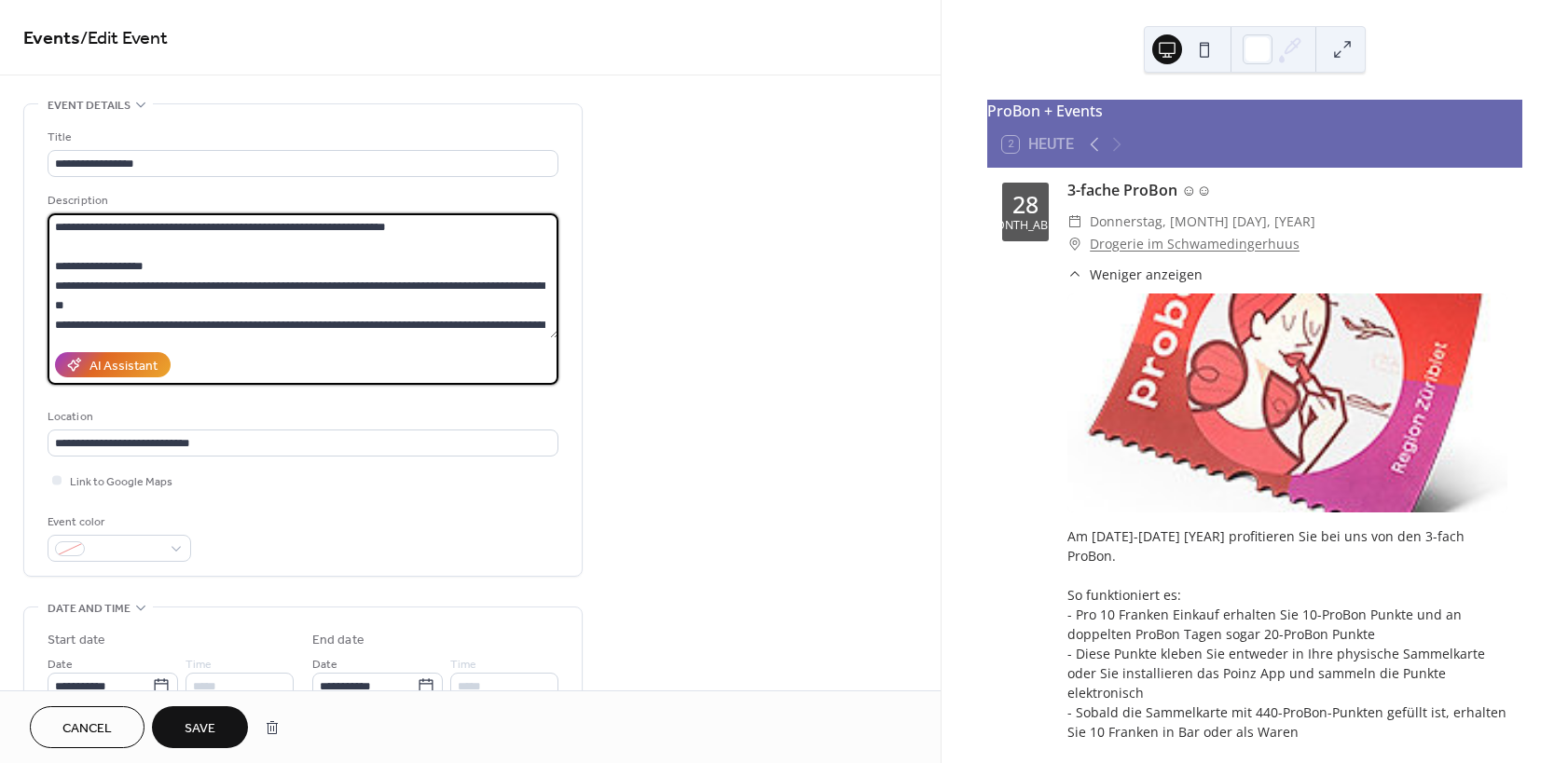 click on "**********" at bounding box center [303, 276] 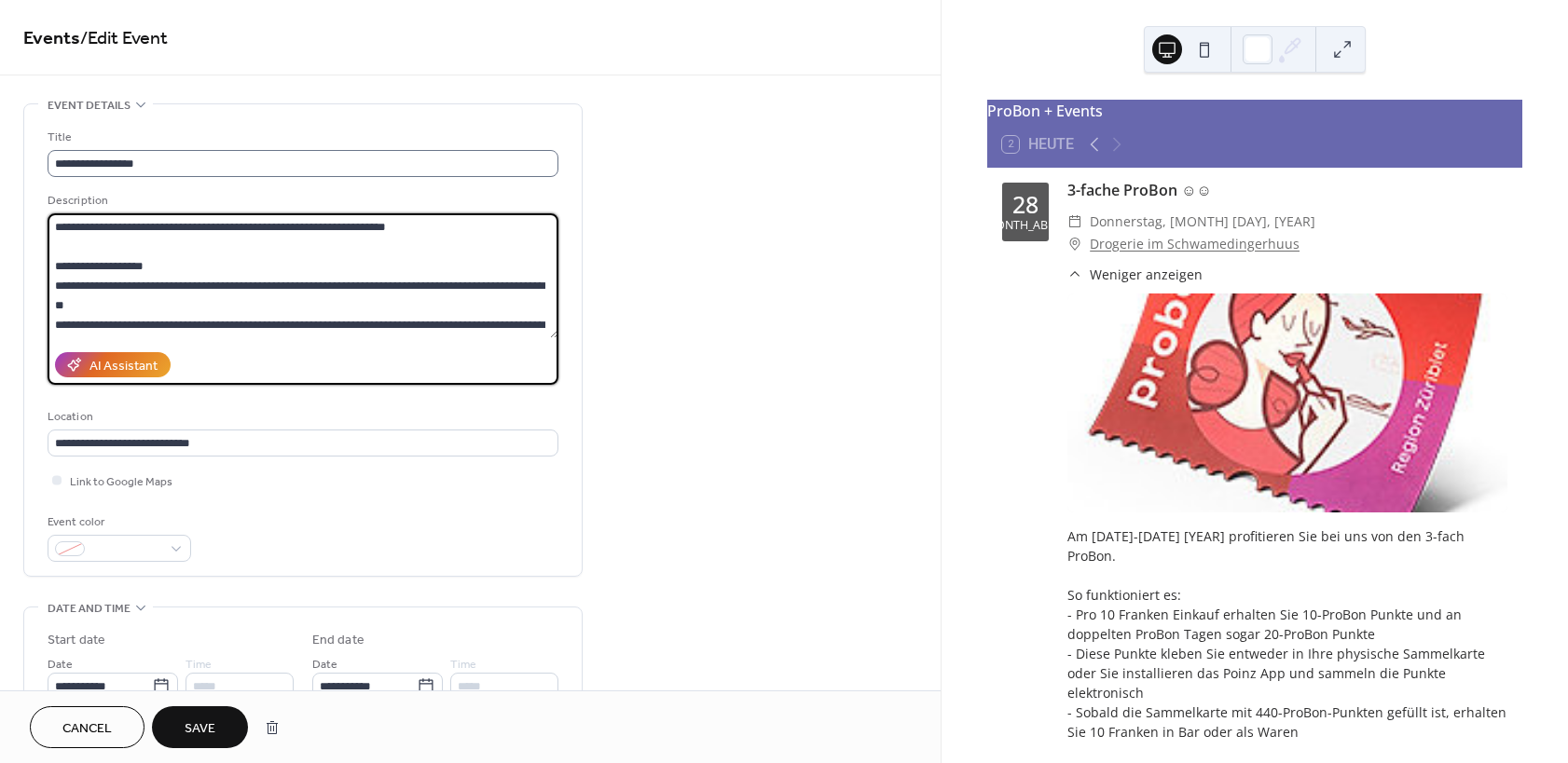 type on "**********" 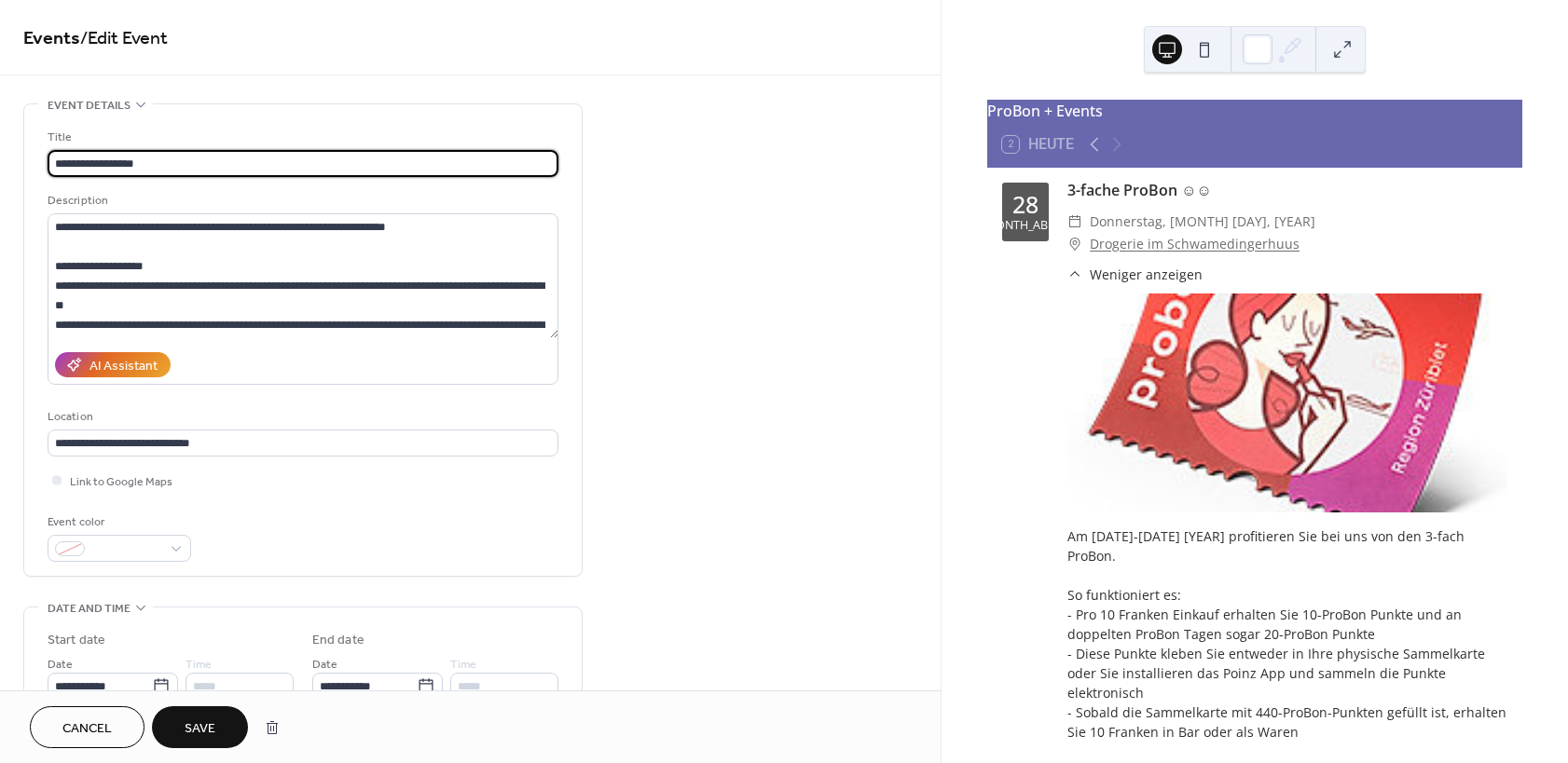 click on "**********" at bounding box center [303, 163] 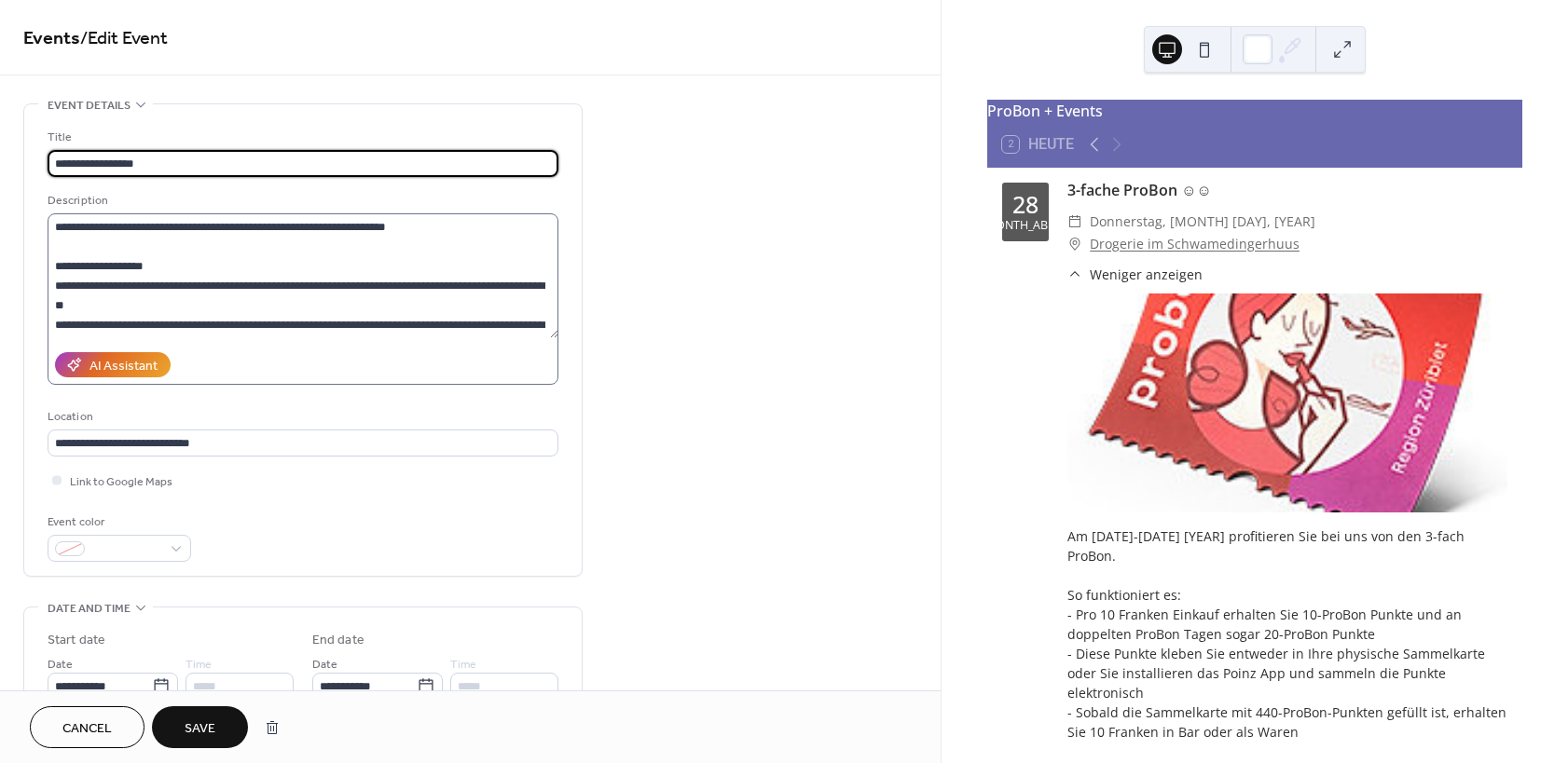 scroll, scrollTop: 137, scrollLeft: 0, axis: vertical 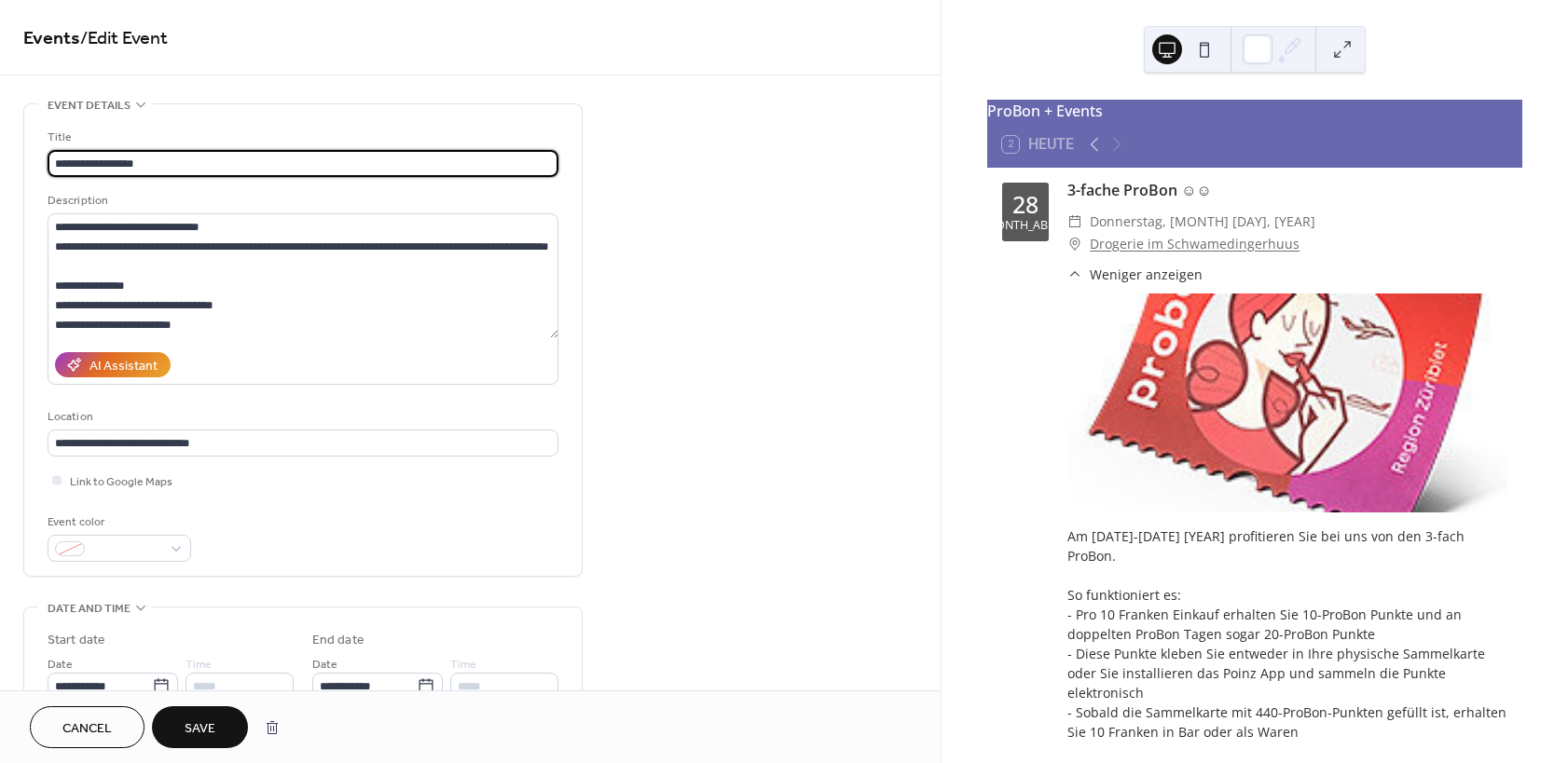 type on "**********" 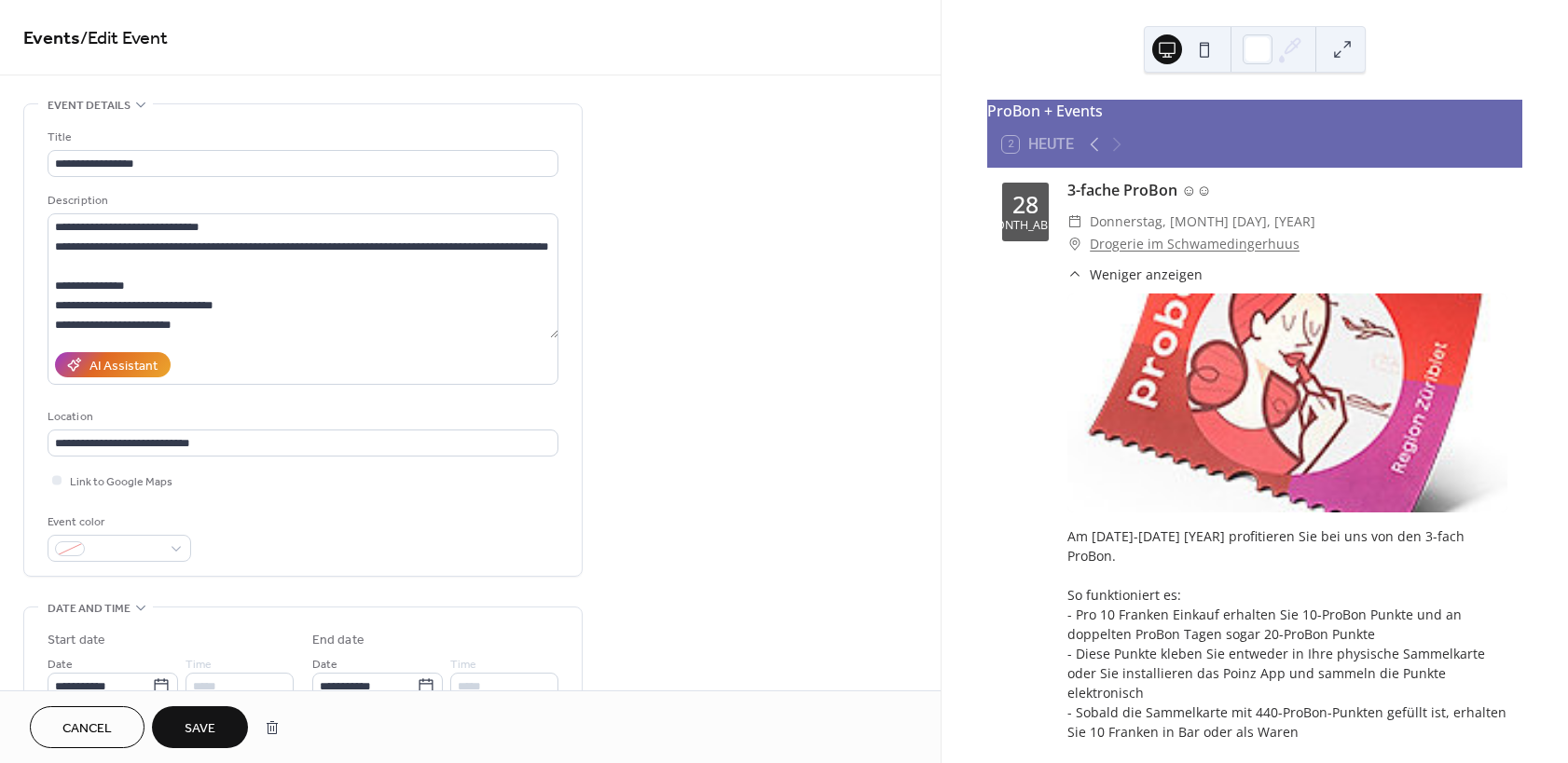 click on "Title" at bounding box center [301, 137] 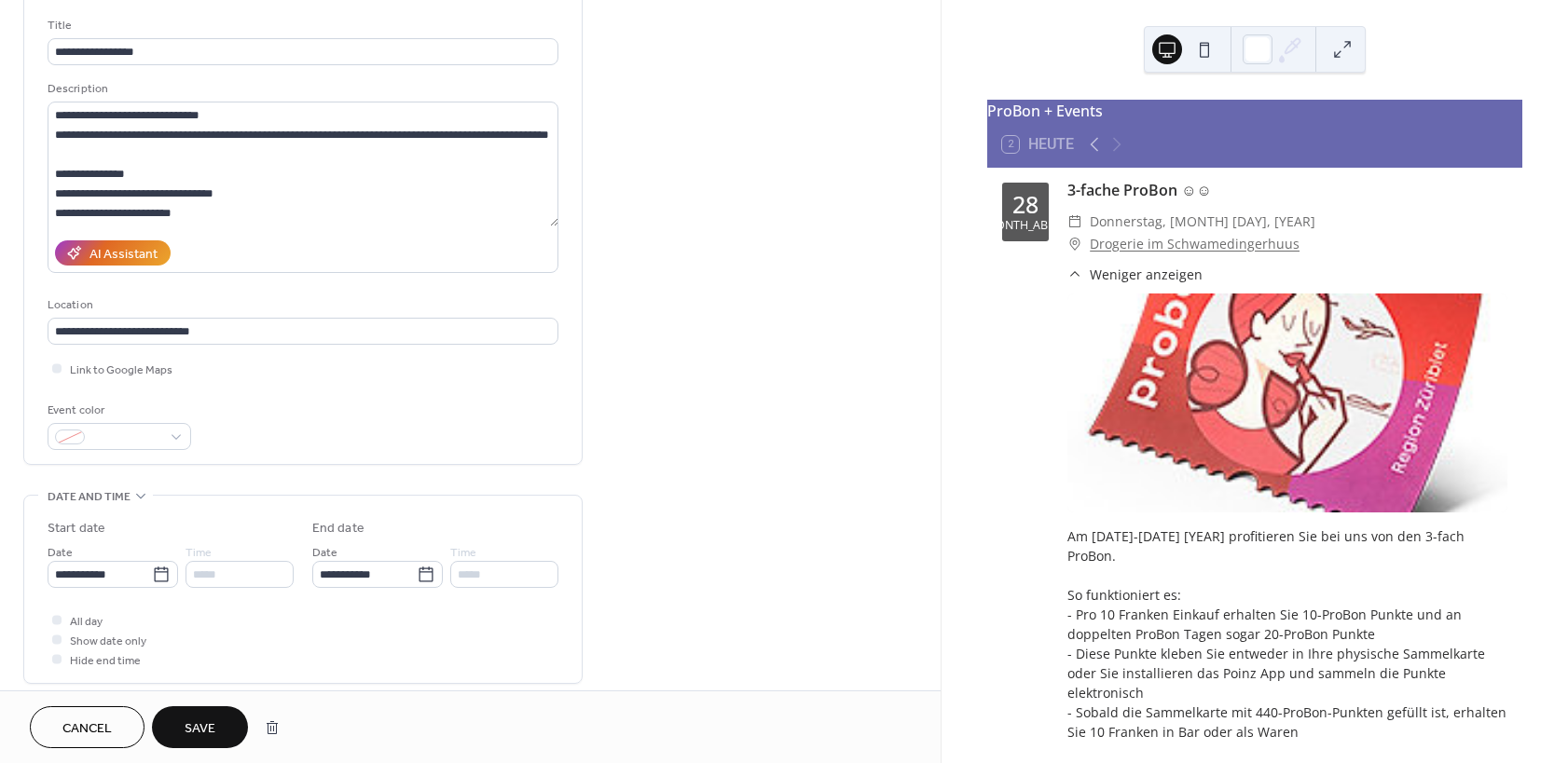 scroll, scrollTop: 224, scrollLeft: 0, axis: vertical 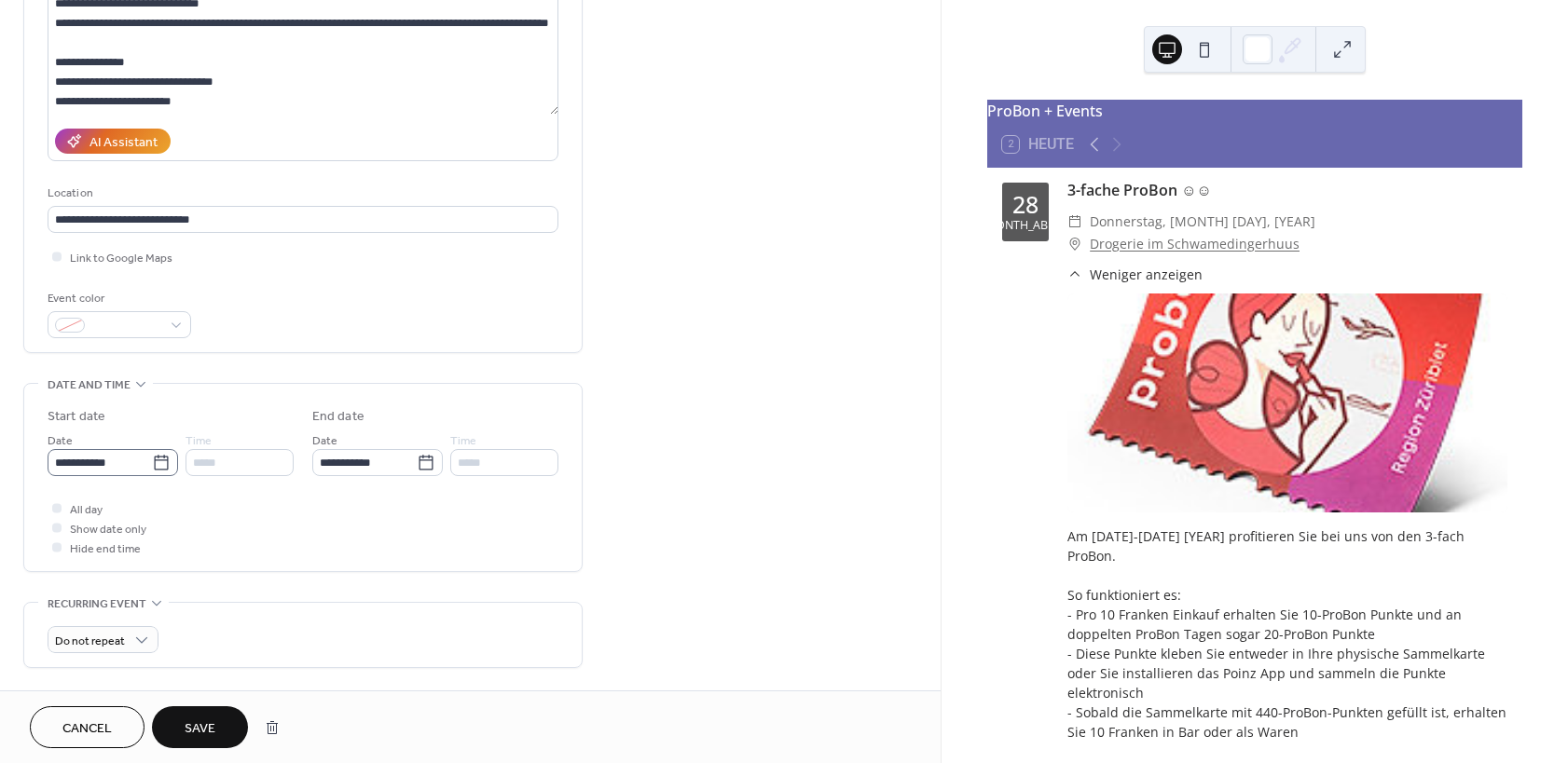 click 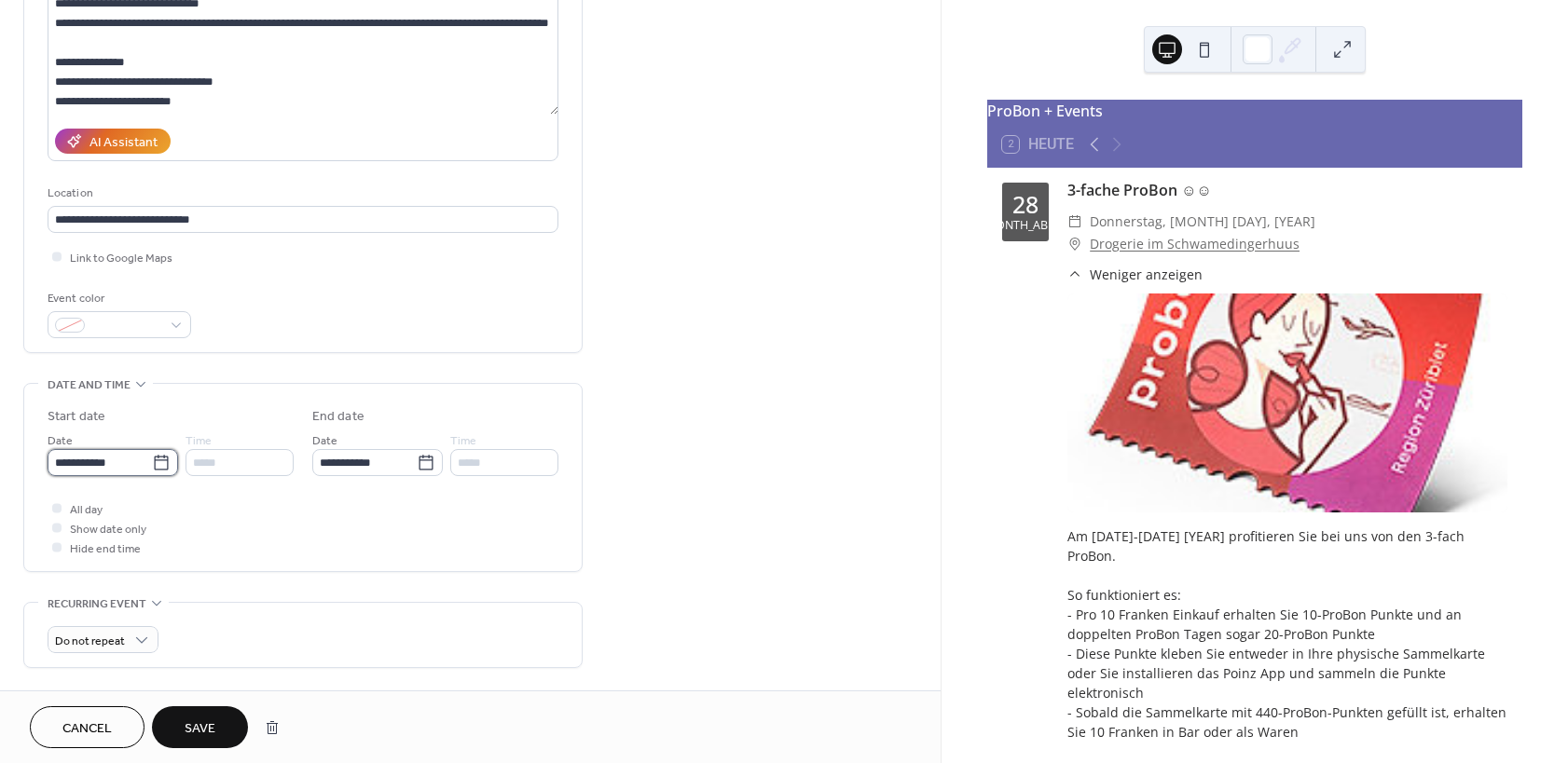 click on "**********" at bounding box center [100, 462] 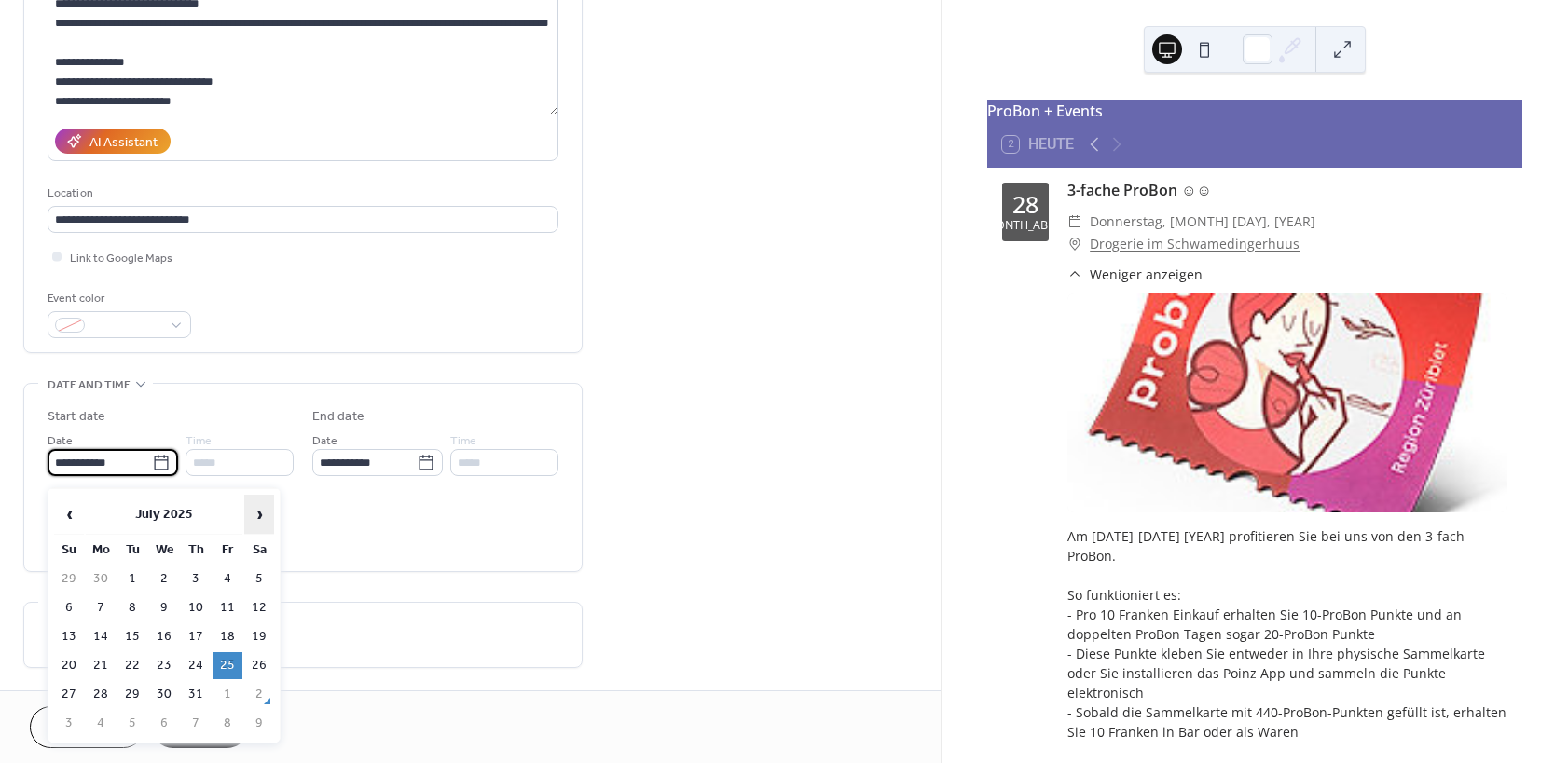 click on "›" at bounding box center (259, 514) 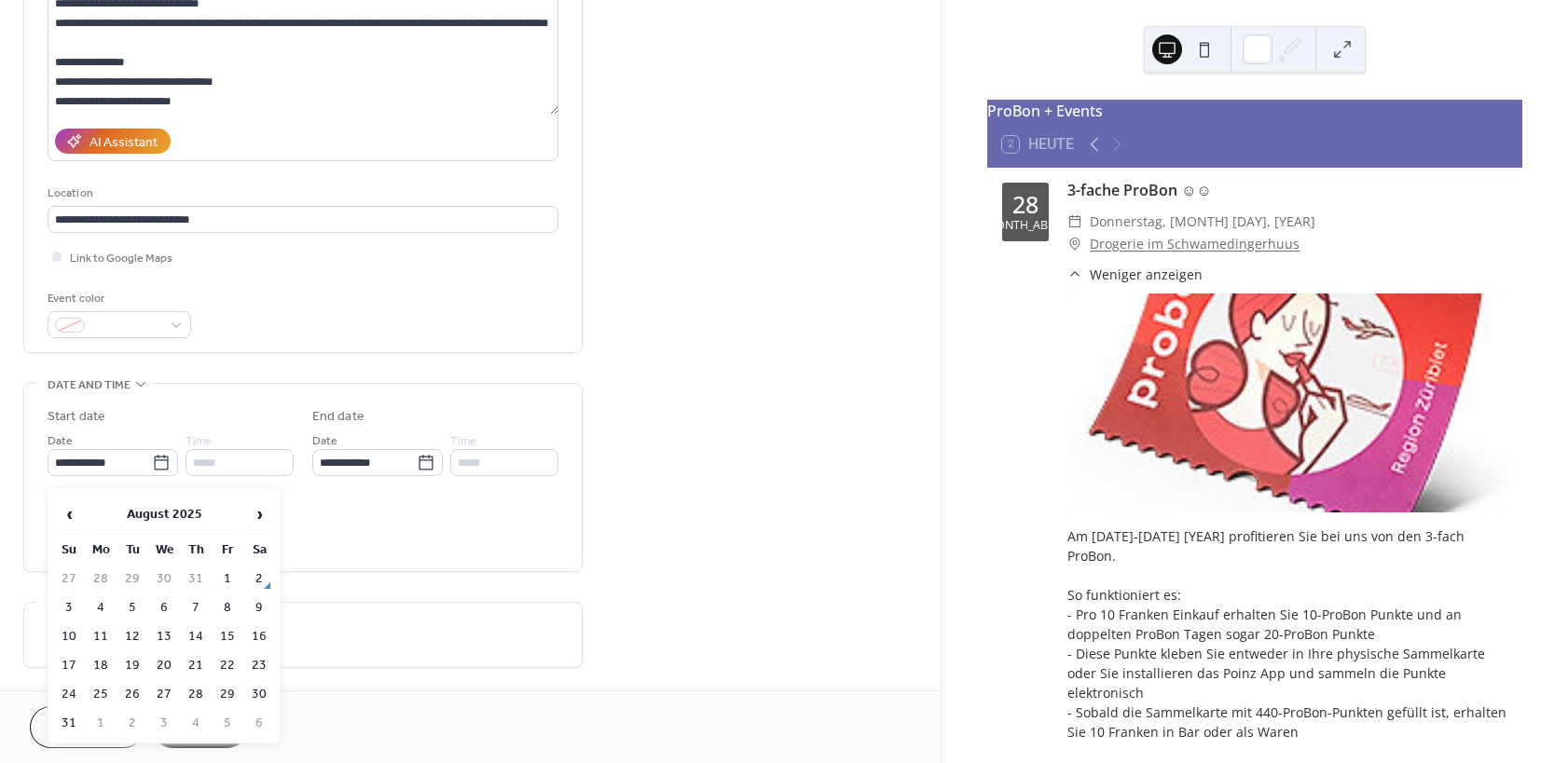 click on "29" at bounding box center [227, 694] 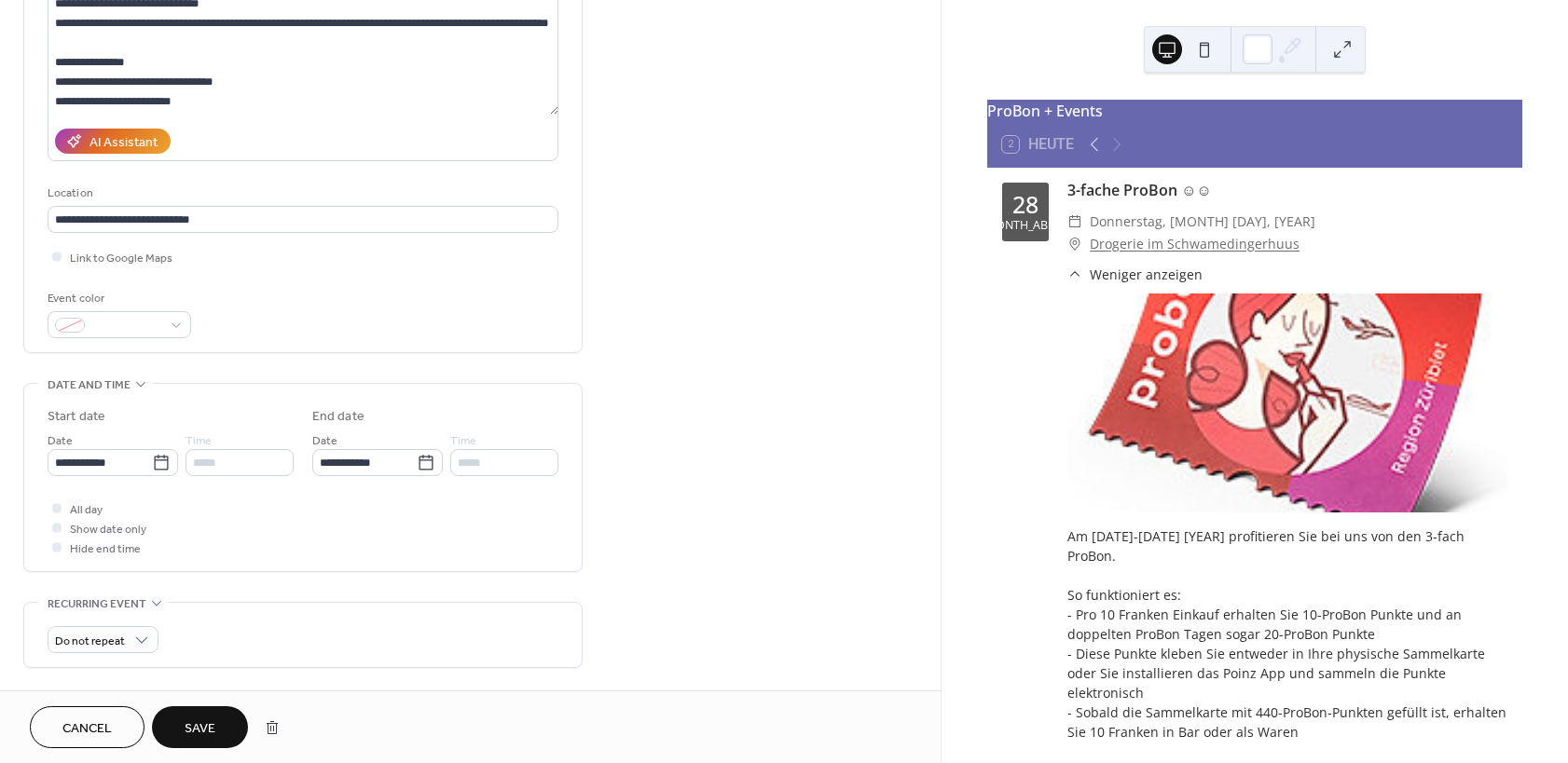 click on "Save" at bounding box center (199, 729) 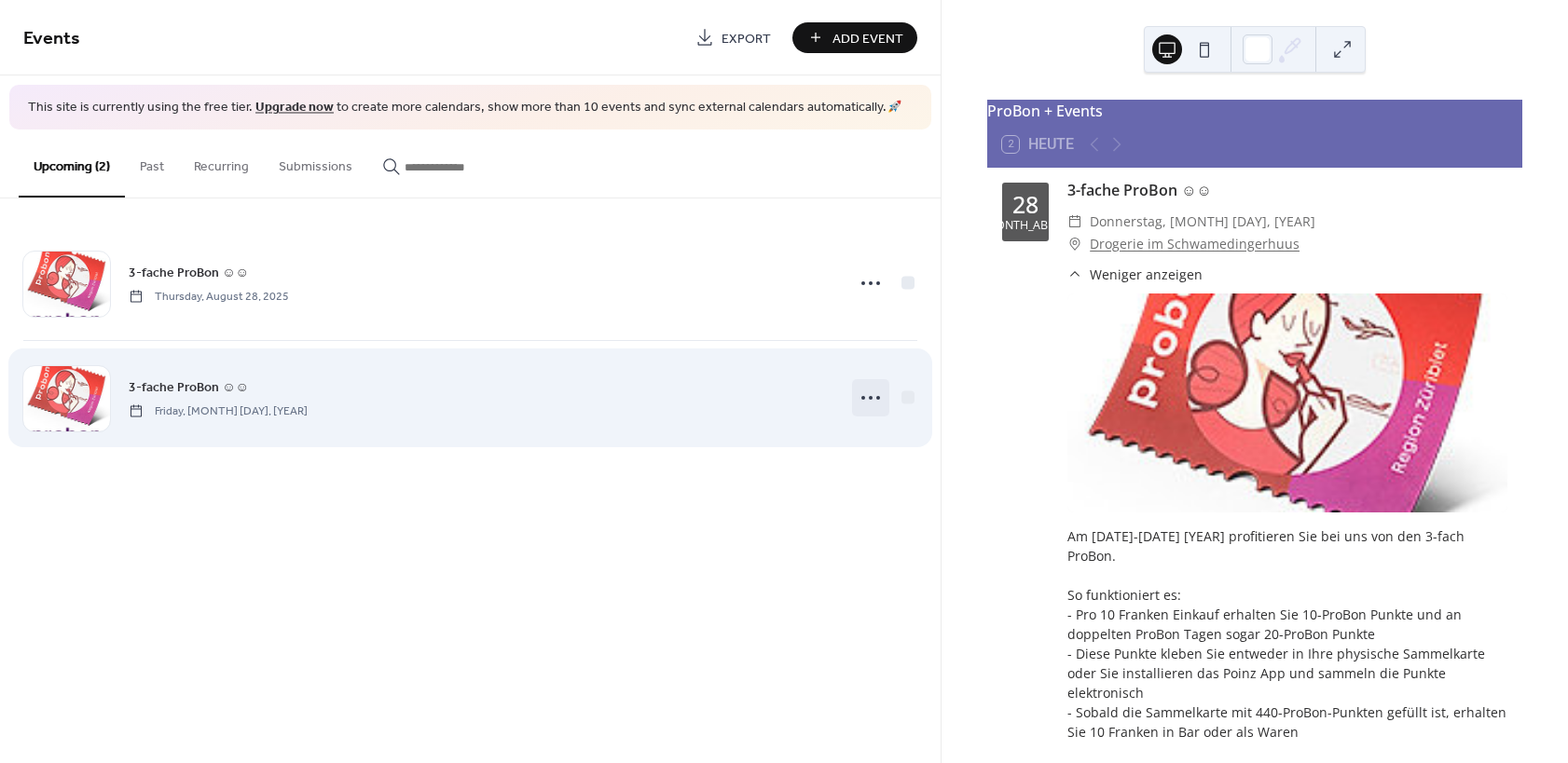 click 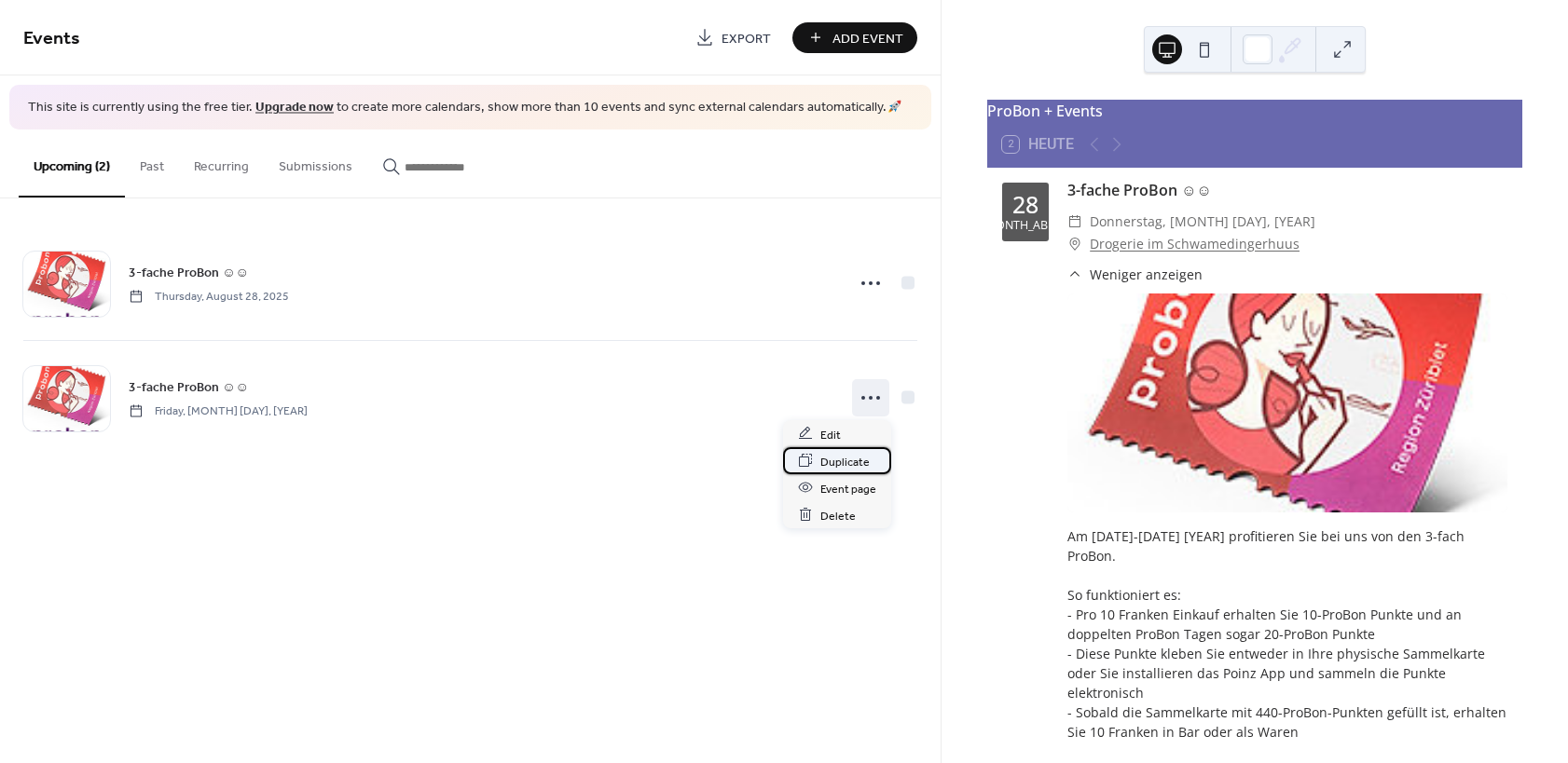 click on "Duplicate" at bounding box center [845, 461] 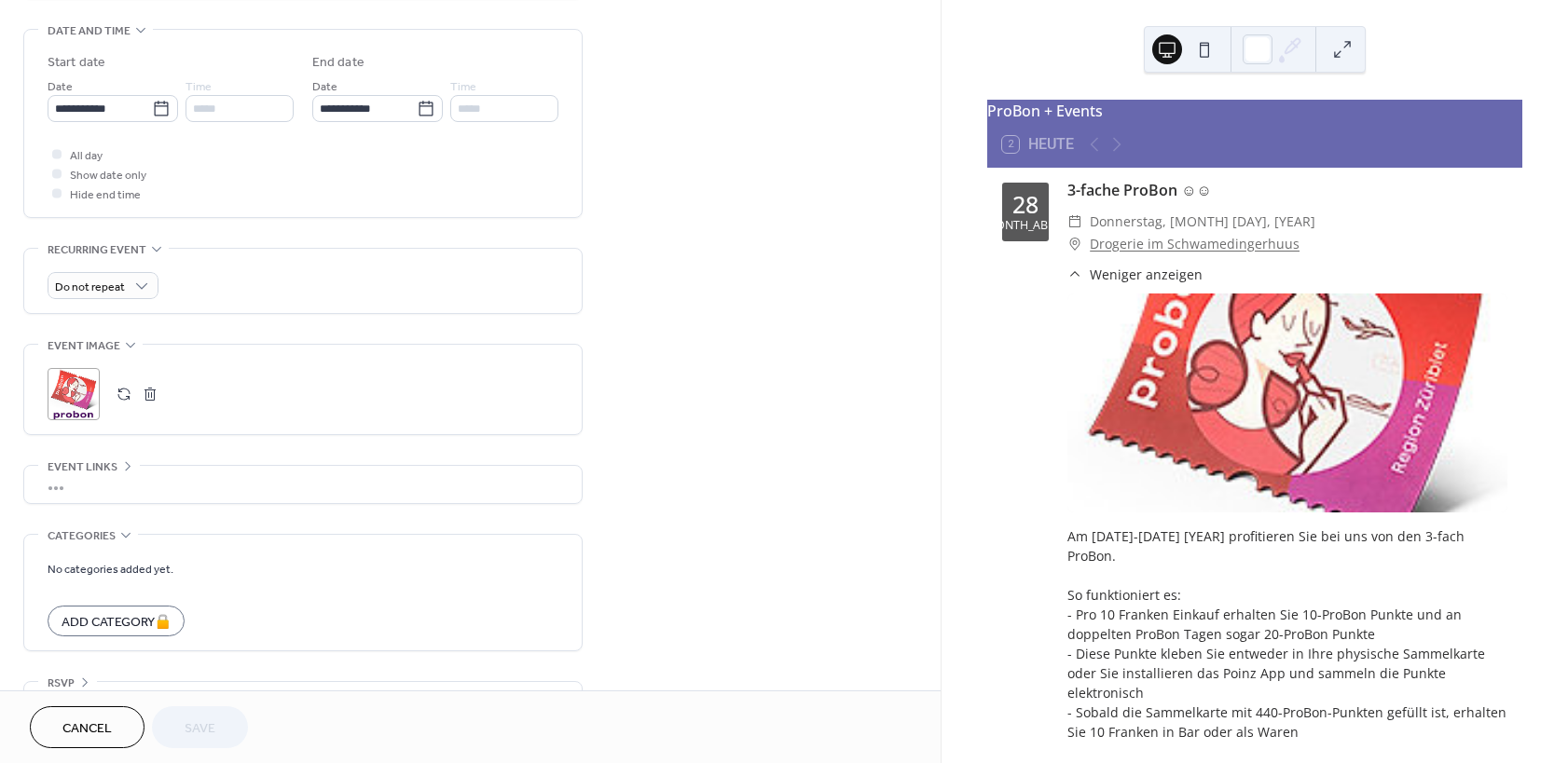 scroll, scrollTop: 522, scrollLeft: 0, axis: vertical 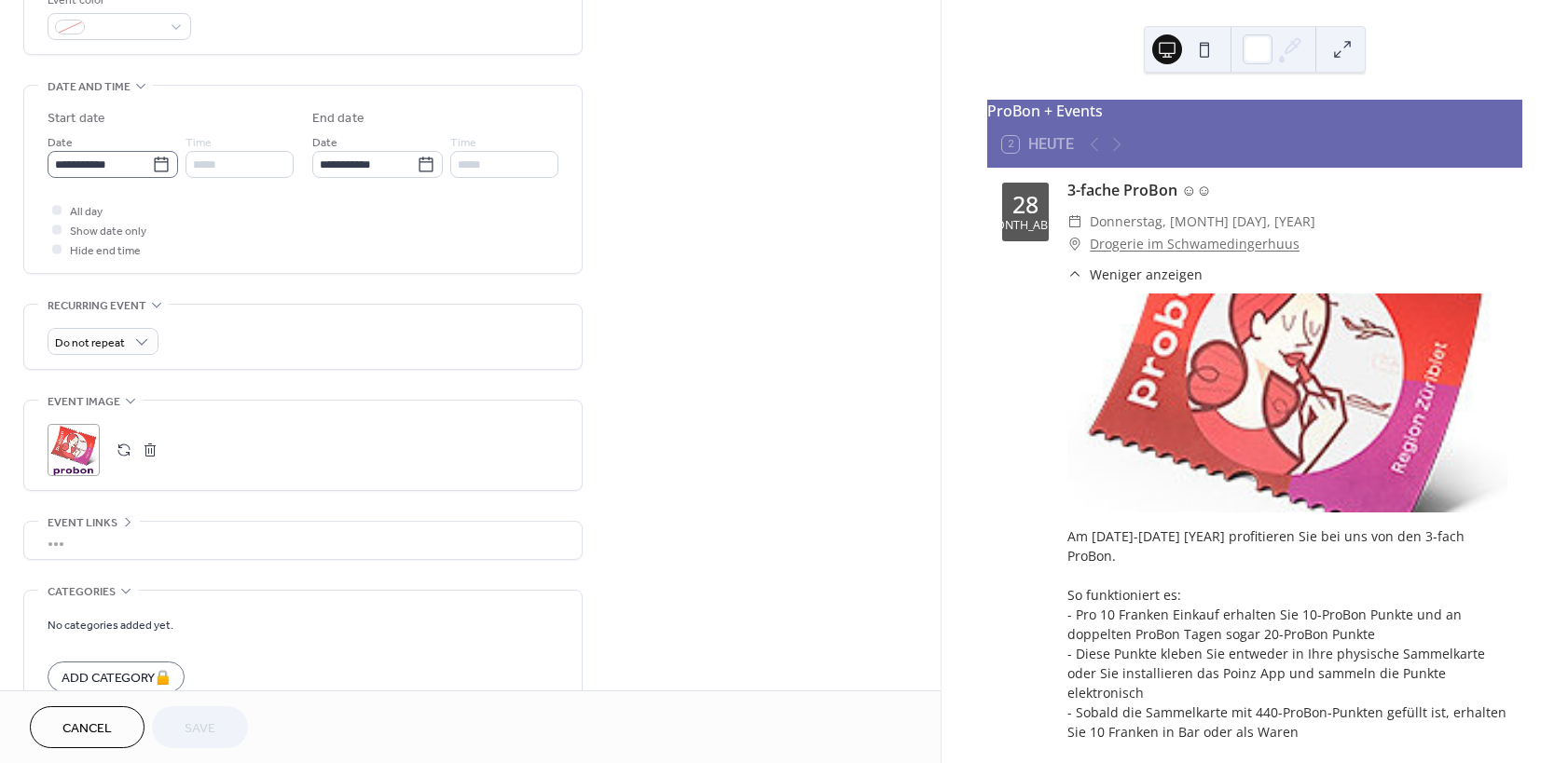 click 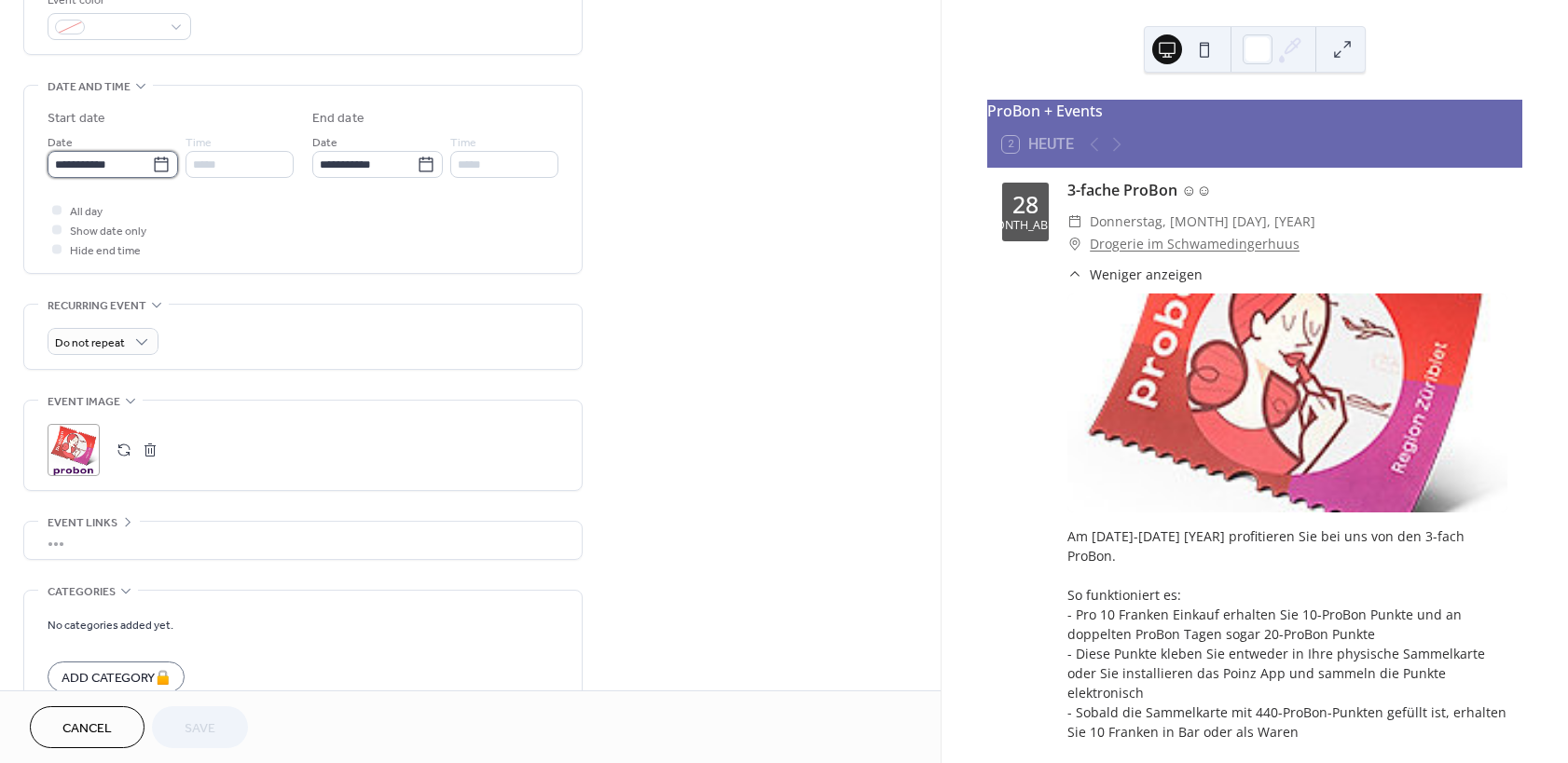 click on "**********" at bounding box center (100, 164) 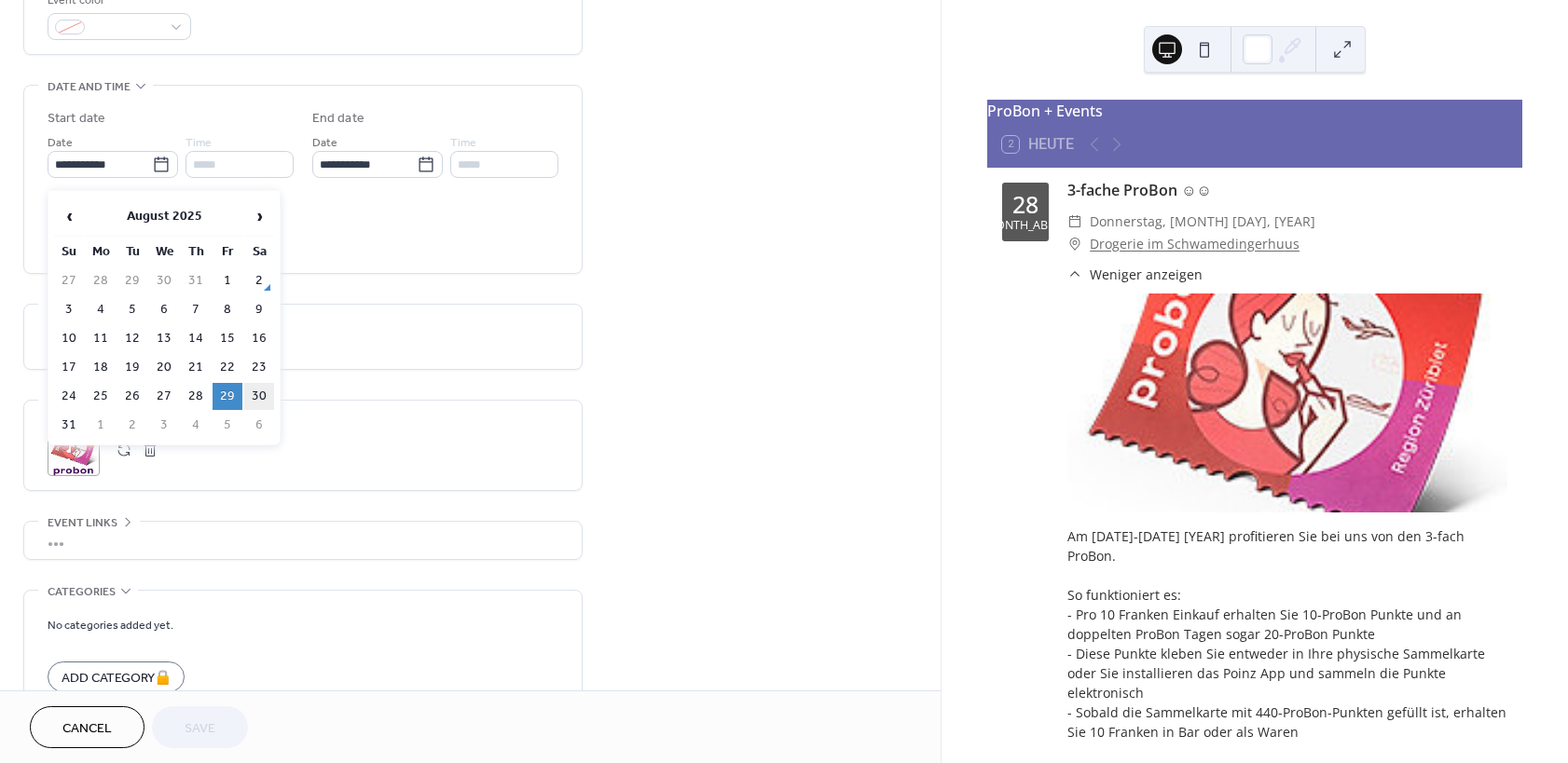 click on "30" at bounding box center (259, 396) 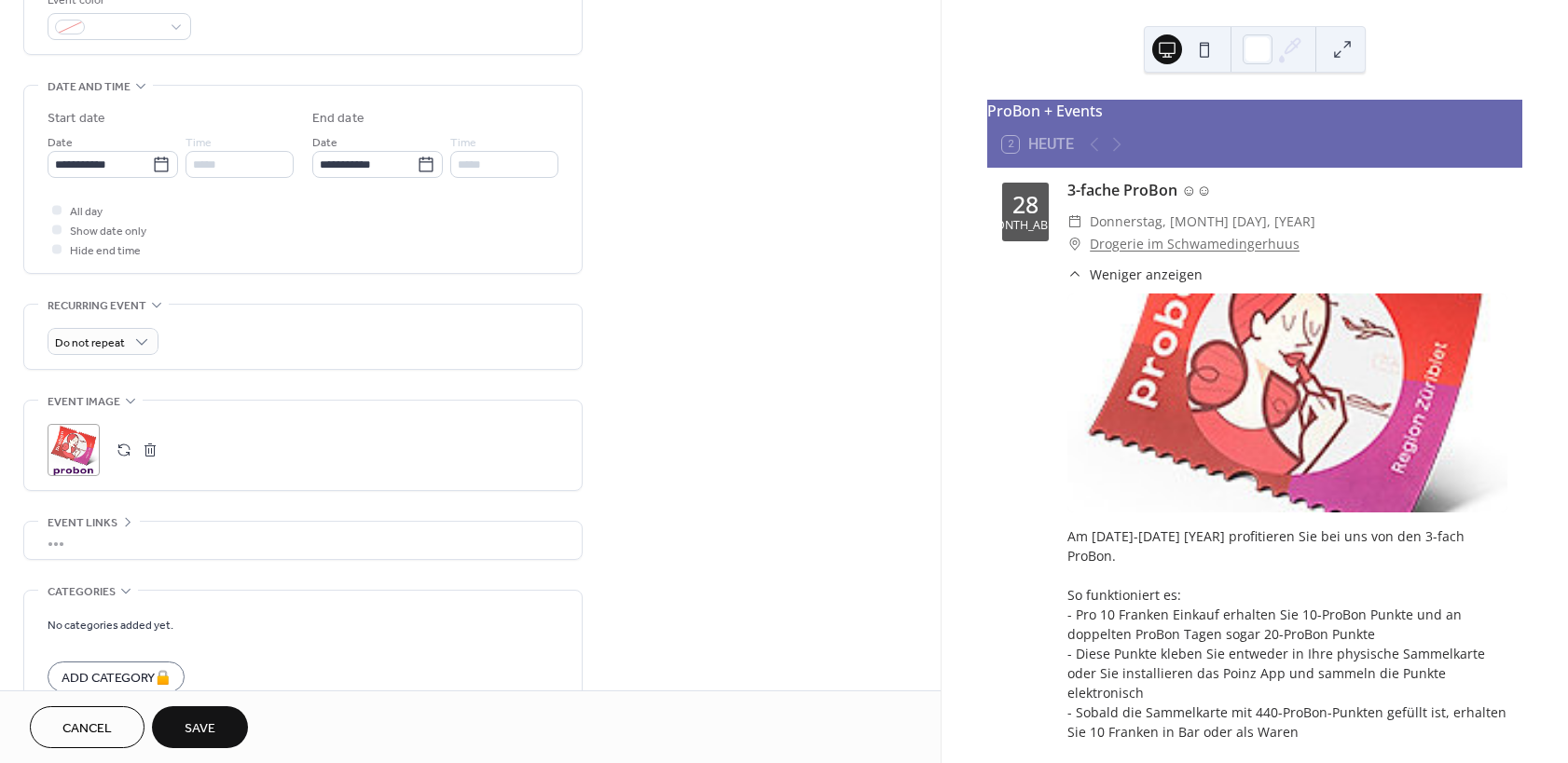click on "Save" at bounding box center [199, 727] 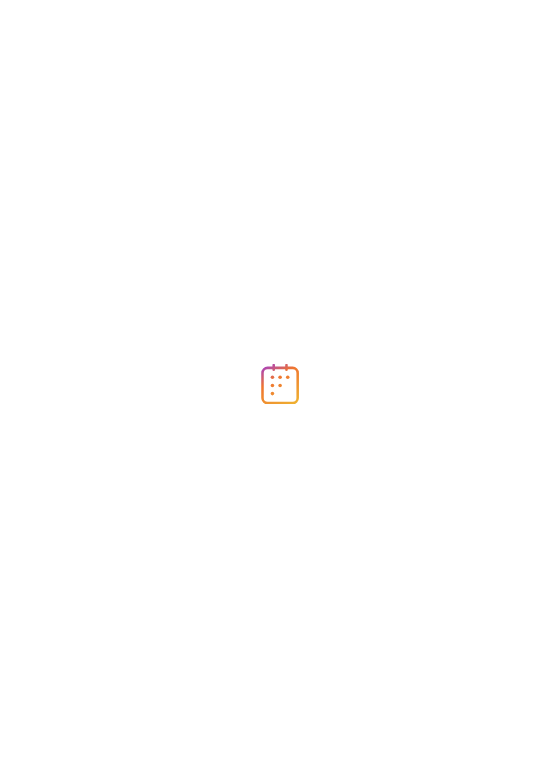 scroll, scrollTop: 0, scrollLeft: 0, axis: both 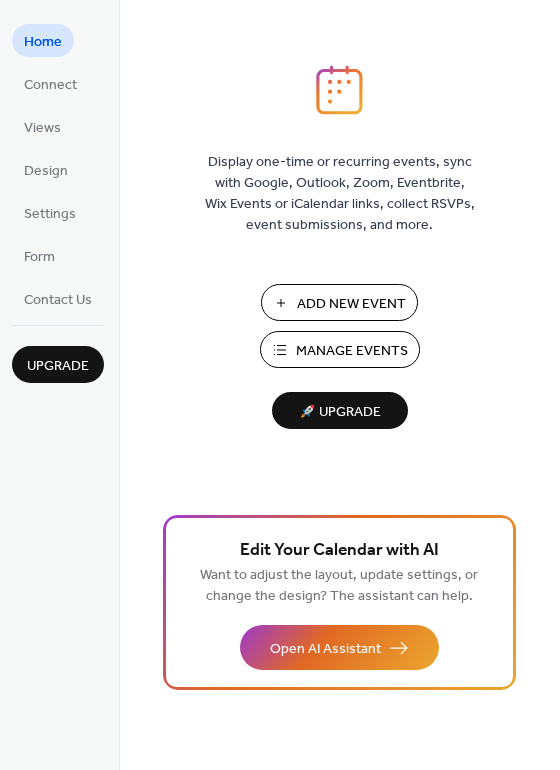 click on "Manage Events" at bounding box center (352, 351) 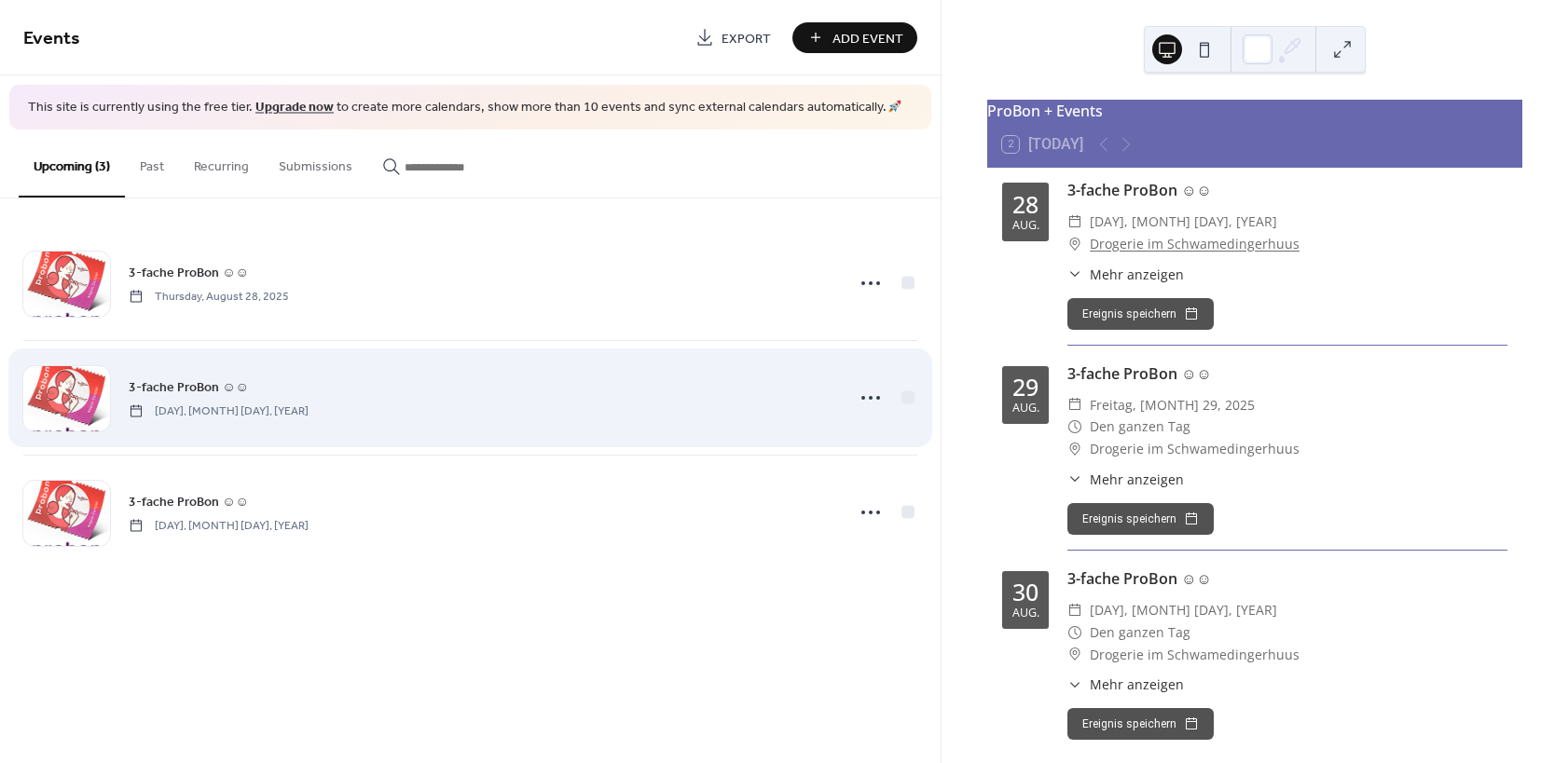 scroll, scrollTop: 0, scrollLeft: 0, axis: both 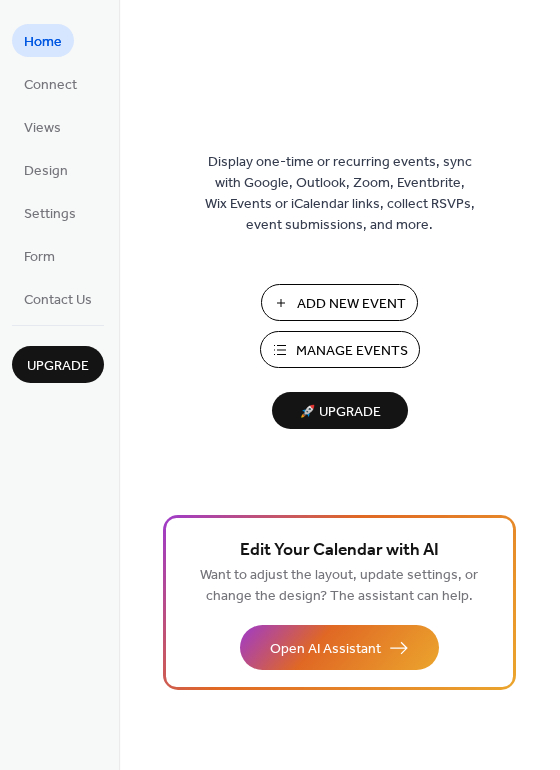 click on "Manage Events" at bounding box center [352, 351] 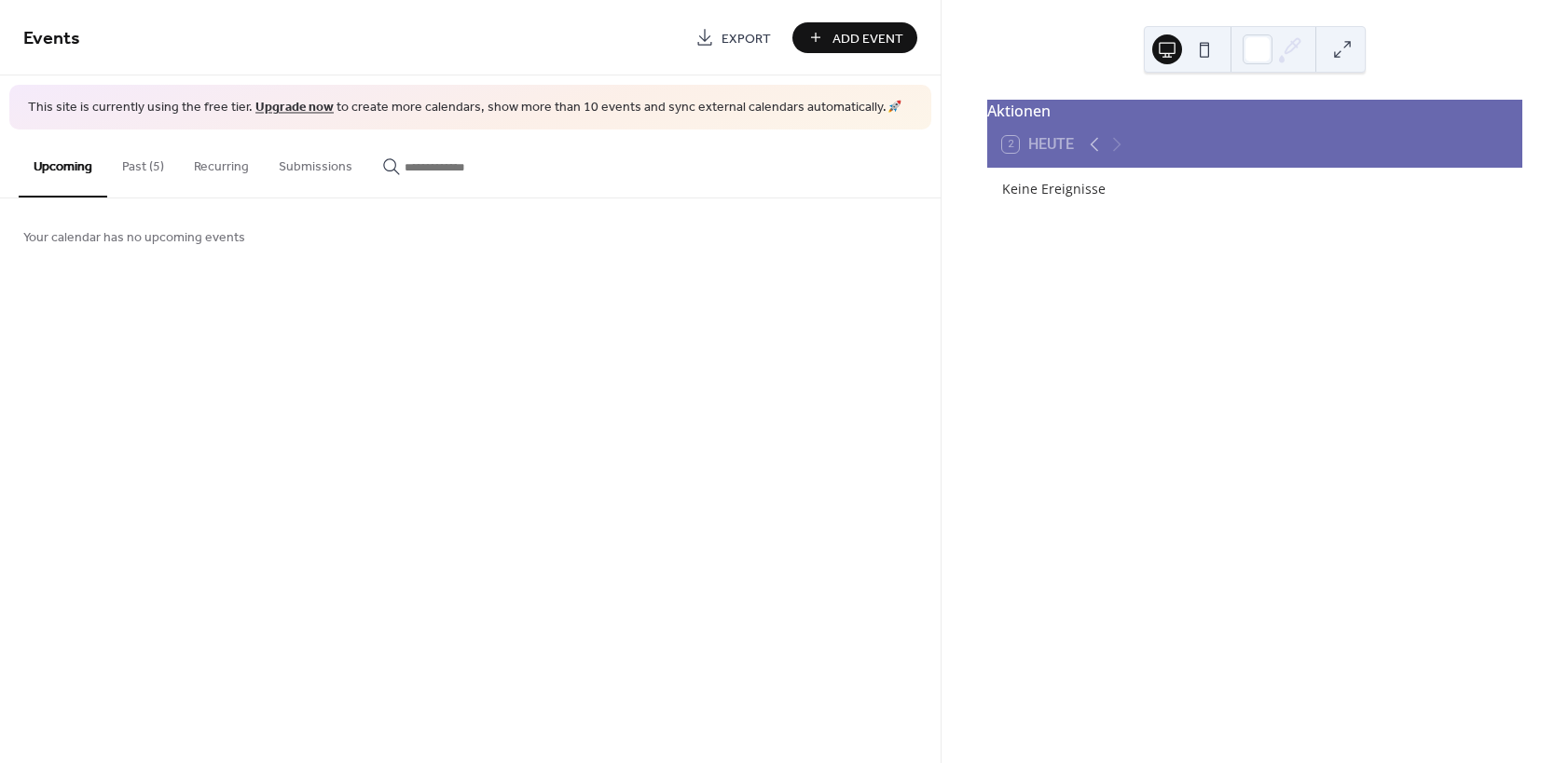 scroll, scrollTop: 0, scrollLeft: 0, axis: both 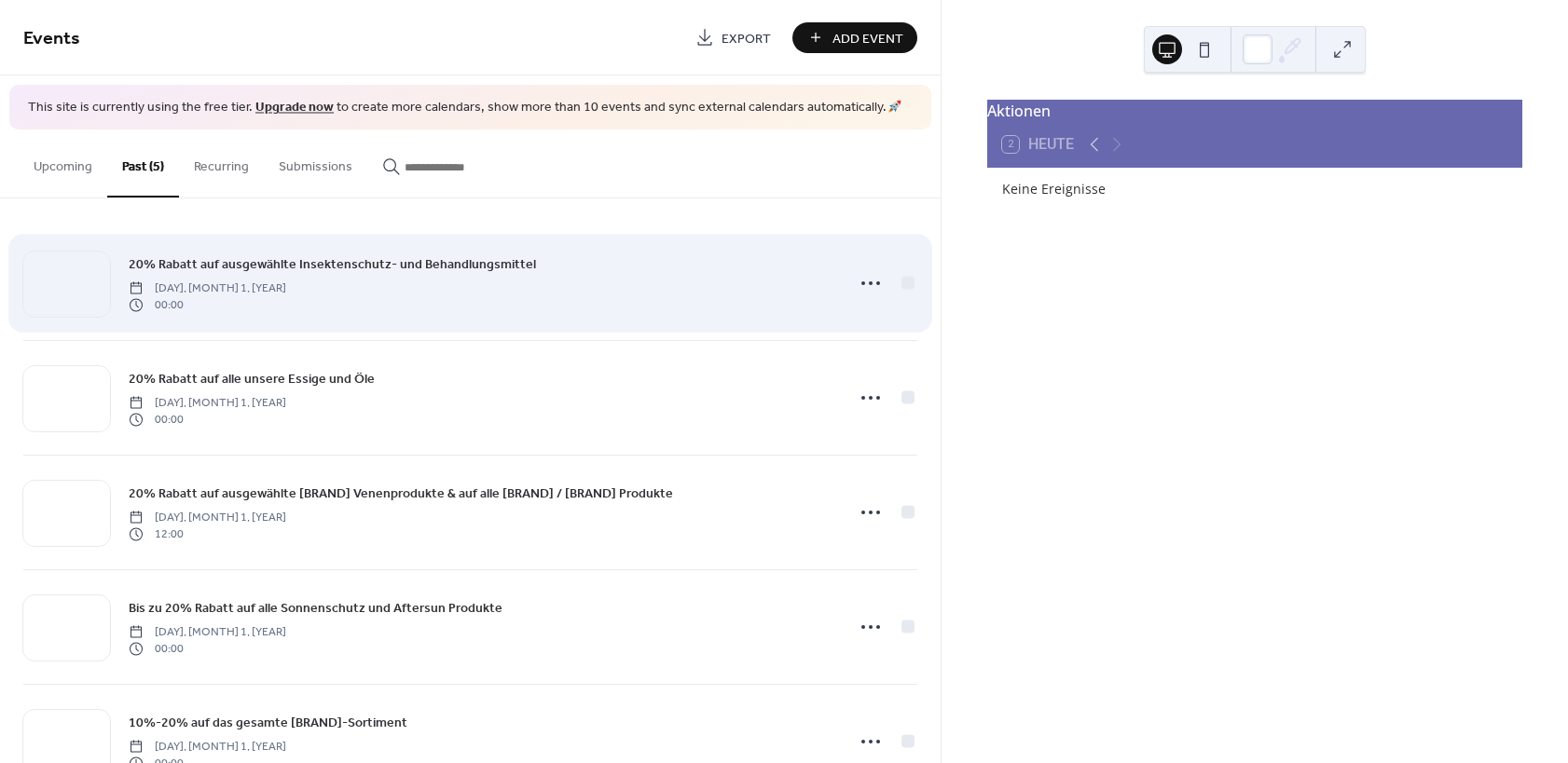 click on "20% Rabatt auf ausgewählte Insektenschutz- und Behandlungsmittel" at bounding box center (332, 264) 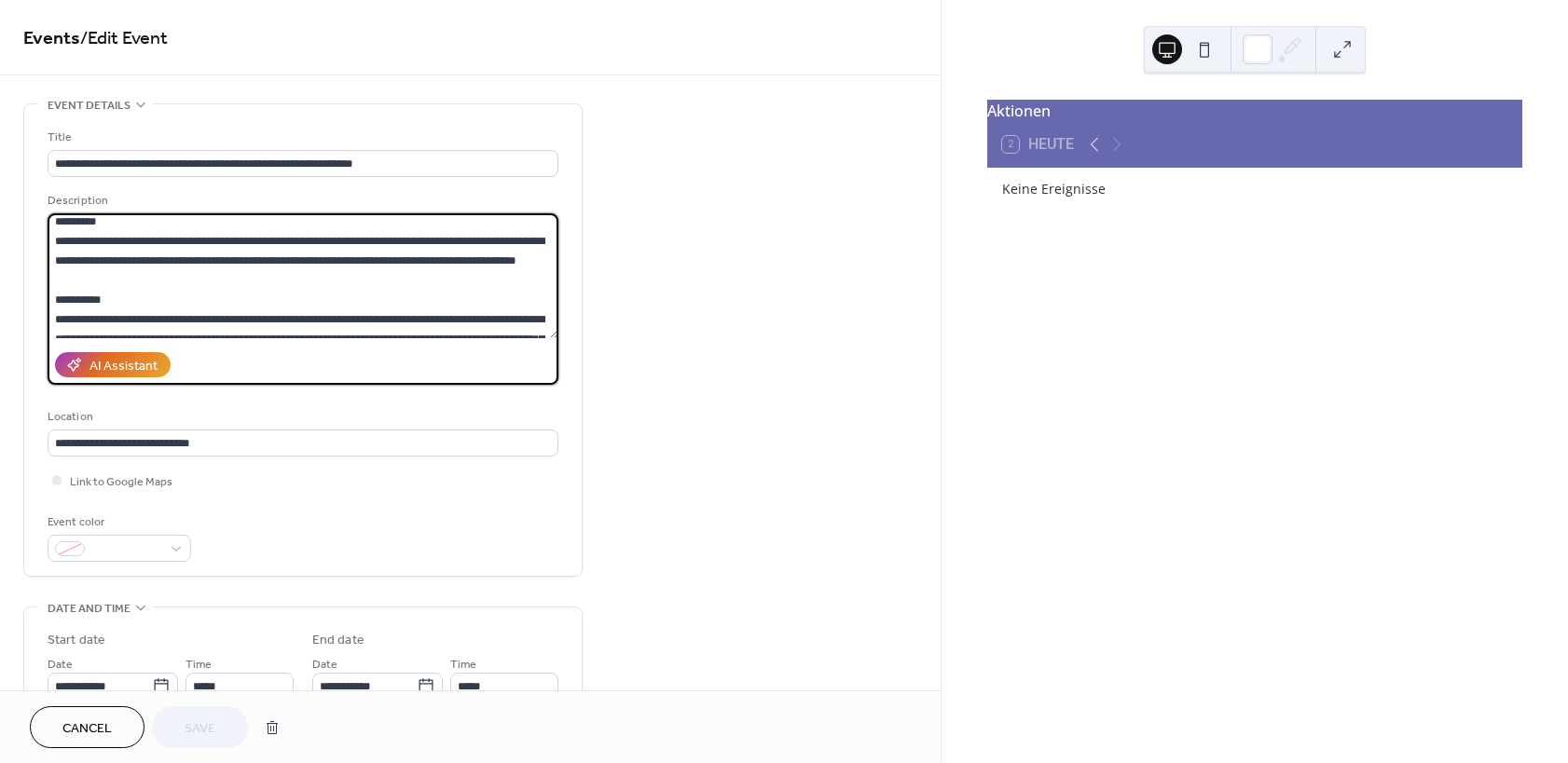 scroll, scrollTop: 646, scrollLeft: 0, axis: vertical 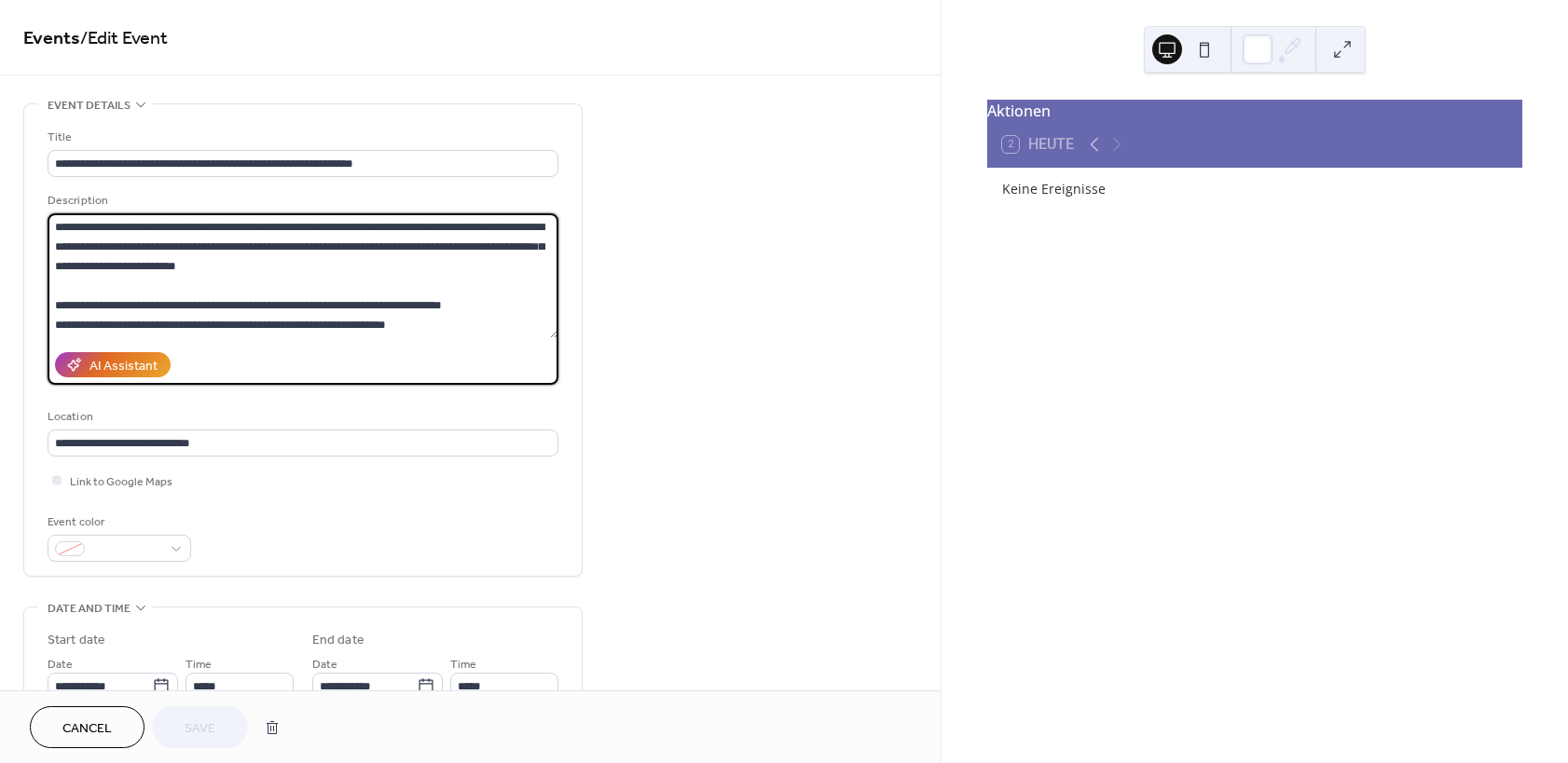 drag, startPoint x: 52, startPoint y: 230, endPoint x: 306, endPoint y: 455, distance: 339.32433 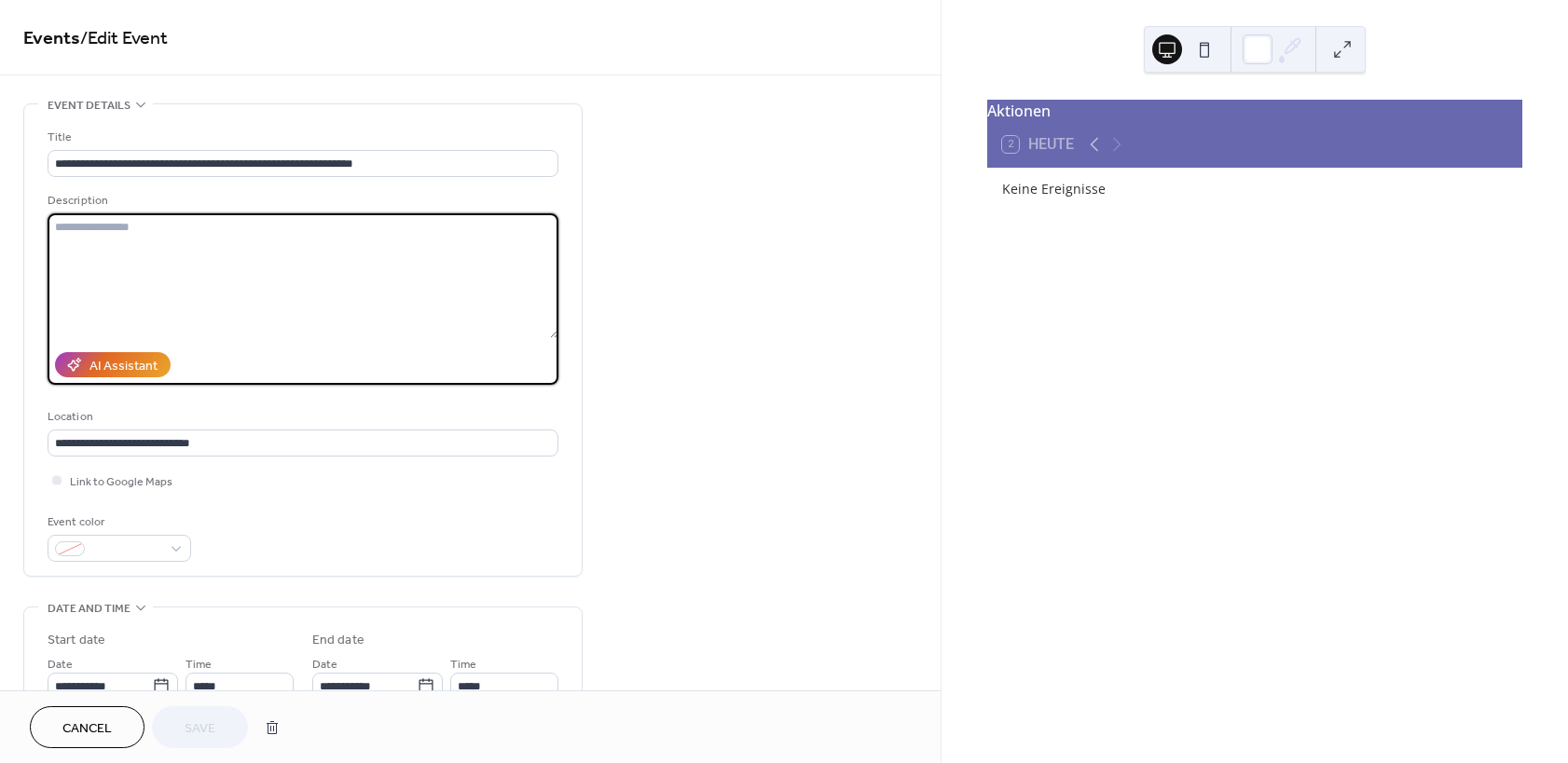 scroll, scrollTop: 0, scrollLeft: 0, axis: both 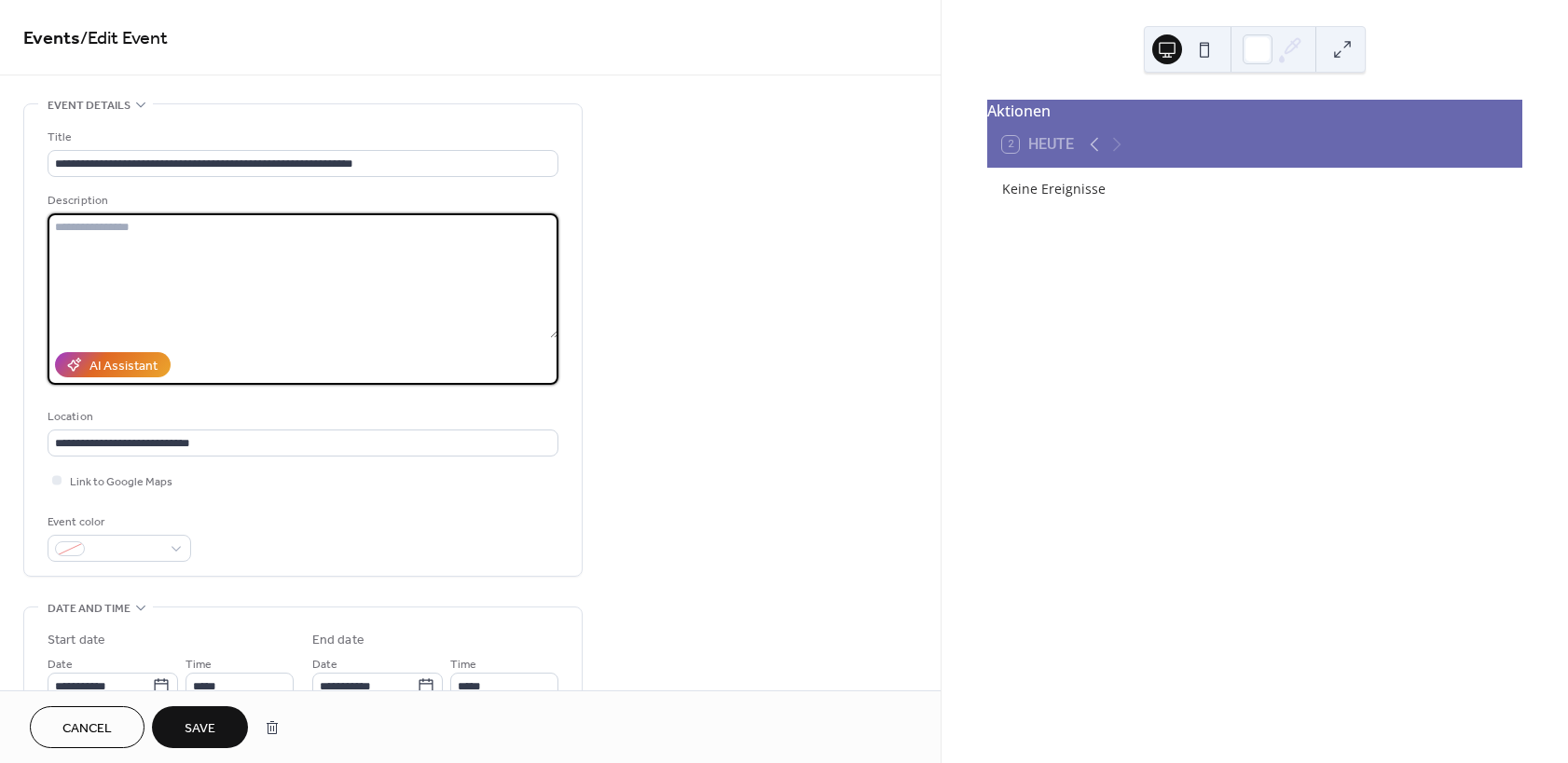 paste on "**********" 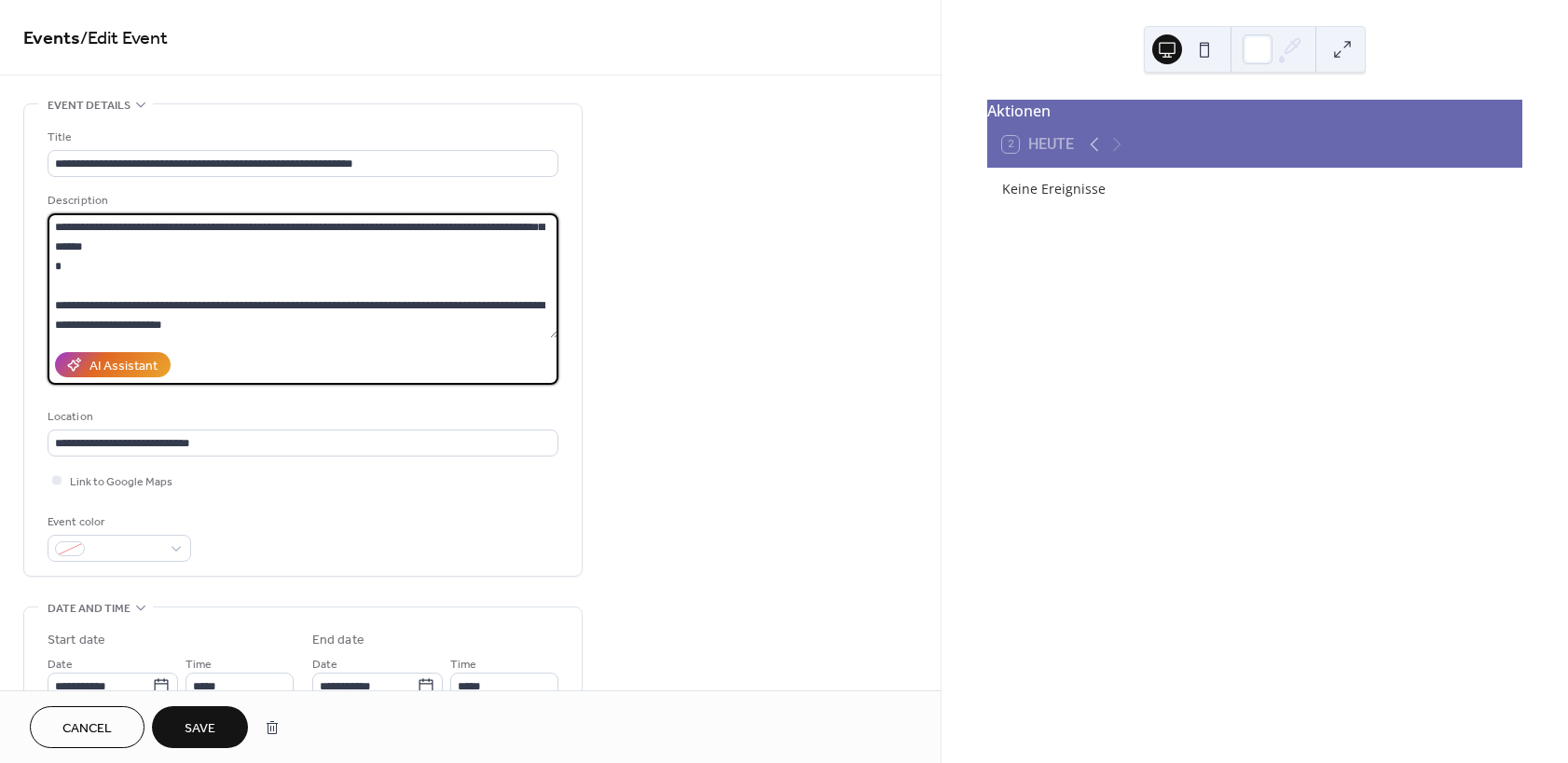 scroll, scrollTop: 0, scrollLeft: 0, axis: both 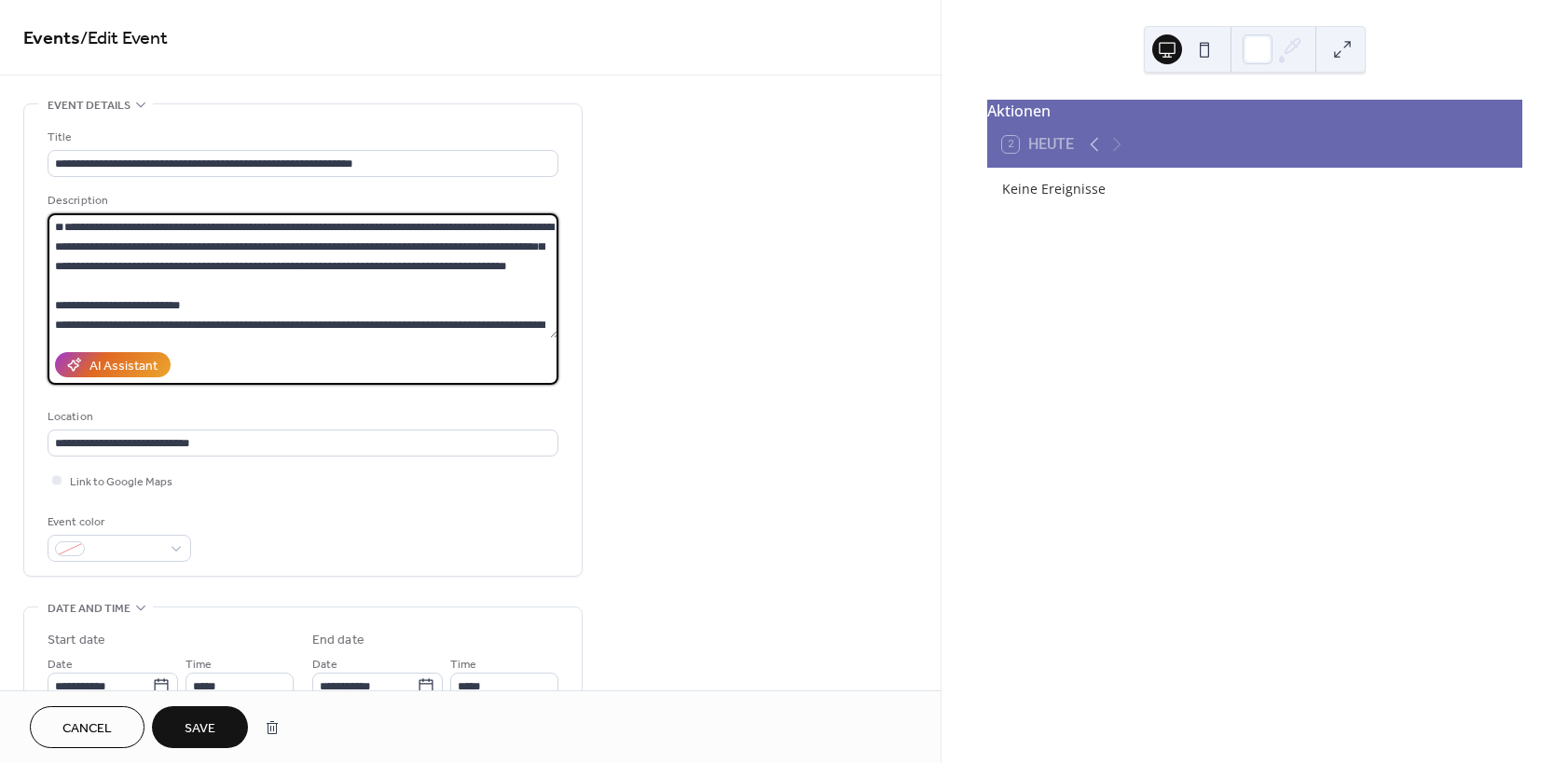 click at bounding box center [303, 276] 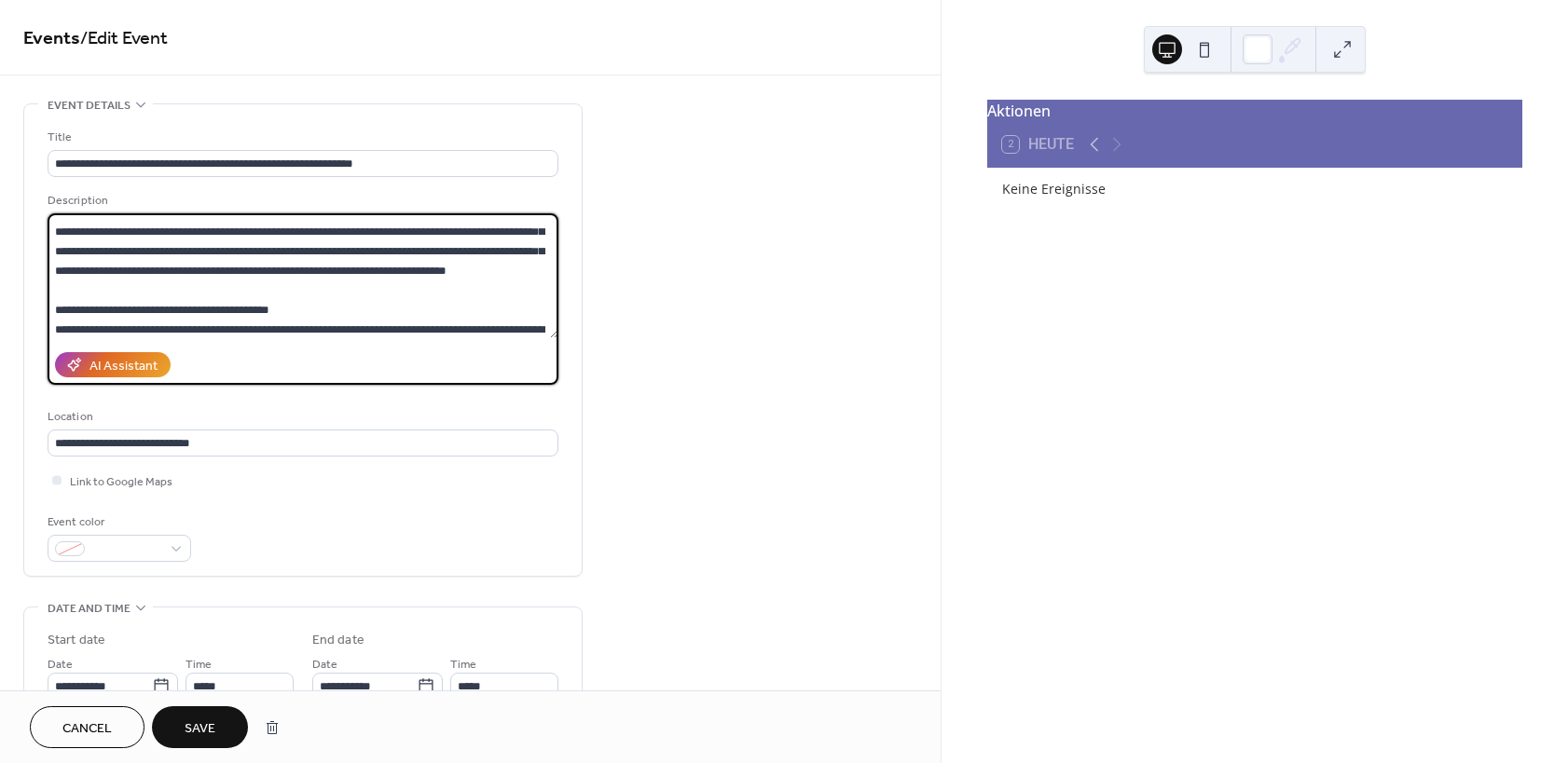 scroll, scrollTop: 0, scrollLeft: 0, axis: both 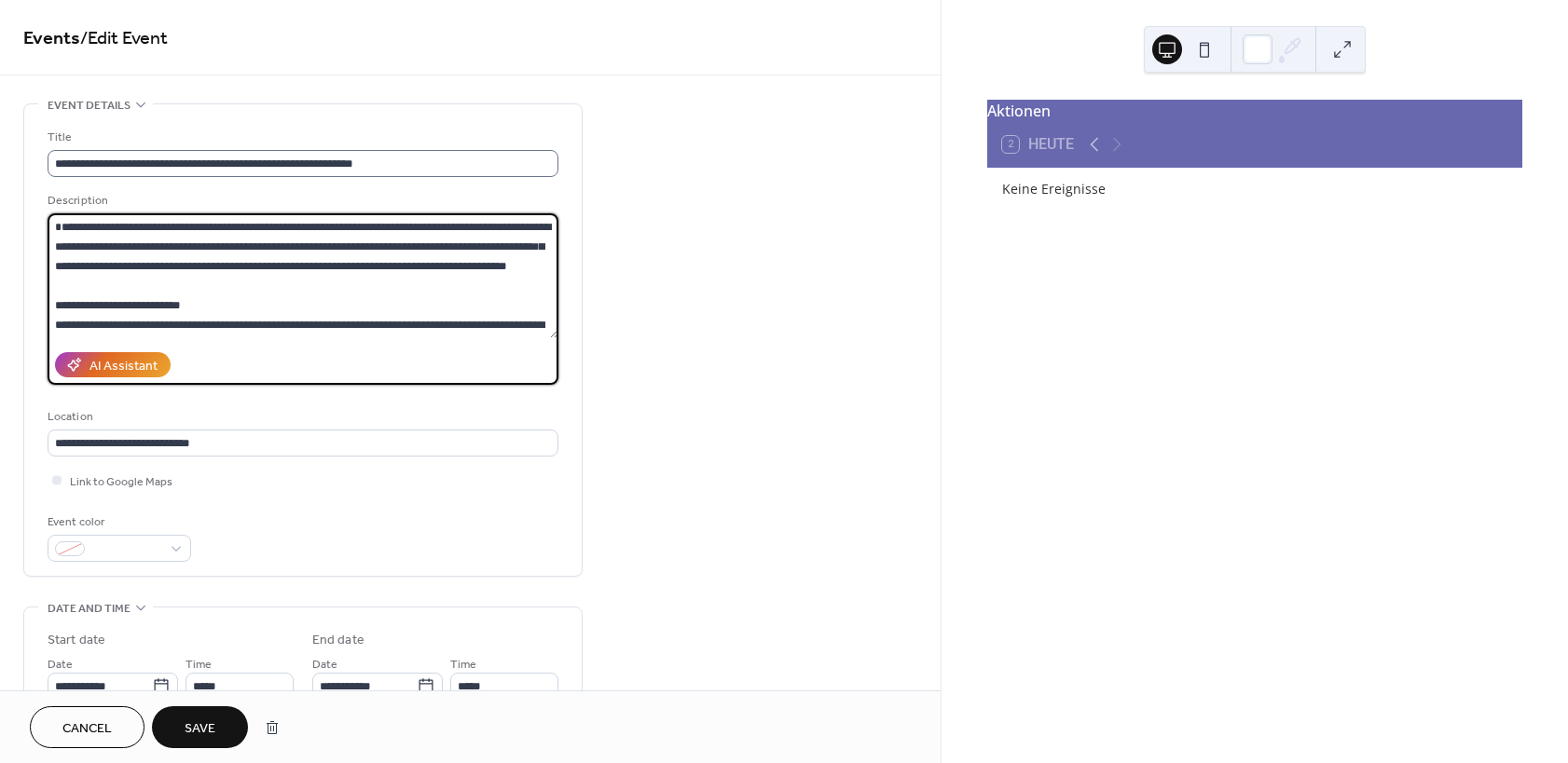 type on "**********" 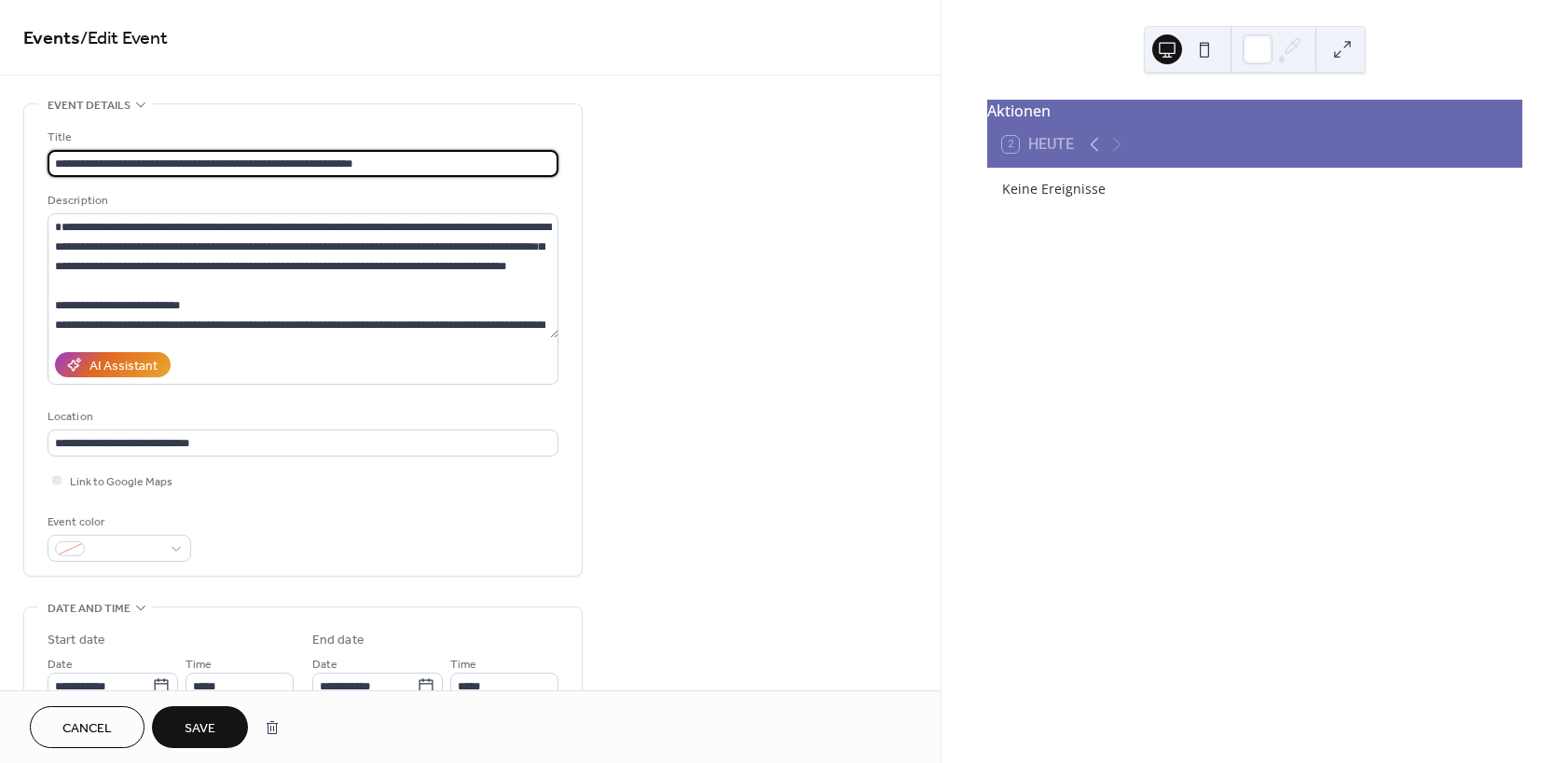 drag, startPoint x: 361, startPoint y: 165, endPoint x: 32, endPoint y: 164, distance: 329.0015 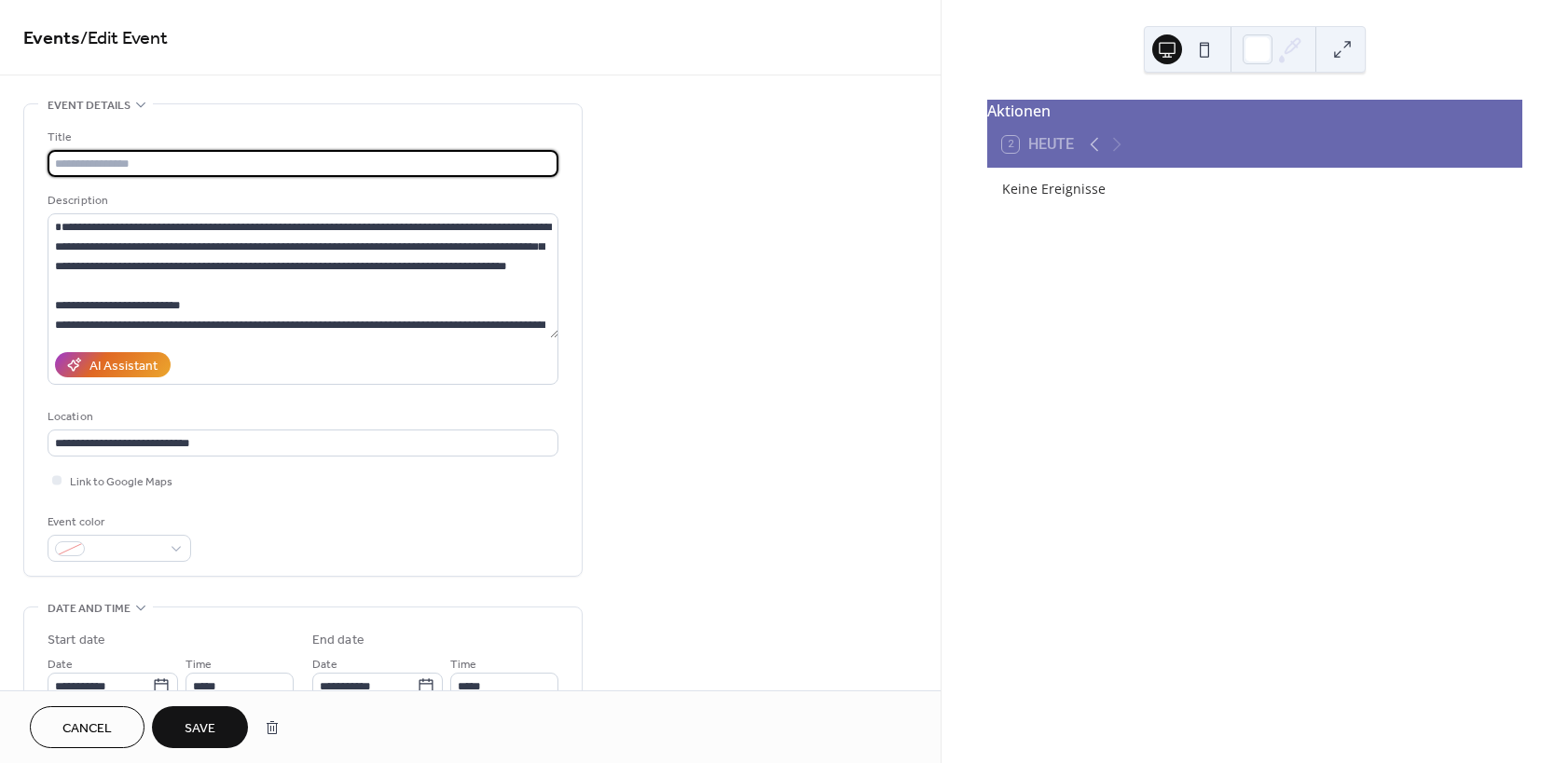paste on "**********" 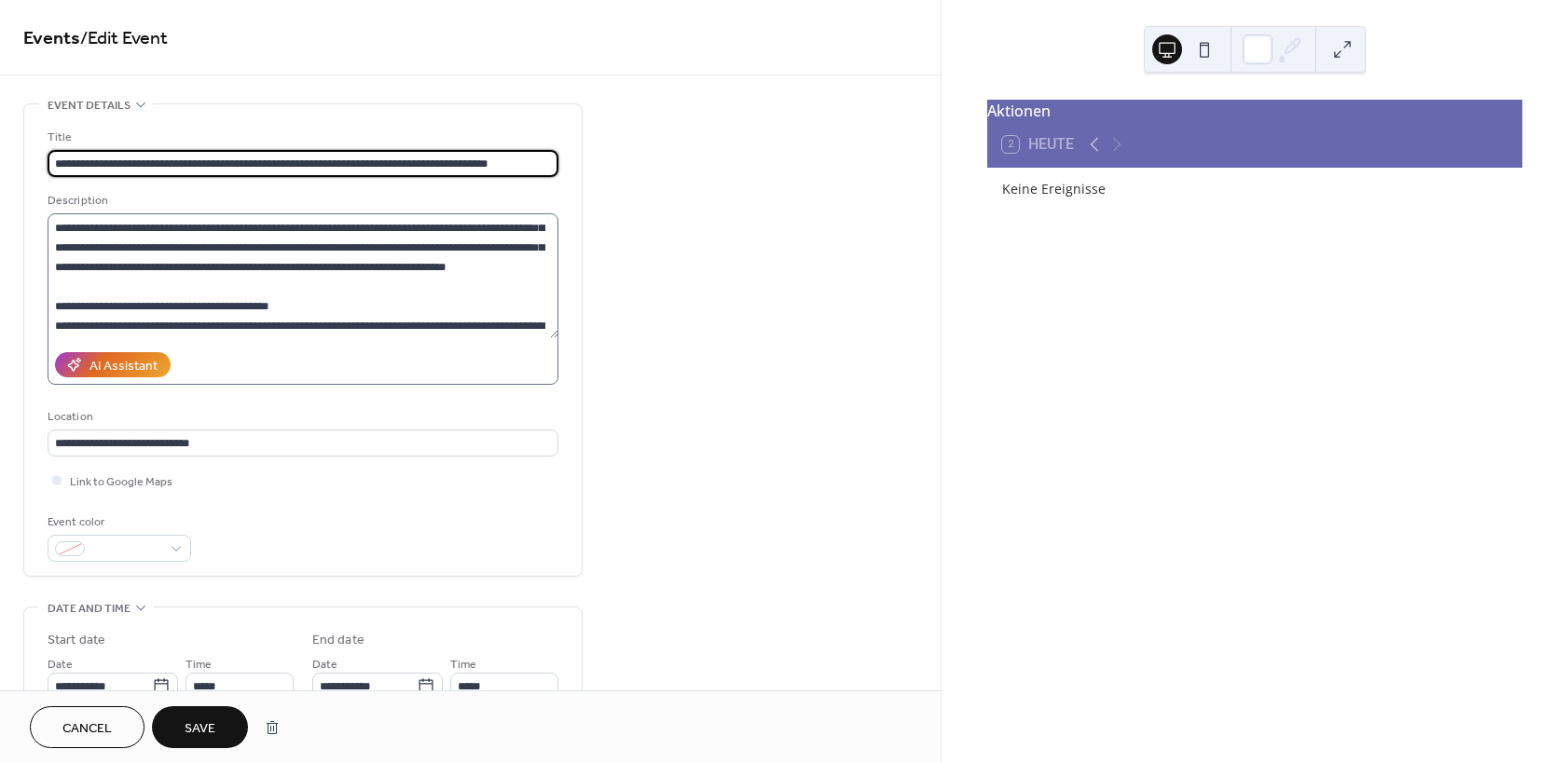 scroll, scrollTop: 225, scrollLeft: 0, axis: vertical 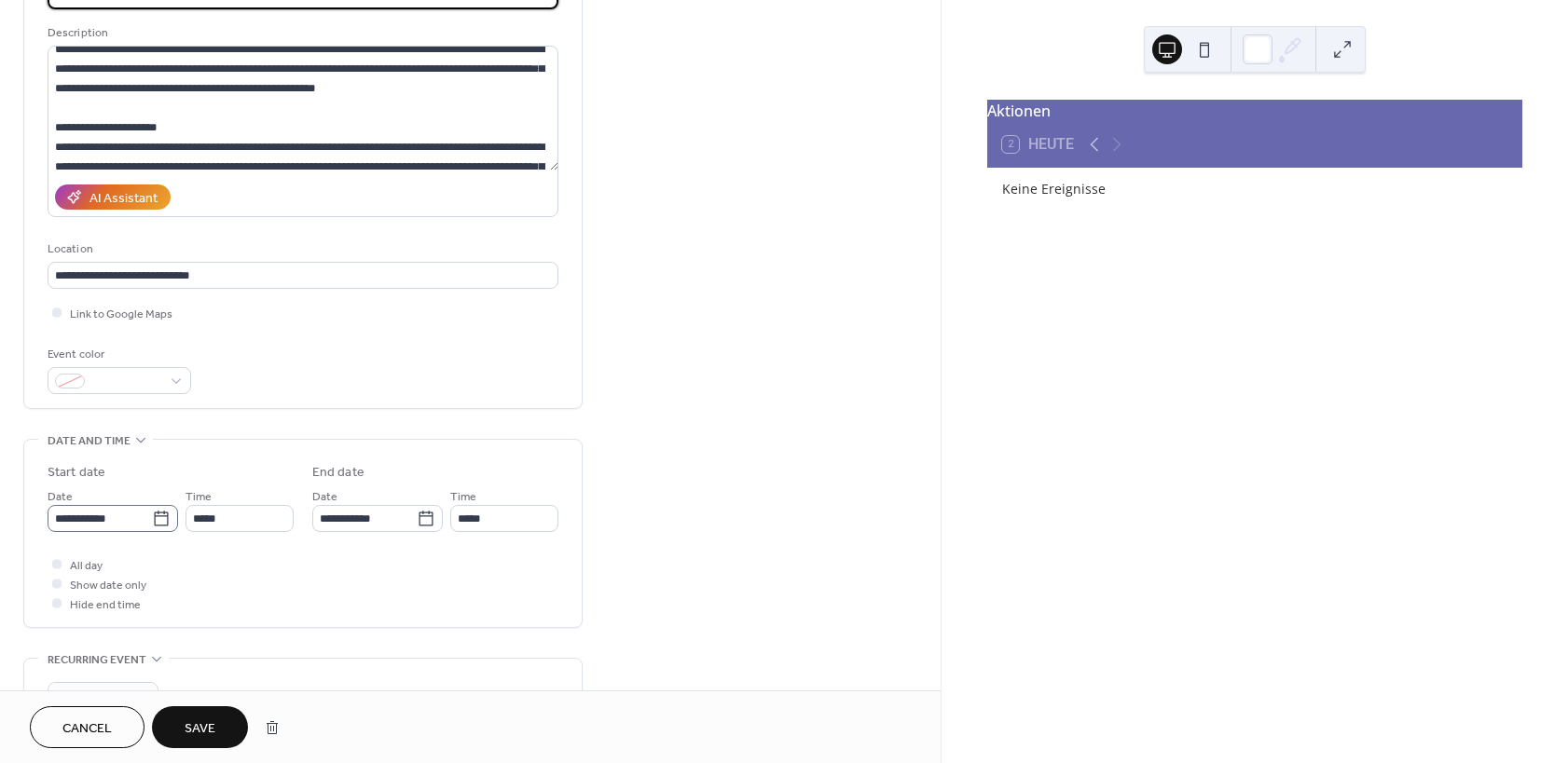 type on "**********" 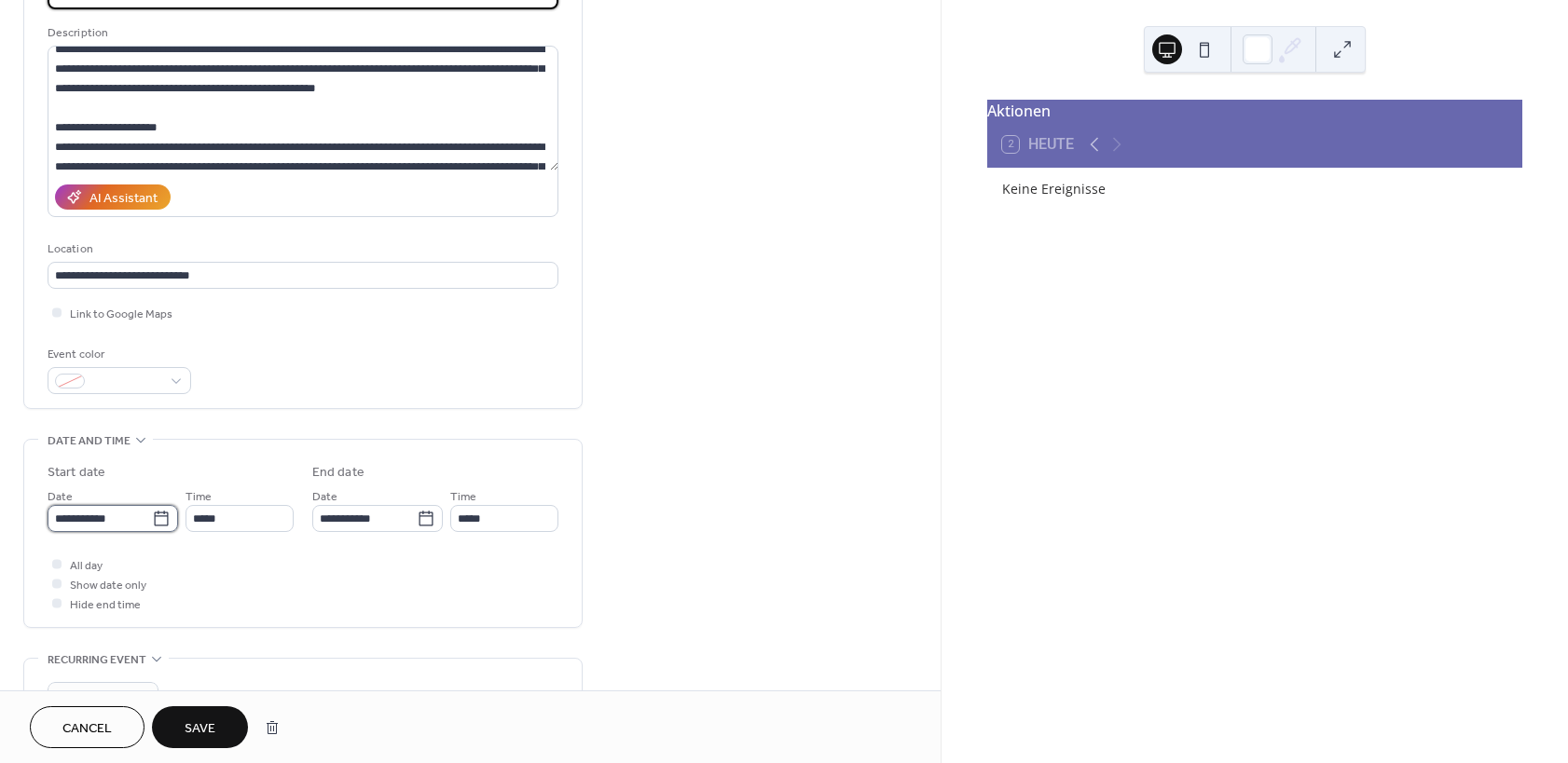 click on "**********" at bounding box center (100, 518) 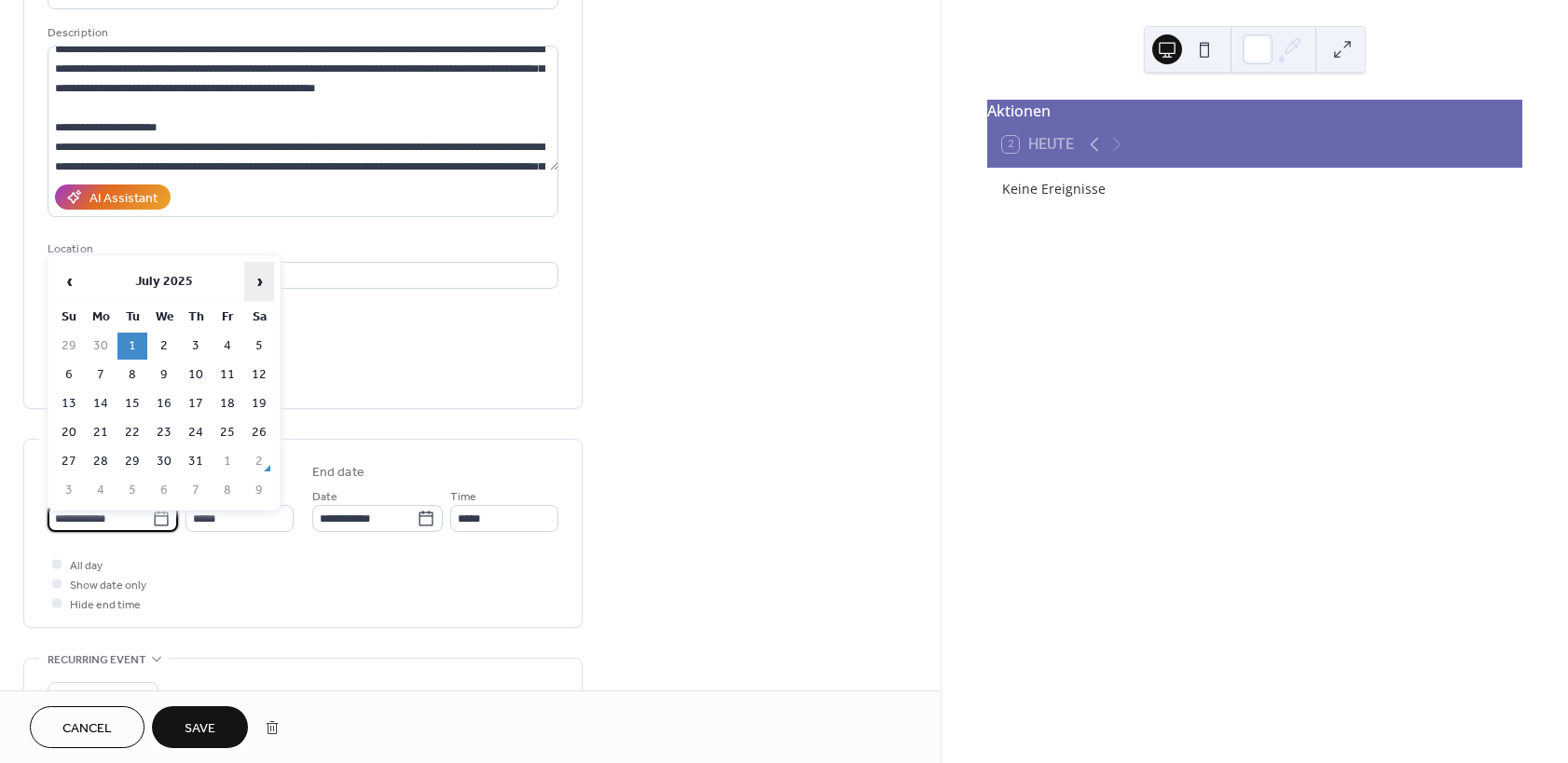 click on "›" at bounding box center (259, 281) 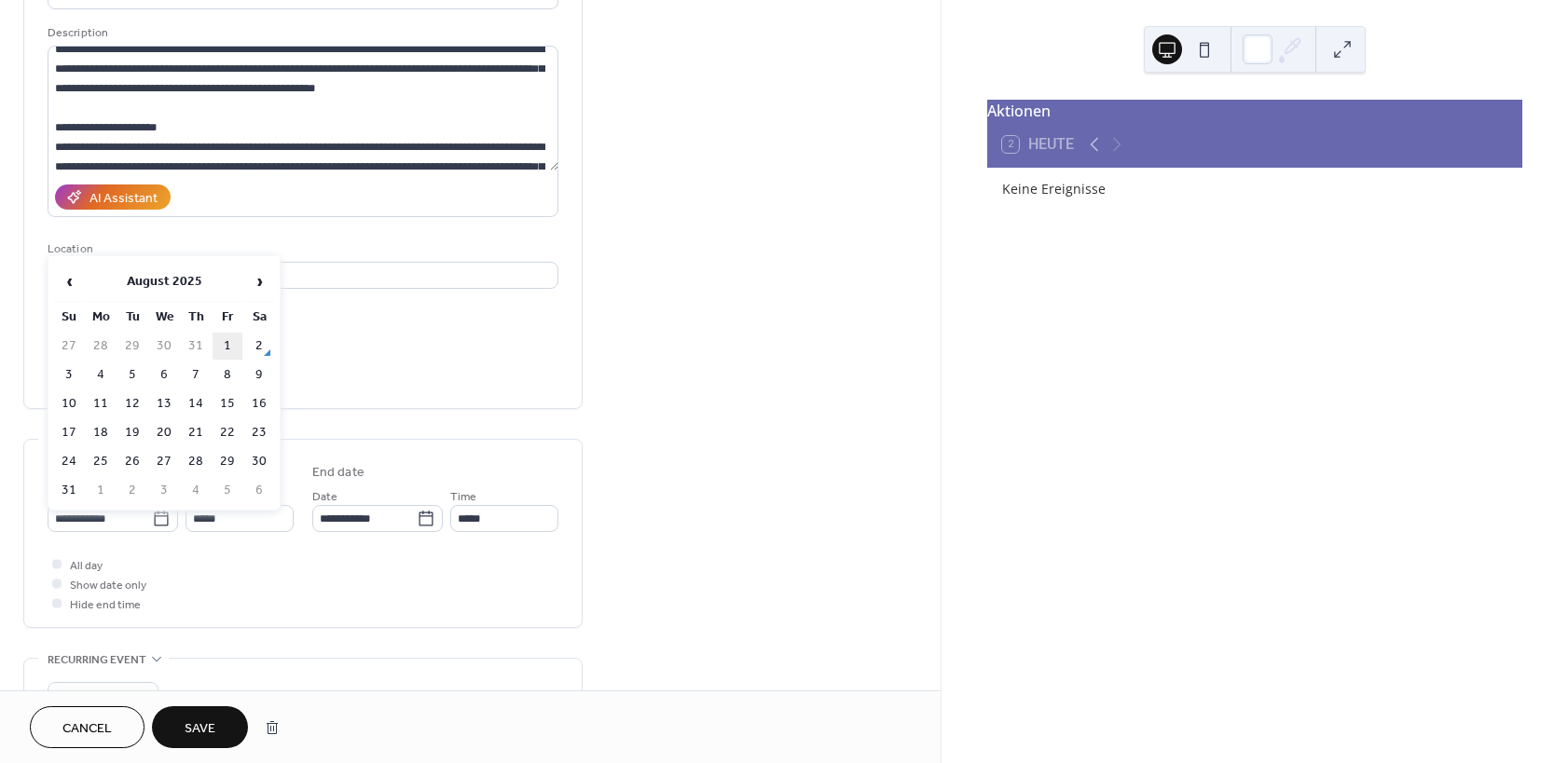 click on "1" at bounding box center [227, 346] 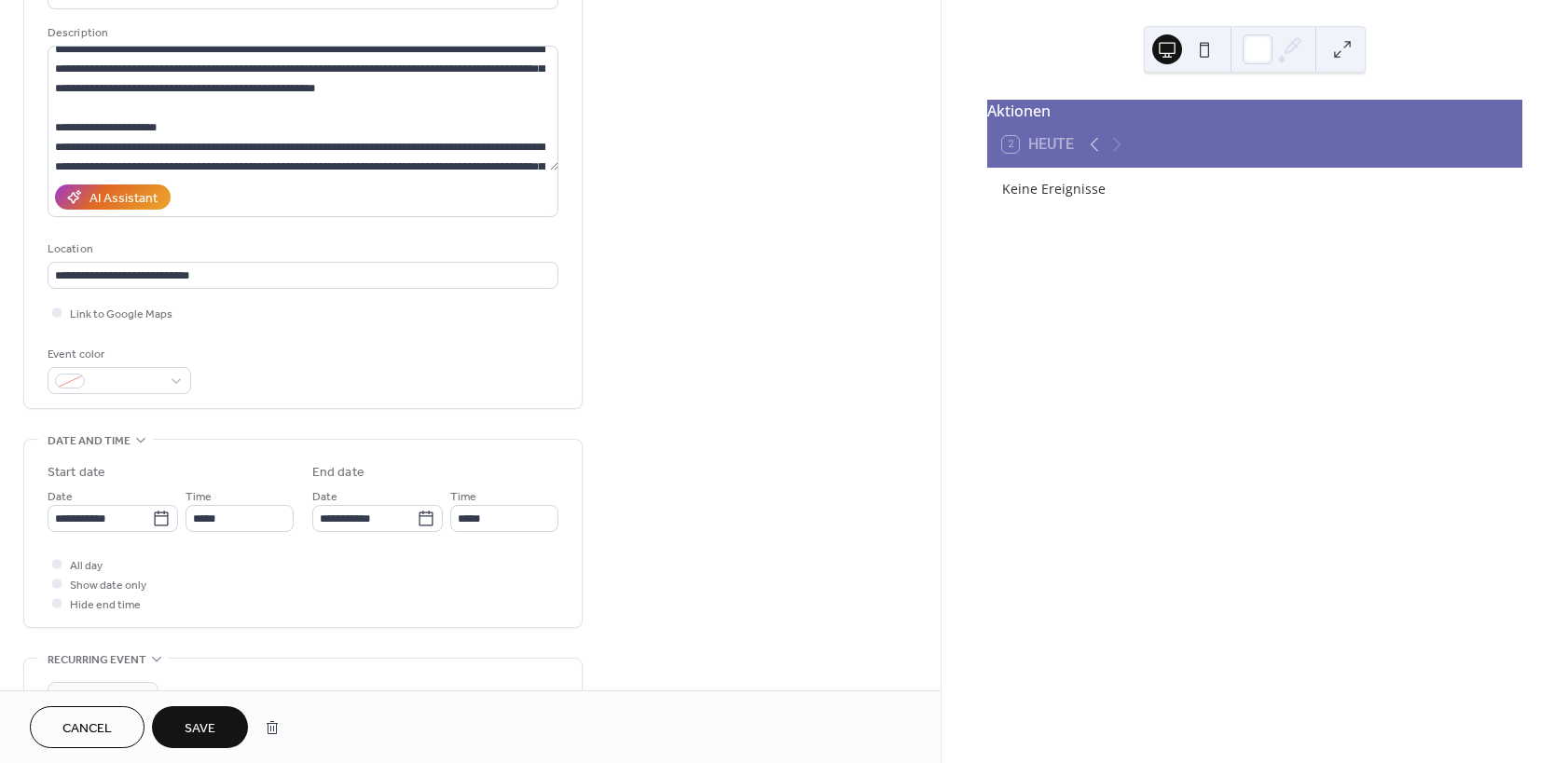 type on "**********" 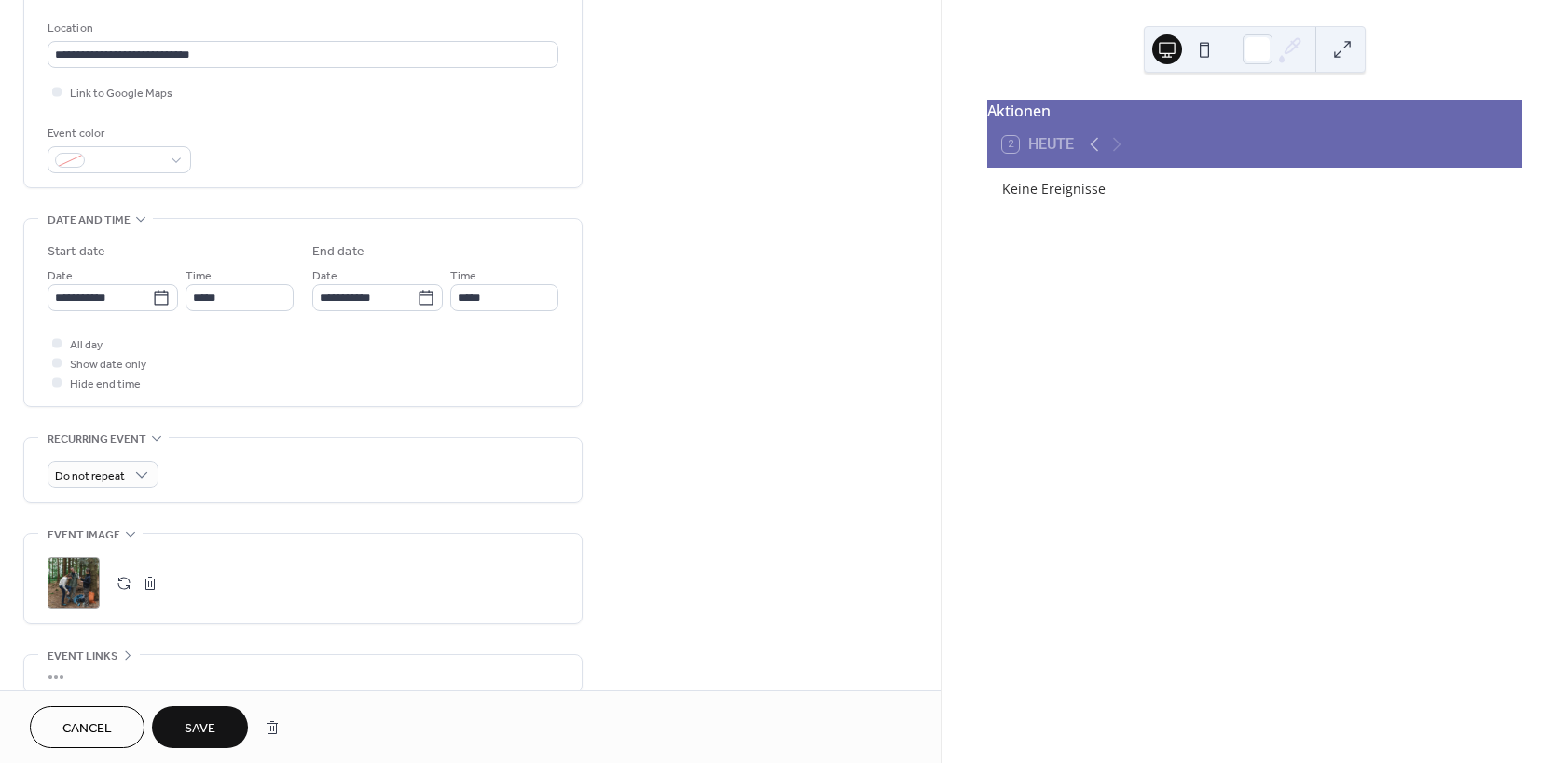 scroll, scrollTop: 391, scrollLeft: 0, axis: vertical 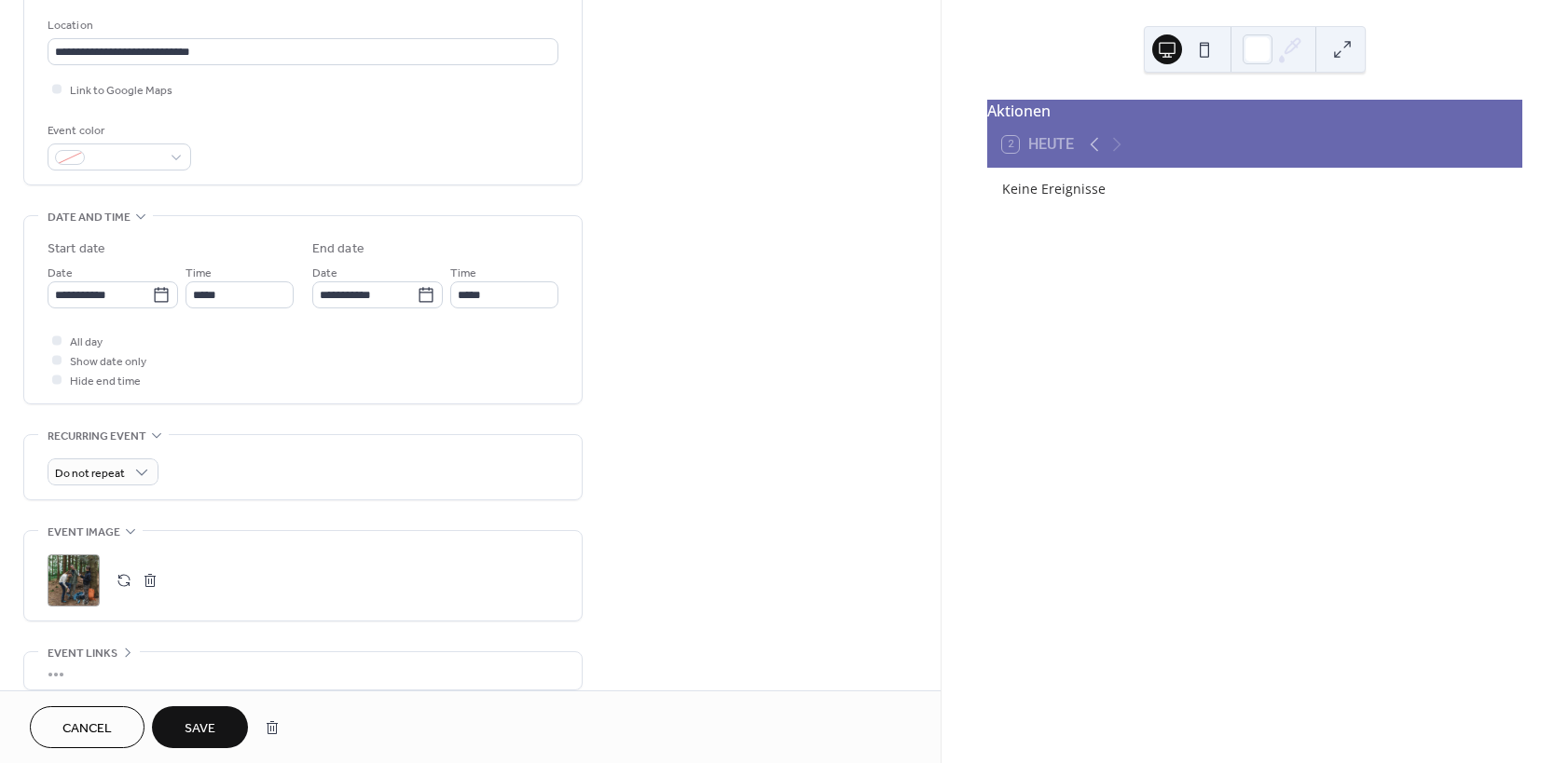 click on ";" at bounding box center (74, 580) 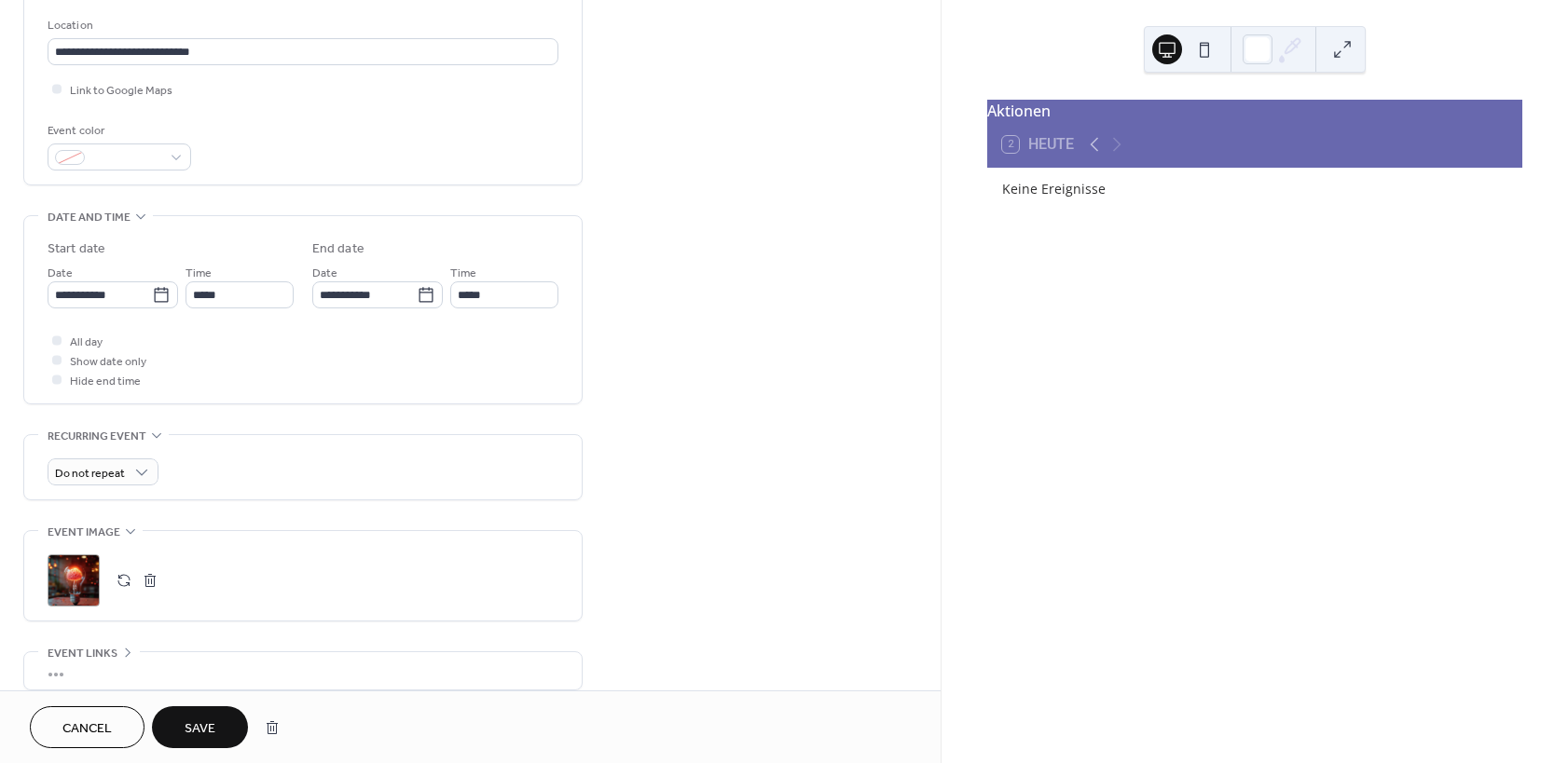 click on "Save" at bounding box center (199, 727) 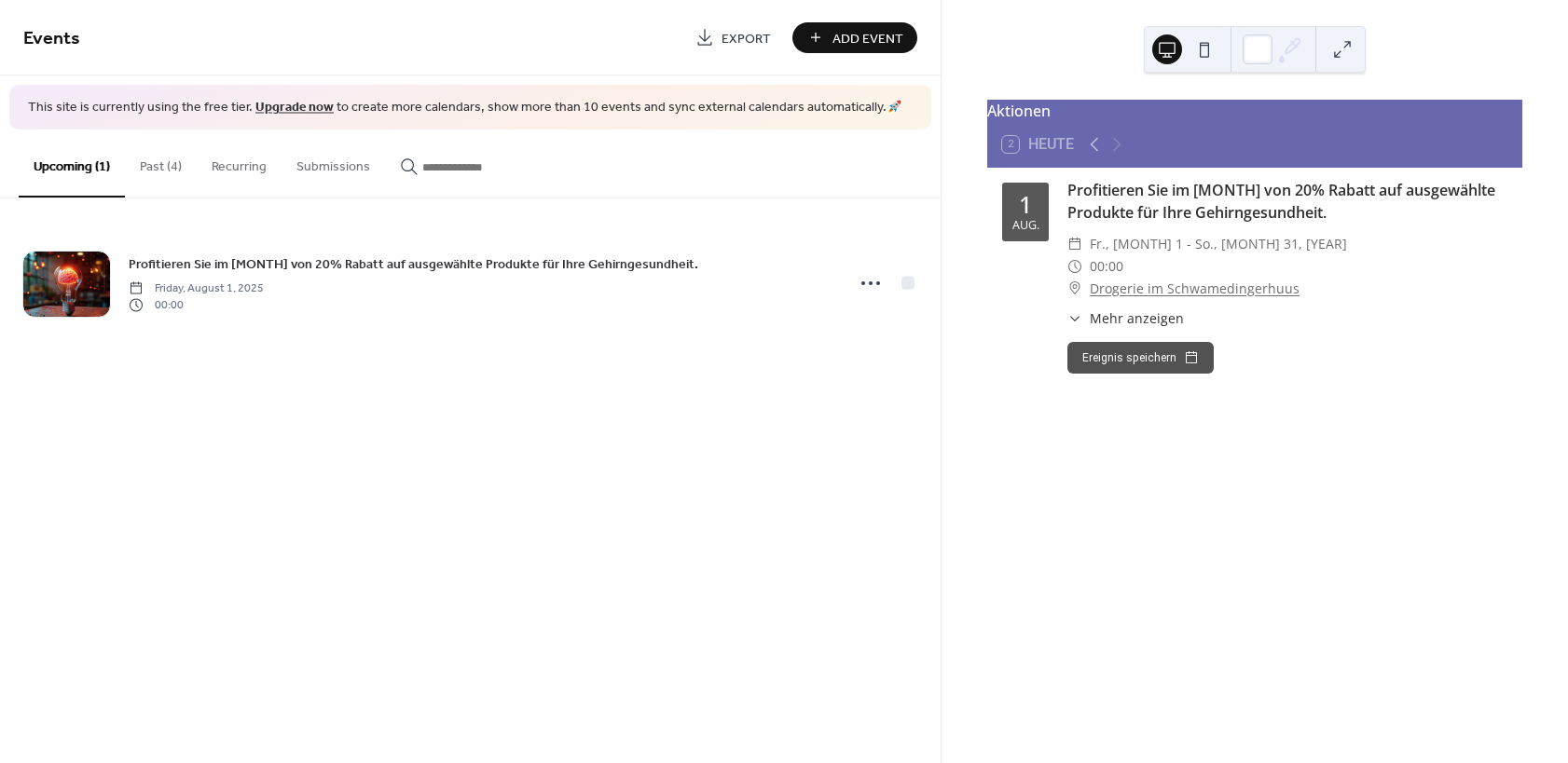 click on "Past (4)" at bounding box center [160, 162] 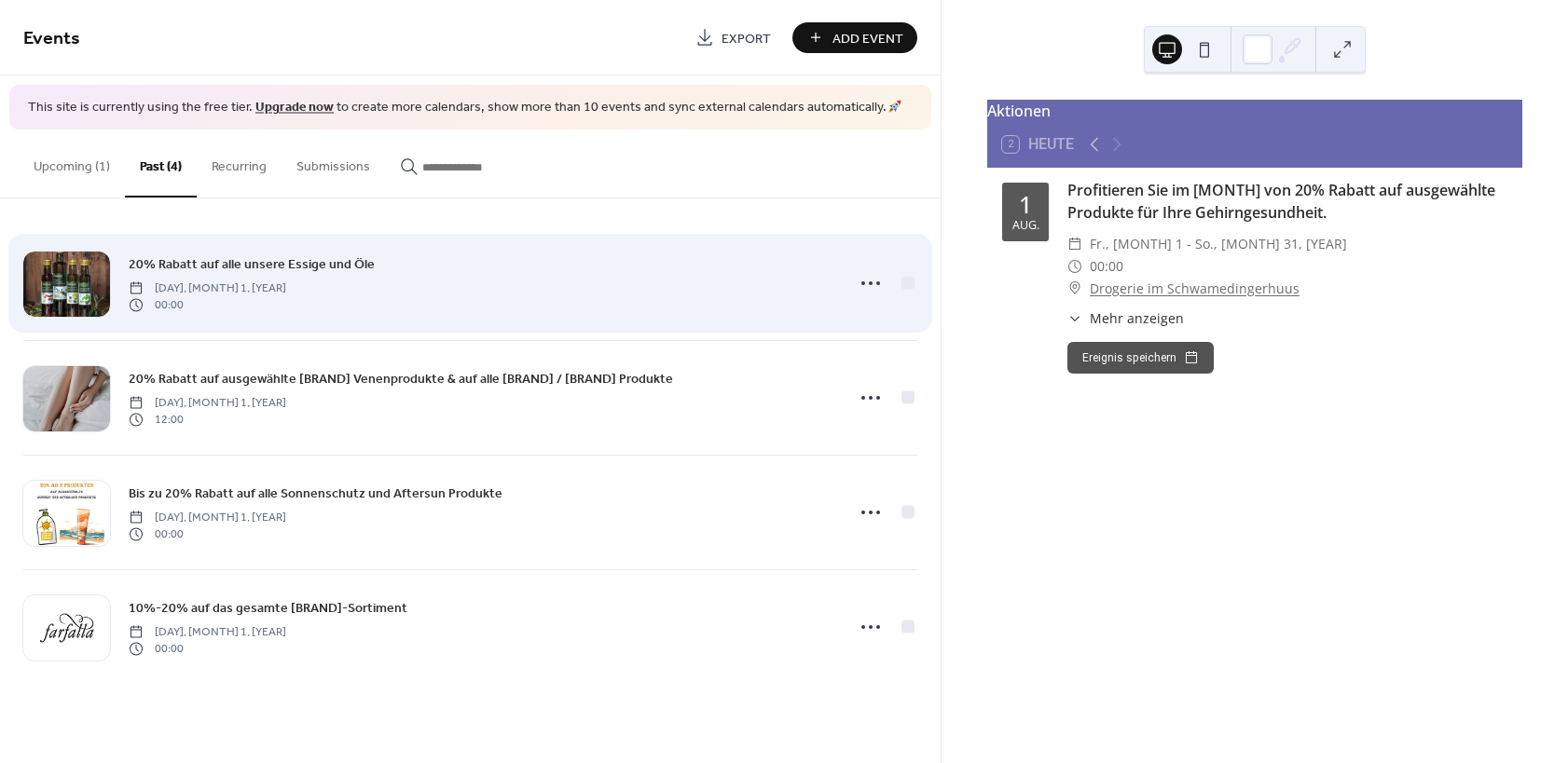 click on "Tuesday, July 1, 2025" at bounding box center (207, 288) 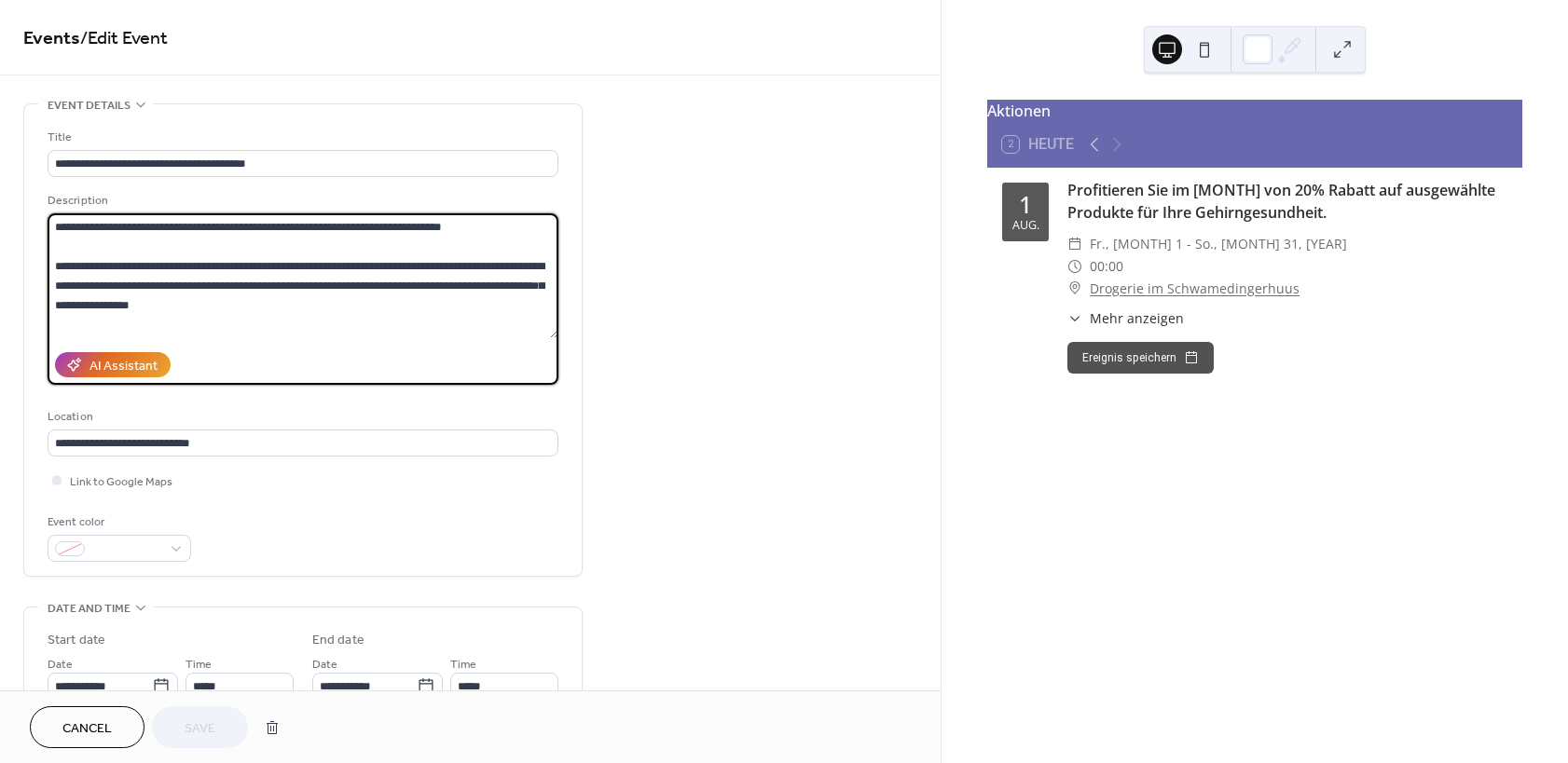 drag, startPoint x: 204, startPoint y: 288, endPoint x: -10, endPoint y: 191, distance: 234.95744 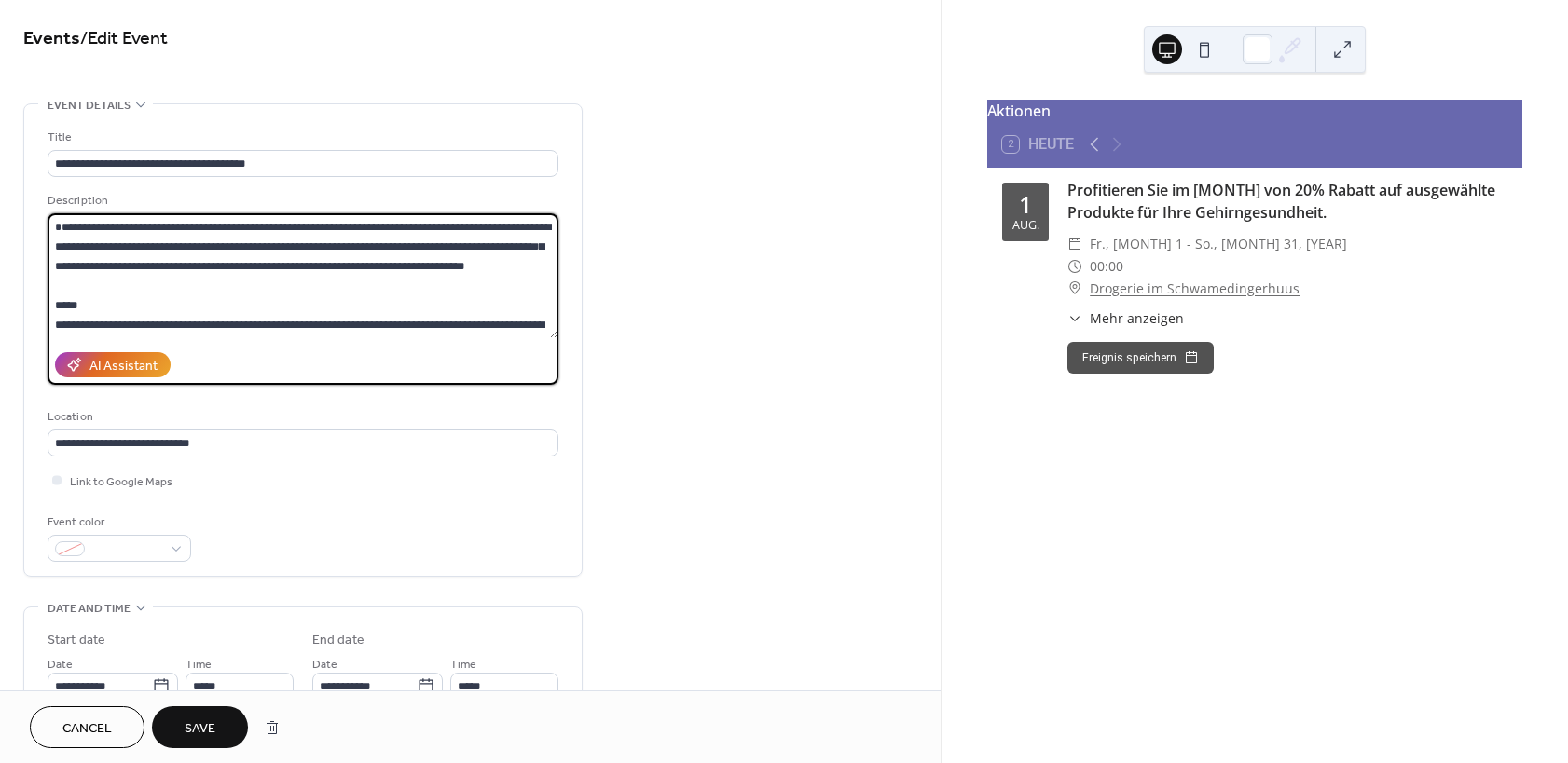 drag, startPoint x: 259, startPoint y: 310, endPoint x: -134, endPoint y: 140, distance: 428.19271 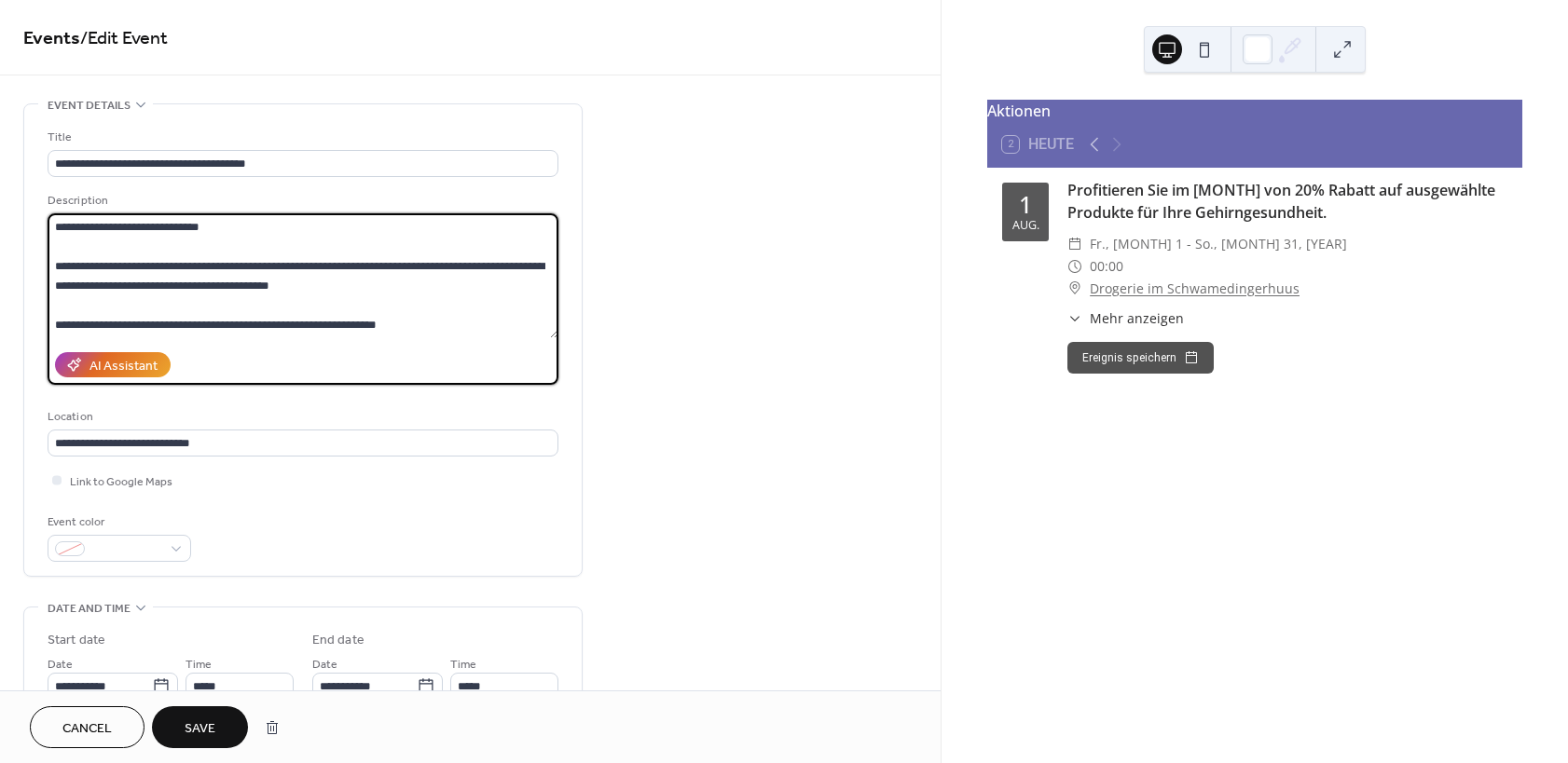 scroll, scrollTop: 98, scrollLeft: 0, axis: vertical 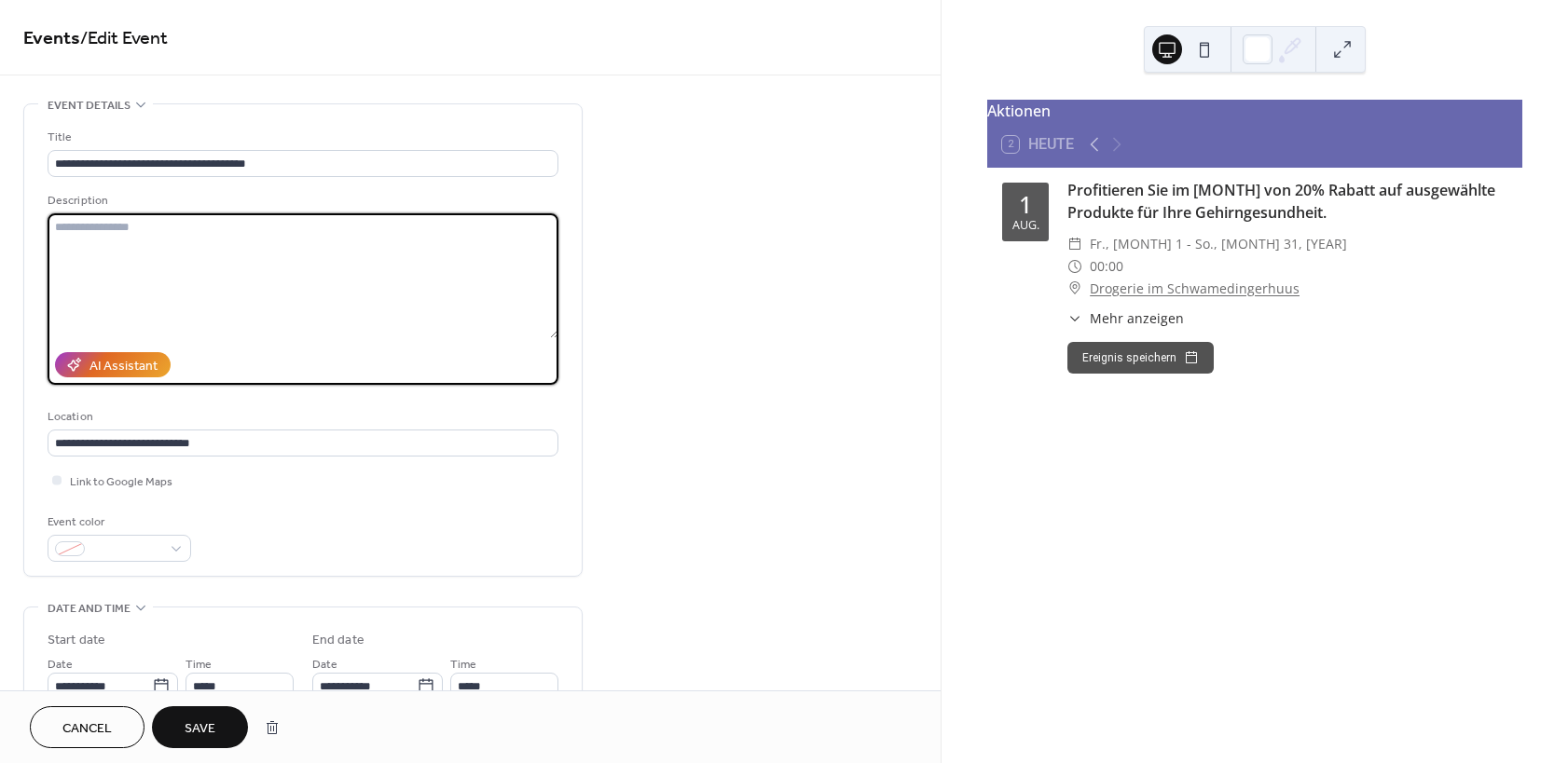 paste on "**********" 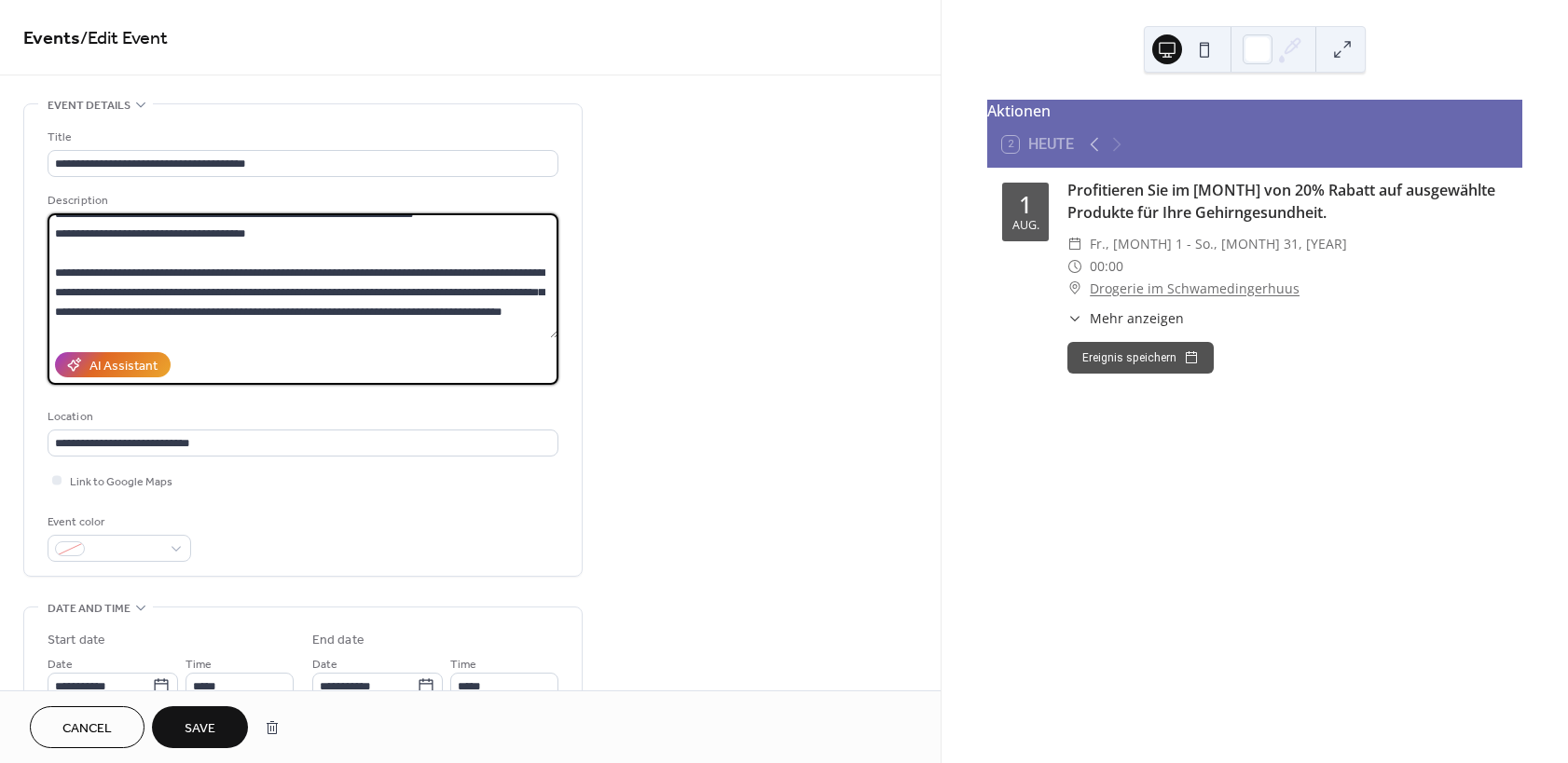 scroll, scrollTop: 0, scrollLeft: 0, axis: both 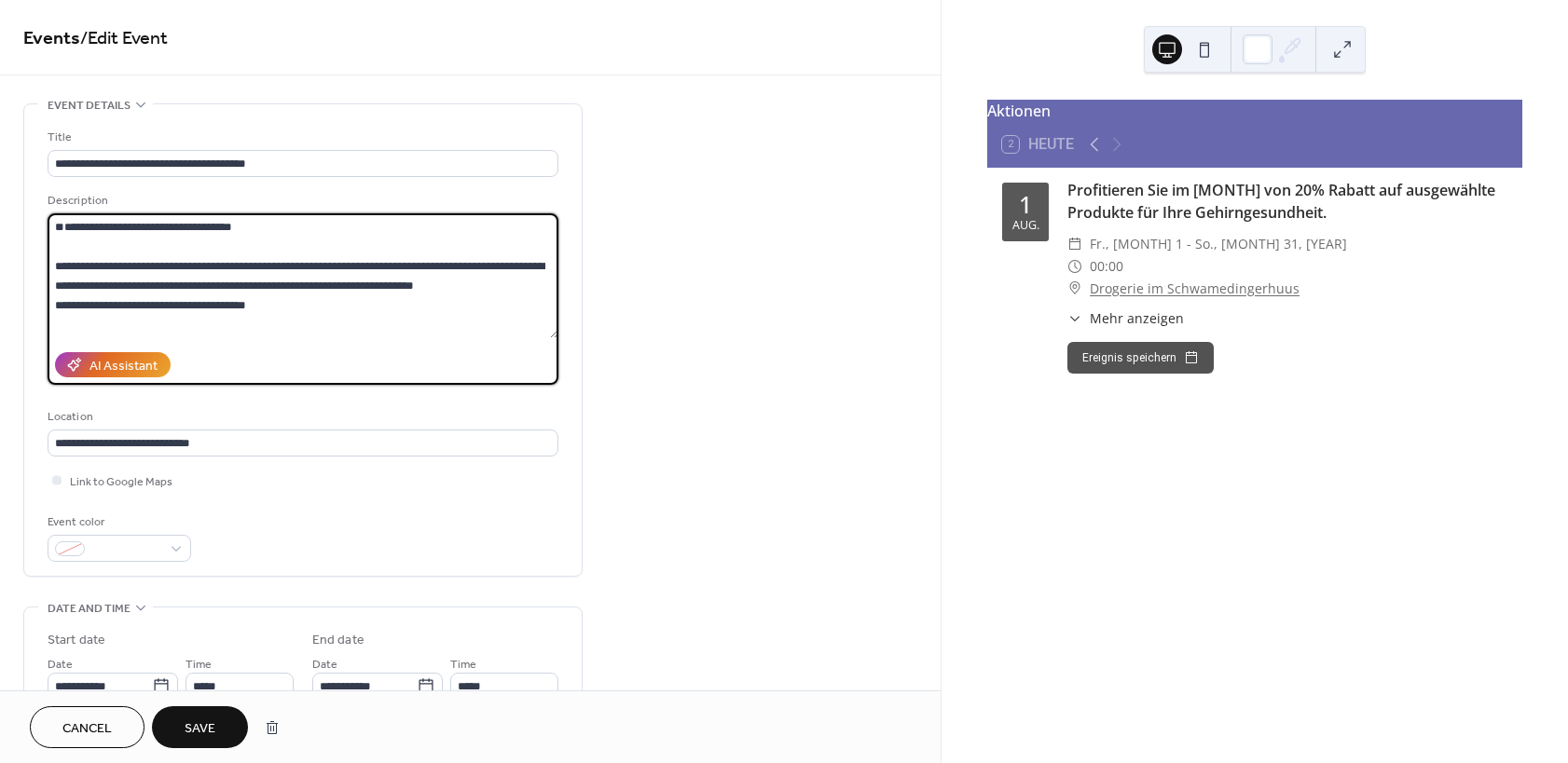 click at bounding box center (303, 276) 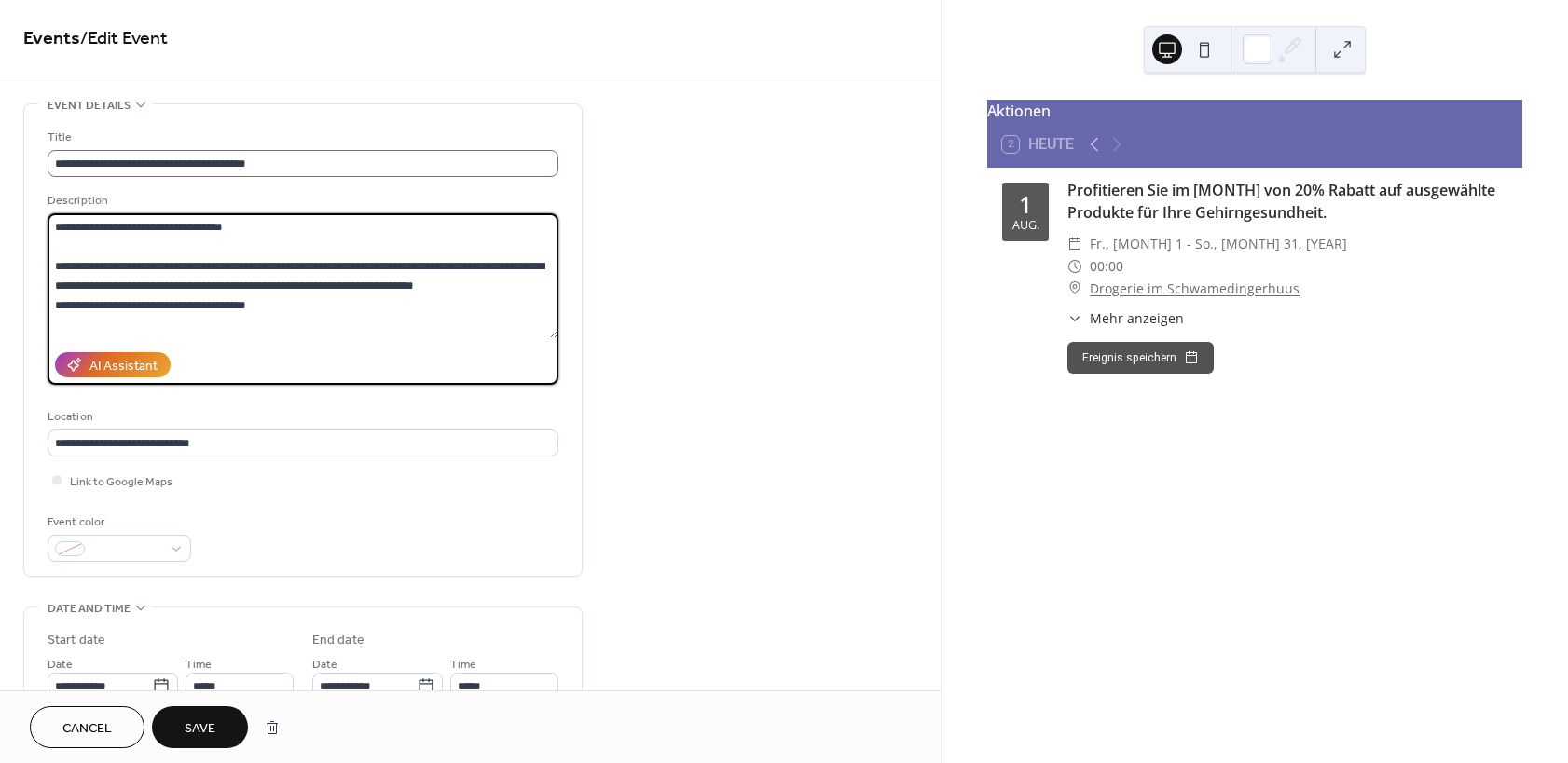 type on "**********" 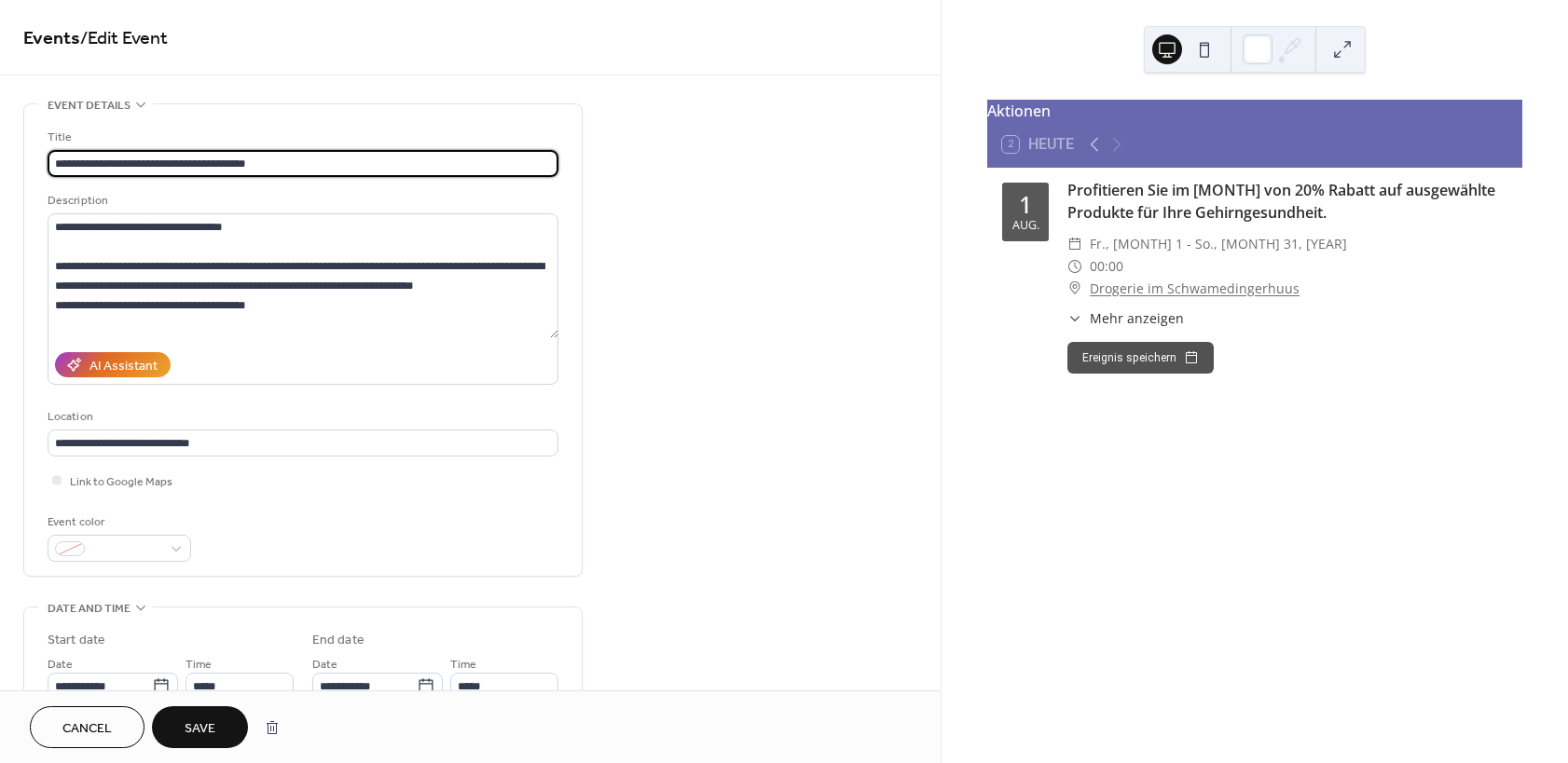 drag, startPoint x: 214, startPoint y: 163, endPoint x: -53, endPoint y: 162, distance: 267.00187 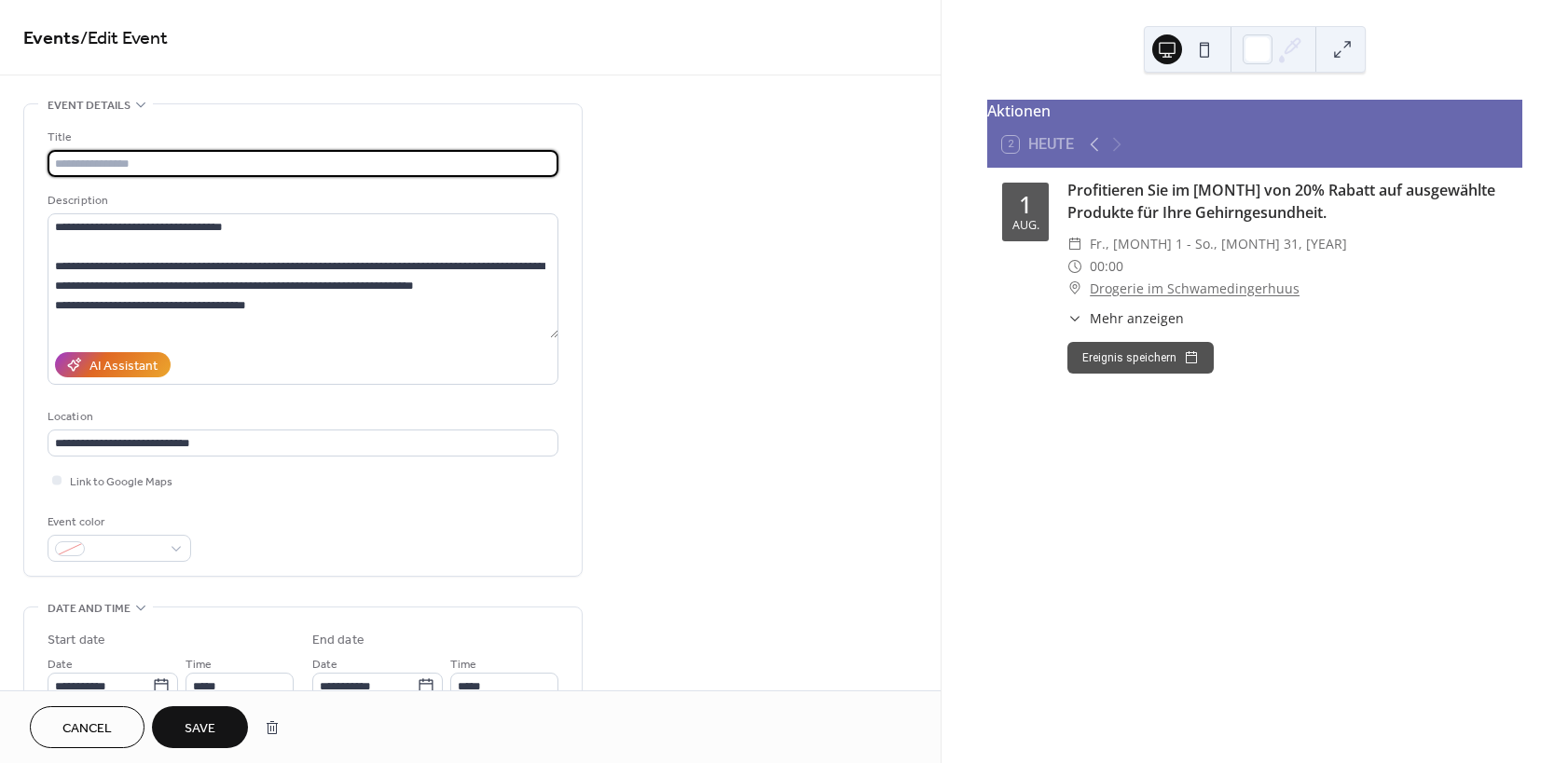 paste on "**********" 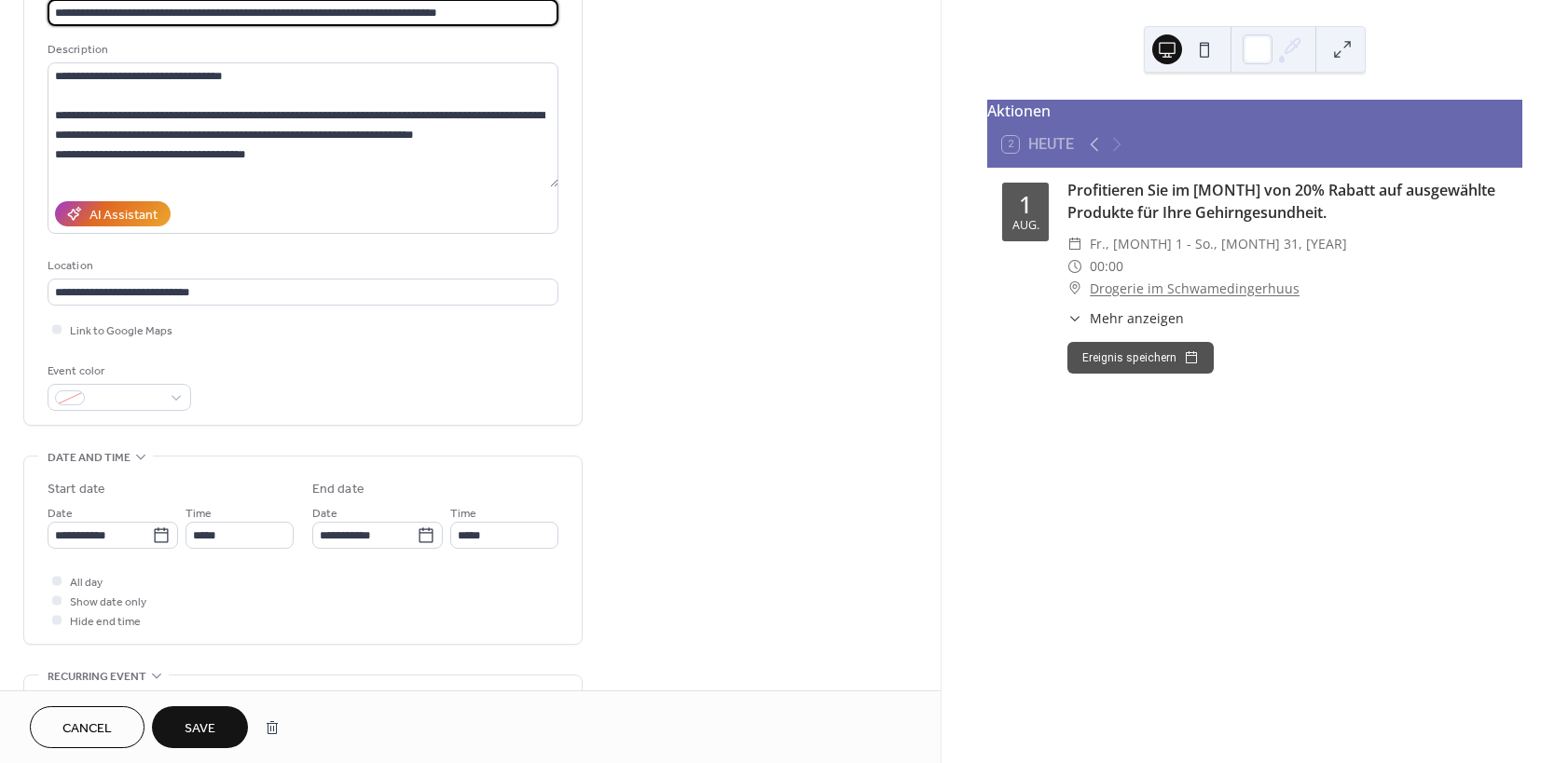 scroll, scrollTop: 168, scrollLeft: 0, axis: vertical 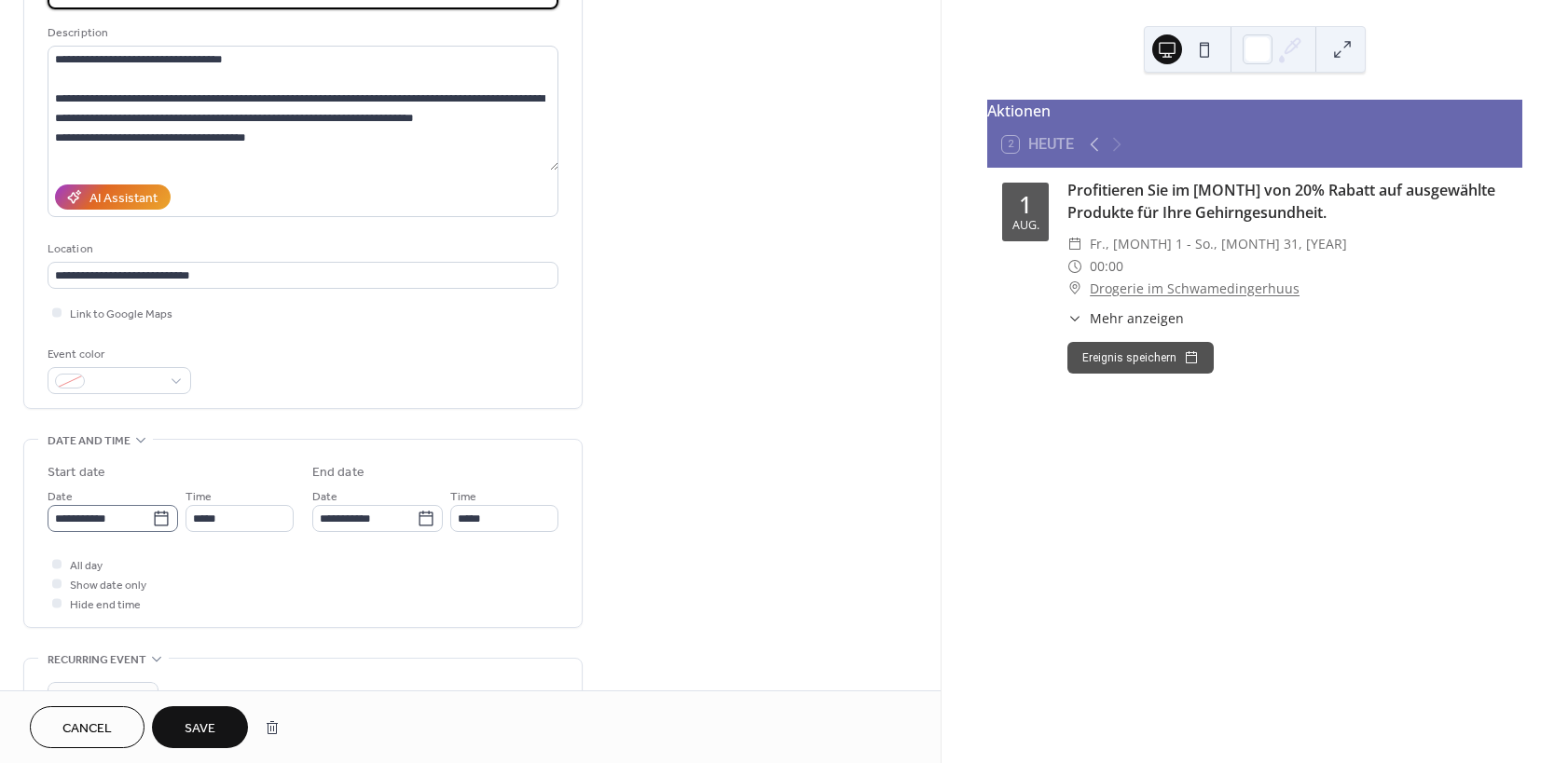 type on "**********" 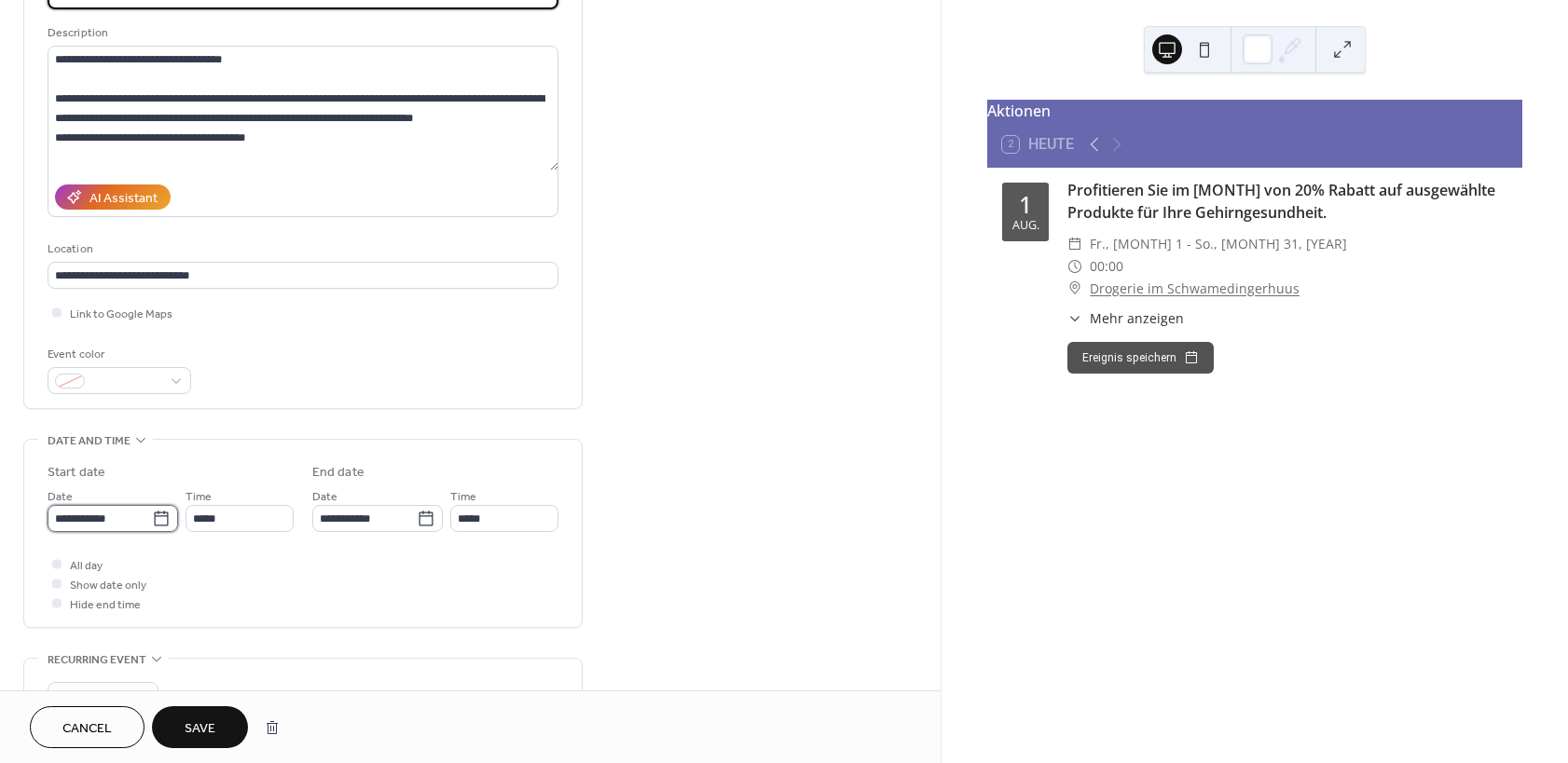 click on "**********" at bounding box center (100, 518) 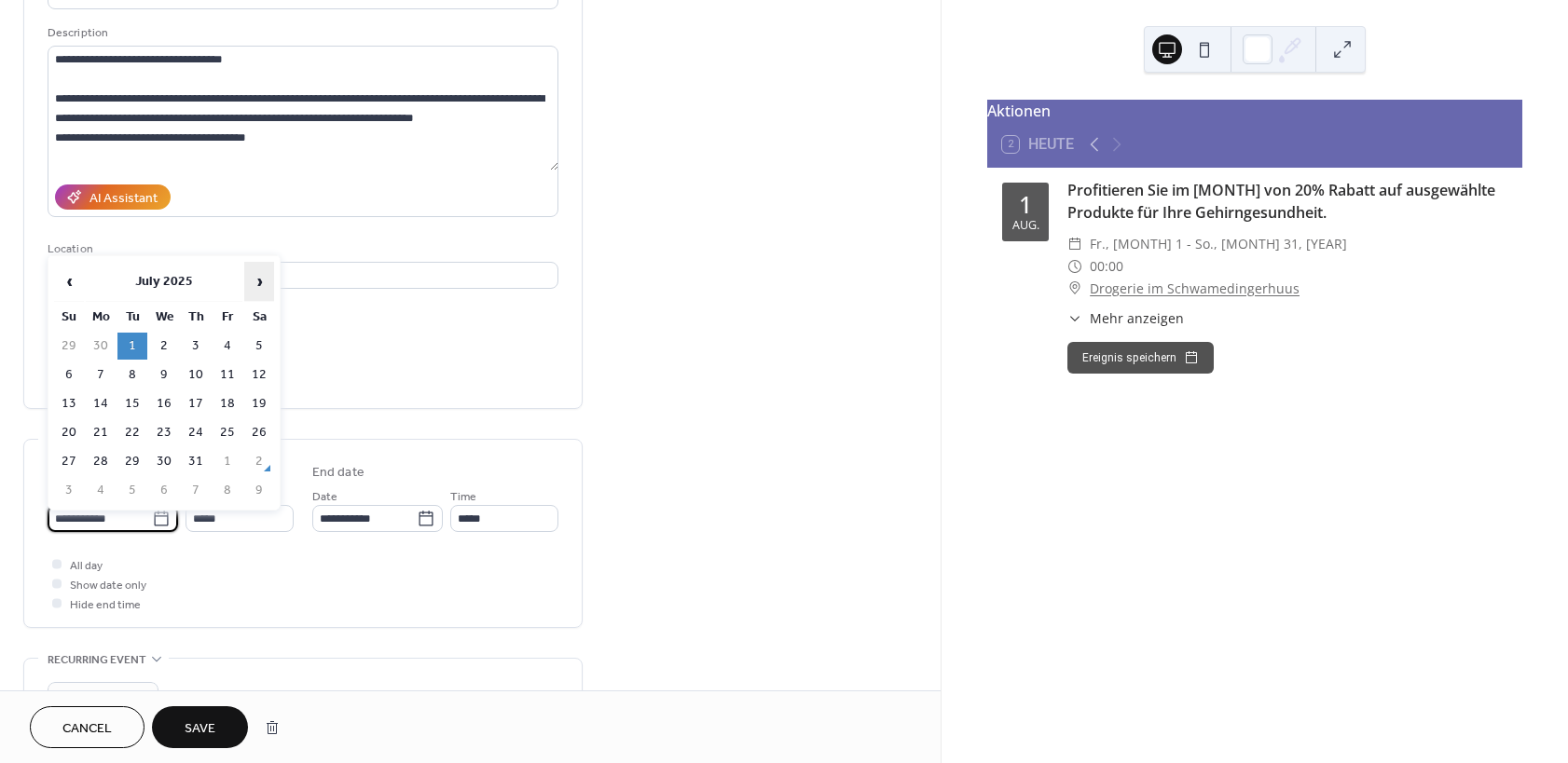click on "›" at bounding box center (259, 281) 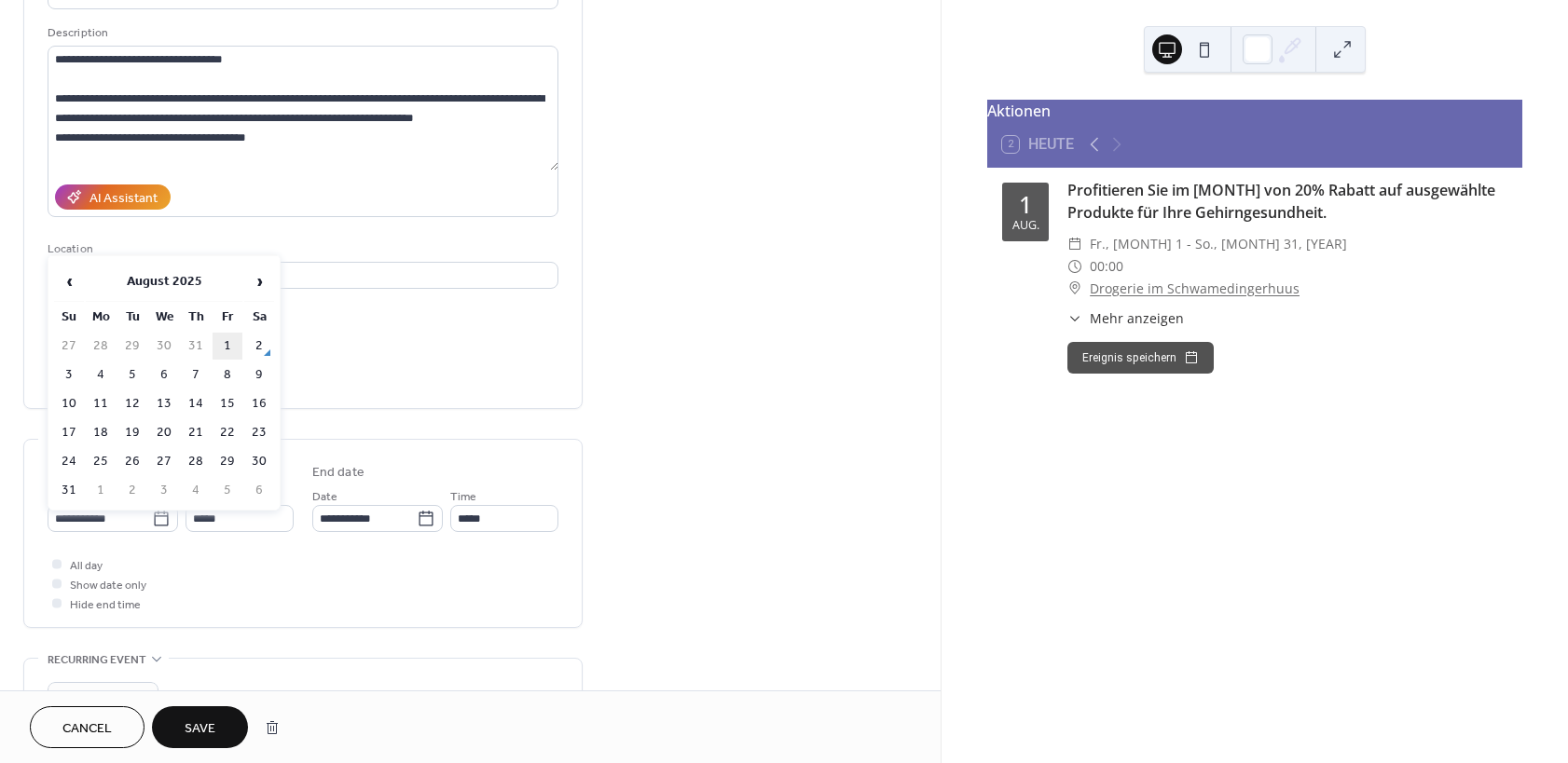 click on "1" at bounding box center [227, 346] 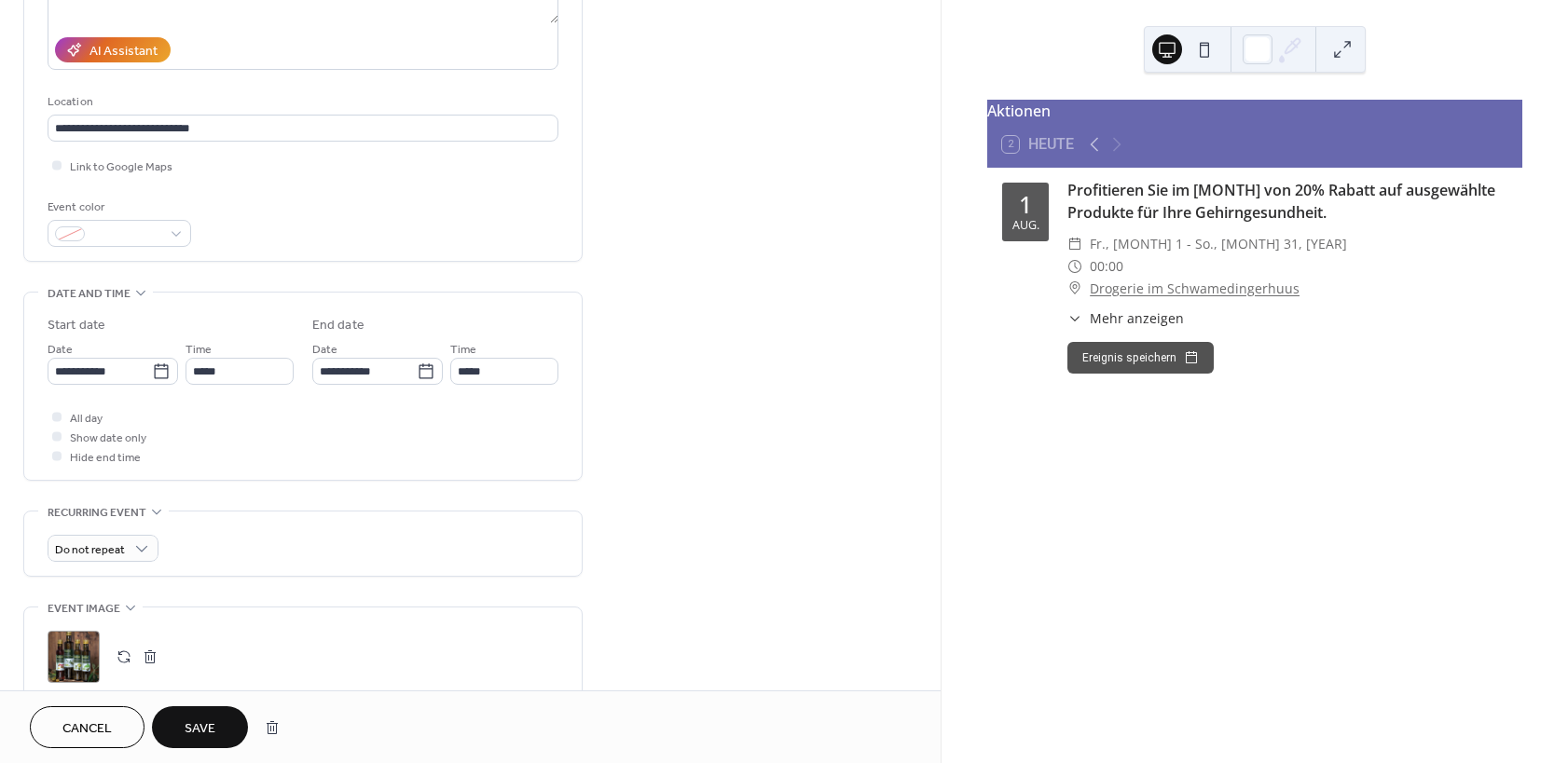 scroll, scrollTop: 391, scrollLeft: 0, axis: vertical 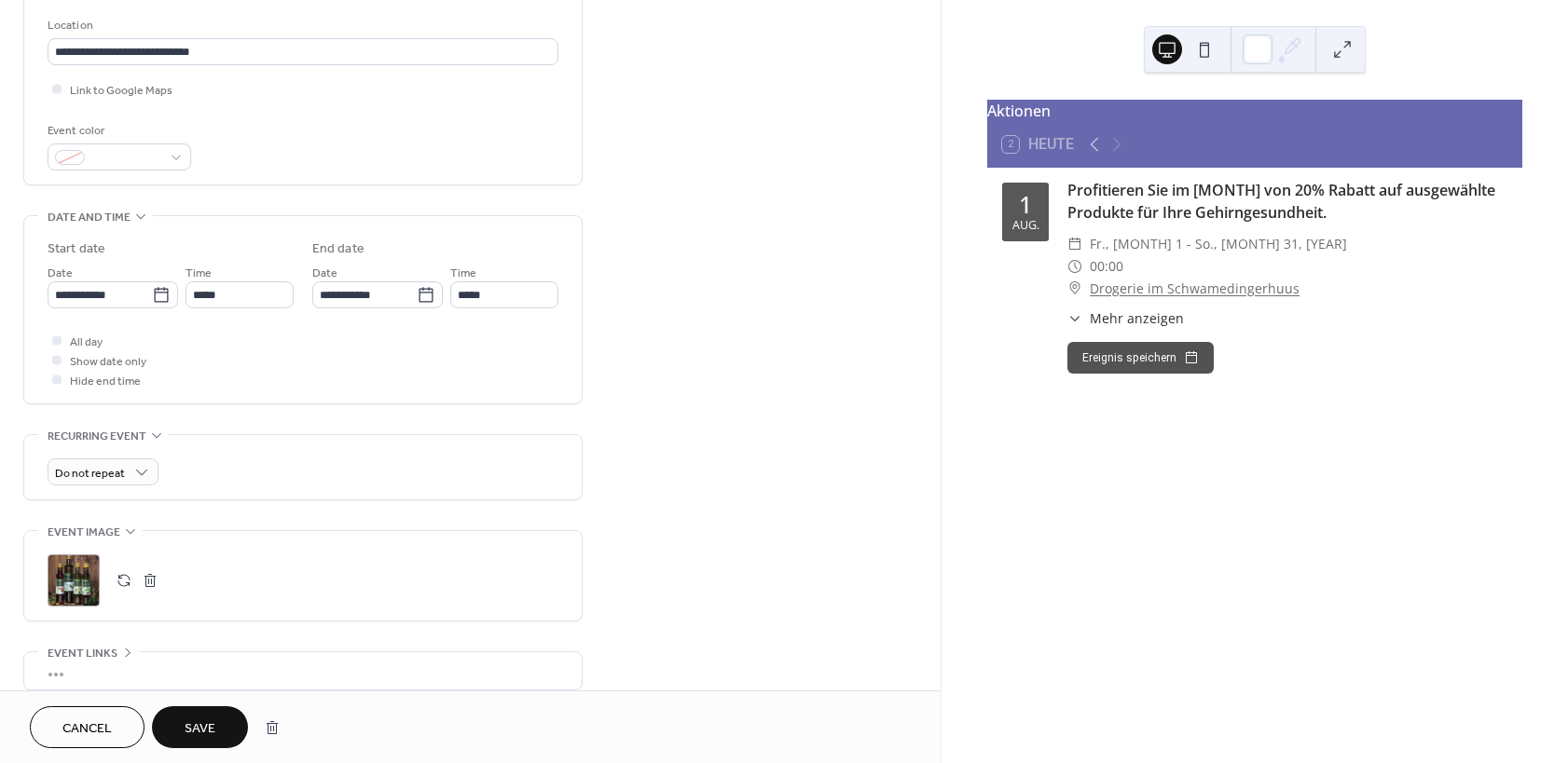 click on ";" at bounding box center [74, 580] 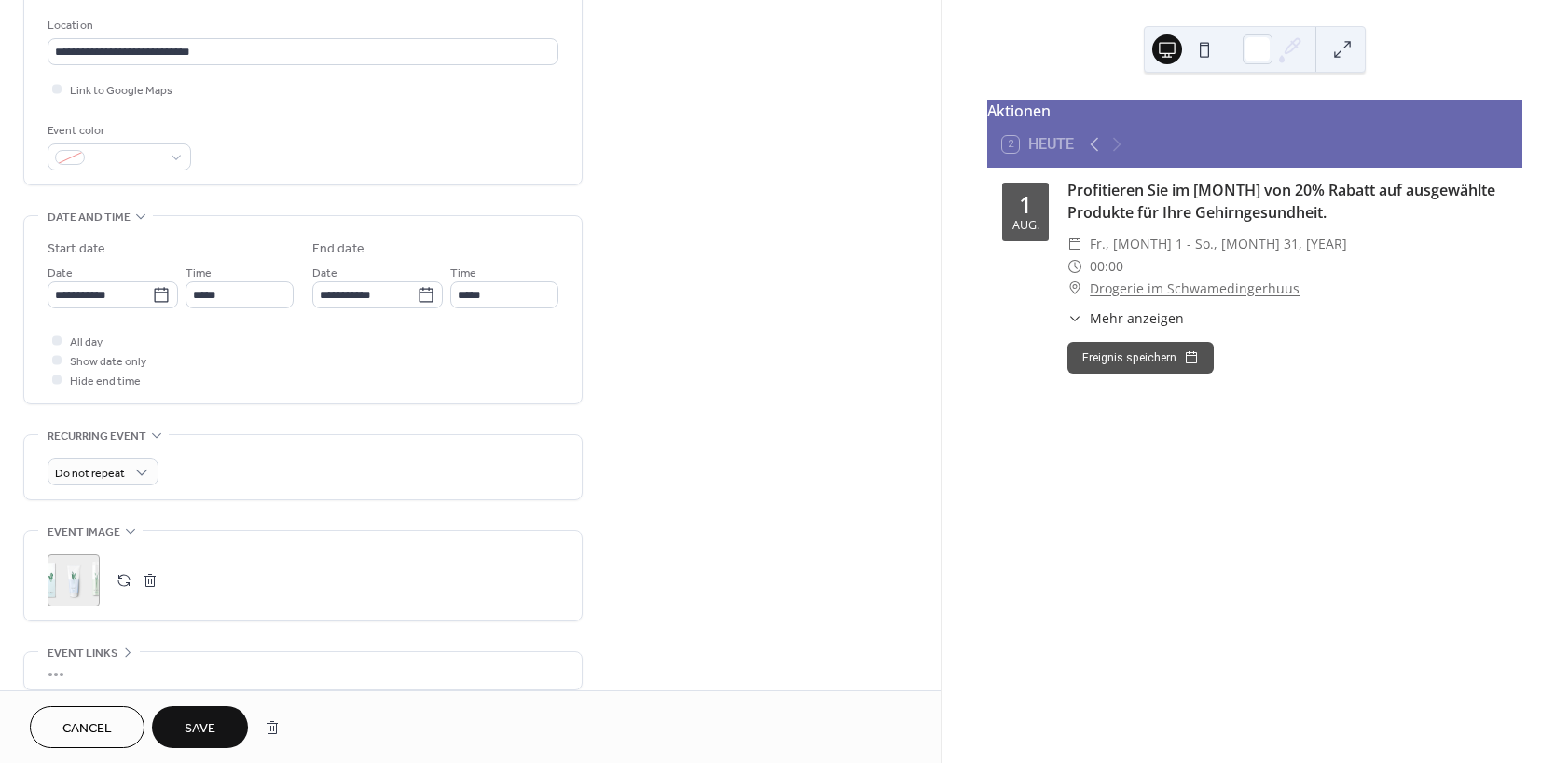 scroll, scrollTop: 447, scrollLeft: 0, axis: vertical 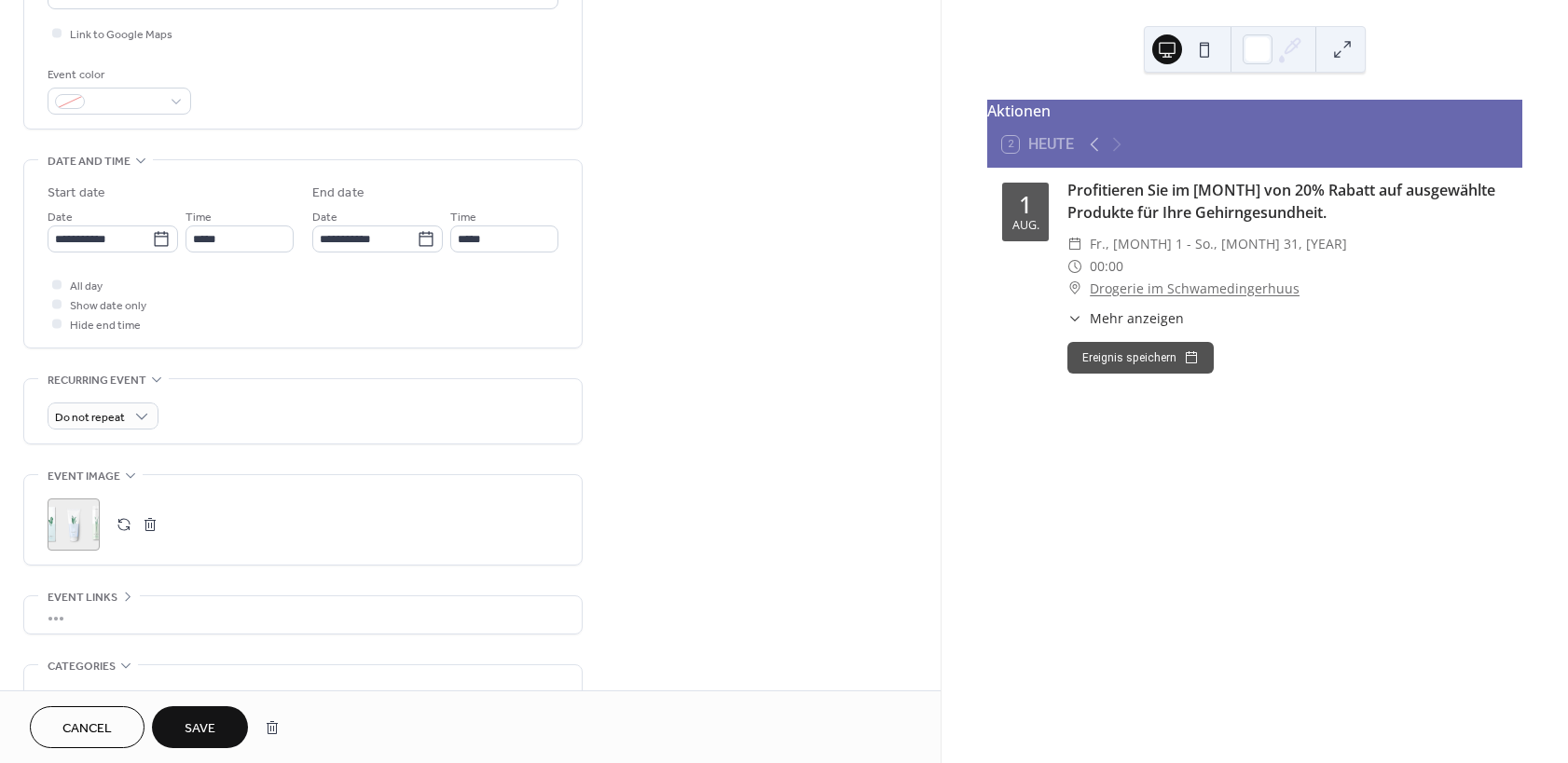 click on "Save" at bounding box center [199, 727] 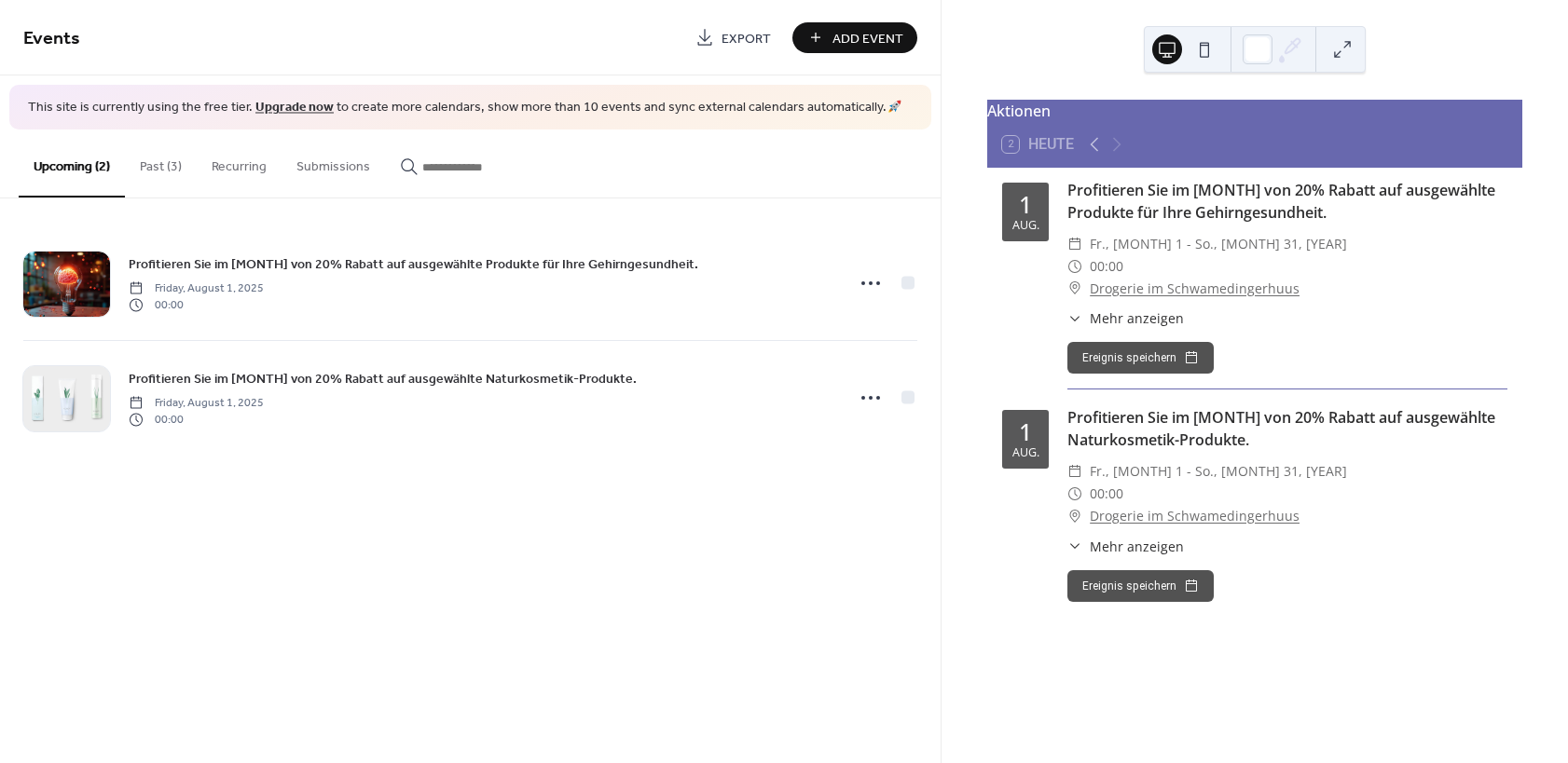 click on "Past (3)" at bounding box center [160, 162] 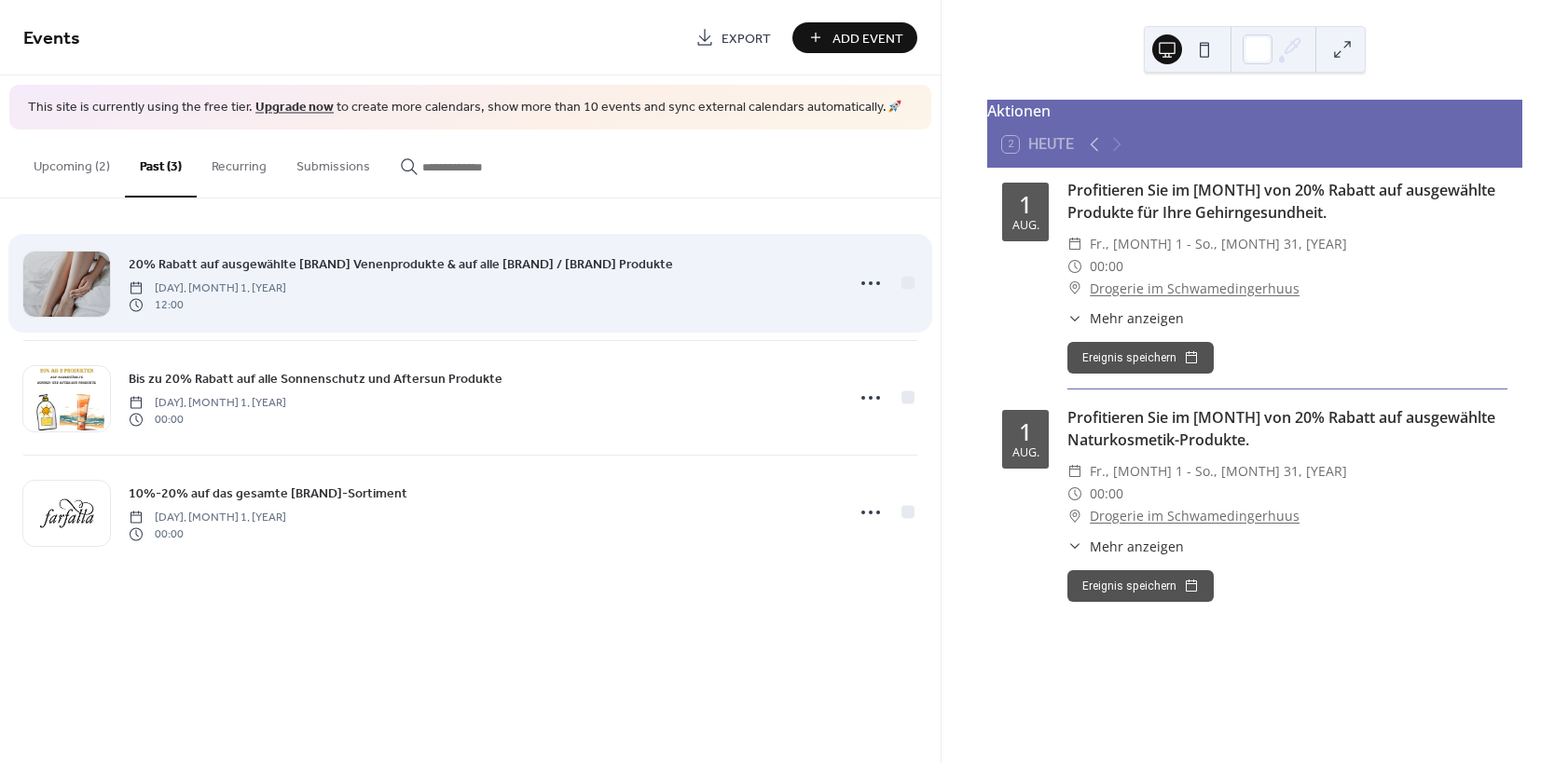 click on "20% Rabatt auf ausgewählte Schwamisan Venenprodukte & auf alle Pinus Pygenol / Antistax Produkte" at bounding box center (401, 264) 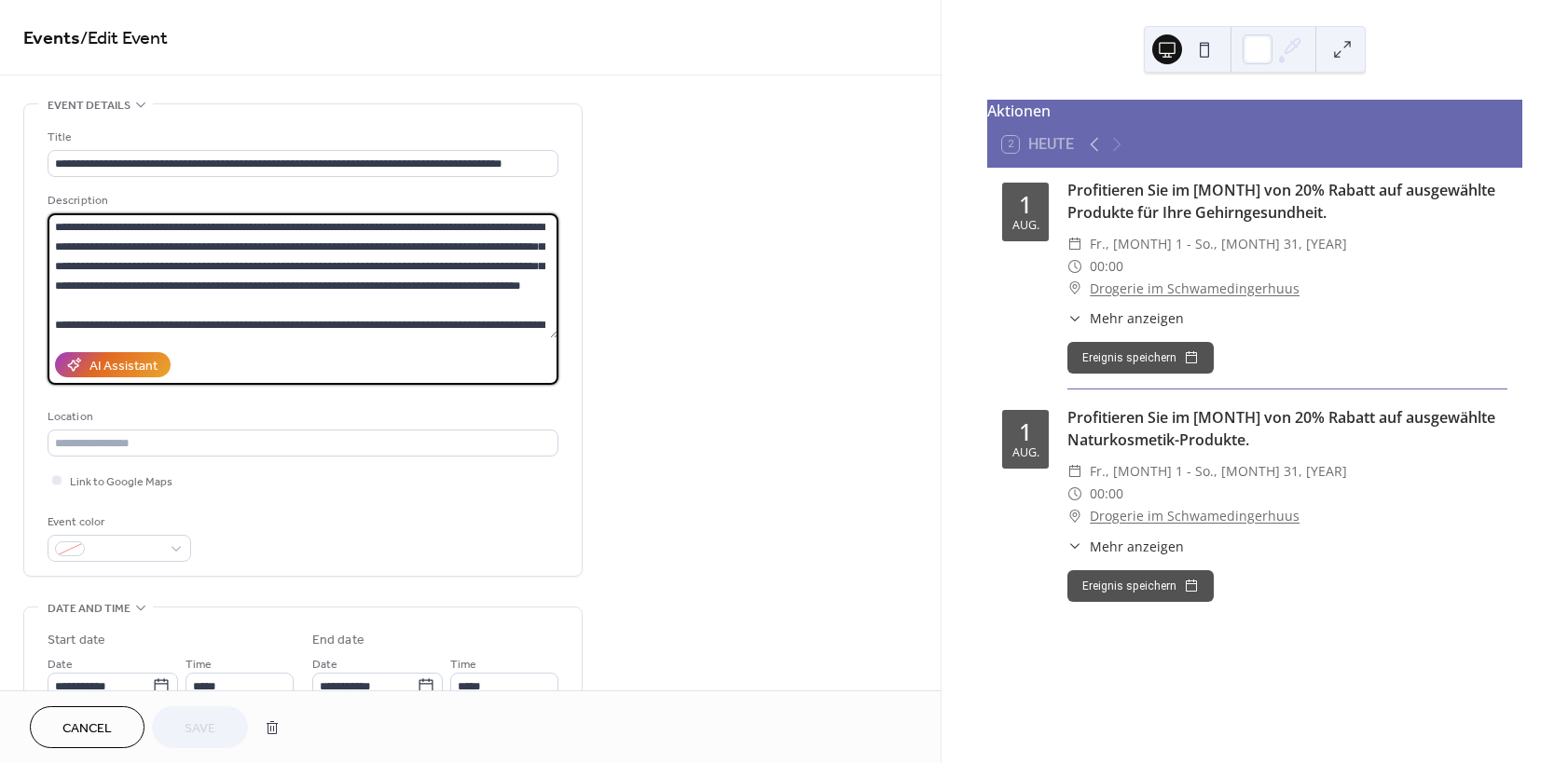 drag, startPoint x: 276, startPoint y: 298, endPoint x: 23, endPoint y: 172, distance: 282.63935 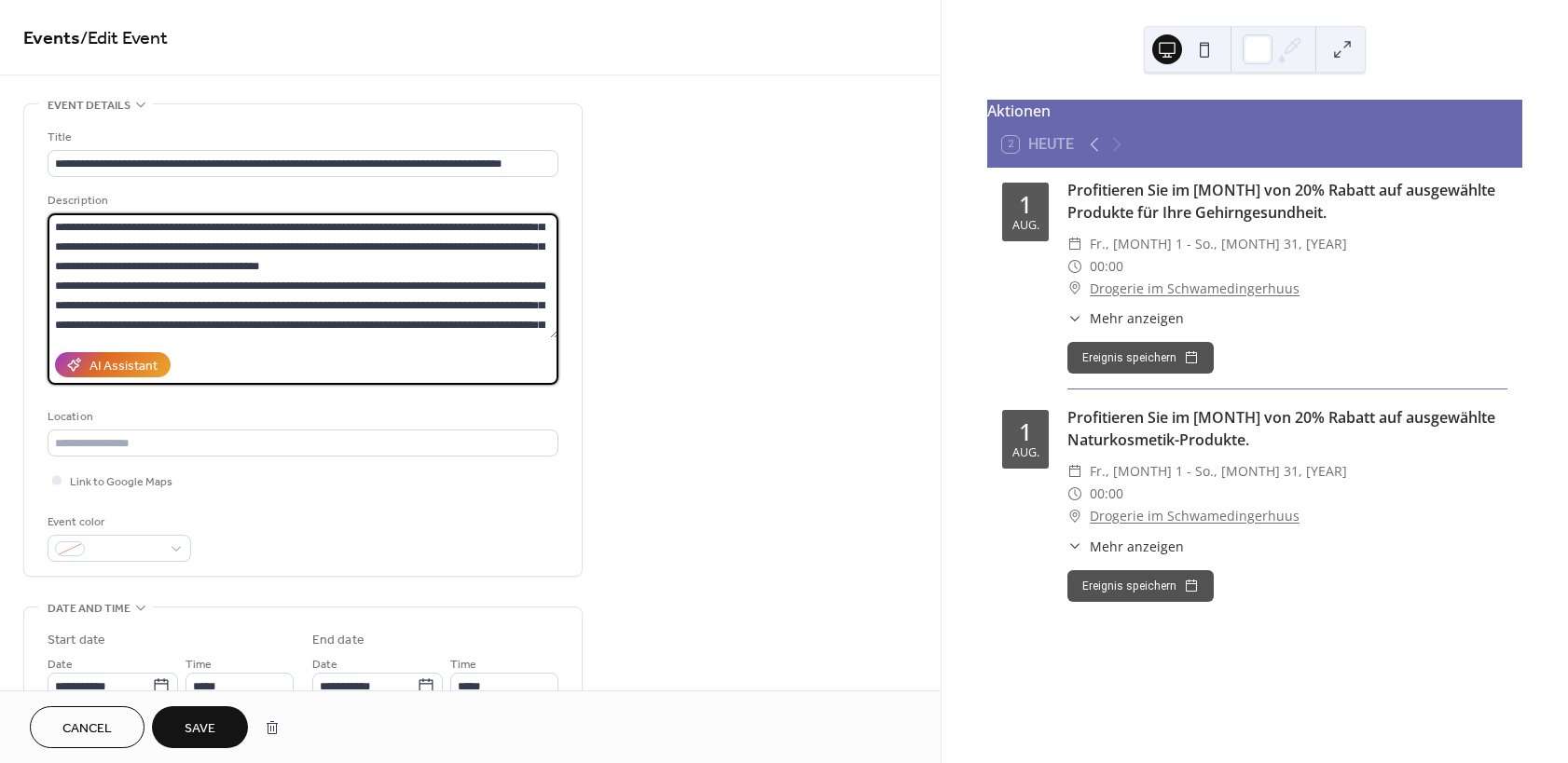 scroll, scrollTop: 470, scrollLeft: 0, axis: vertical 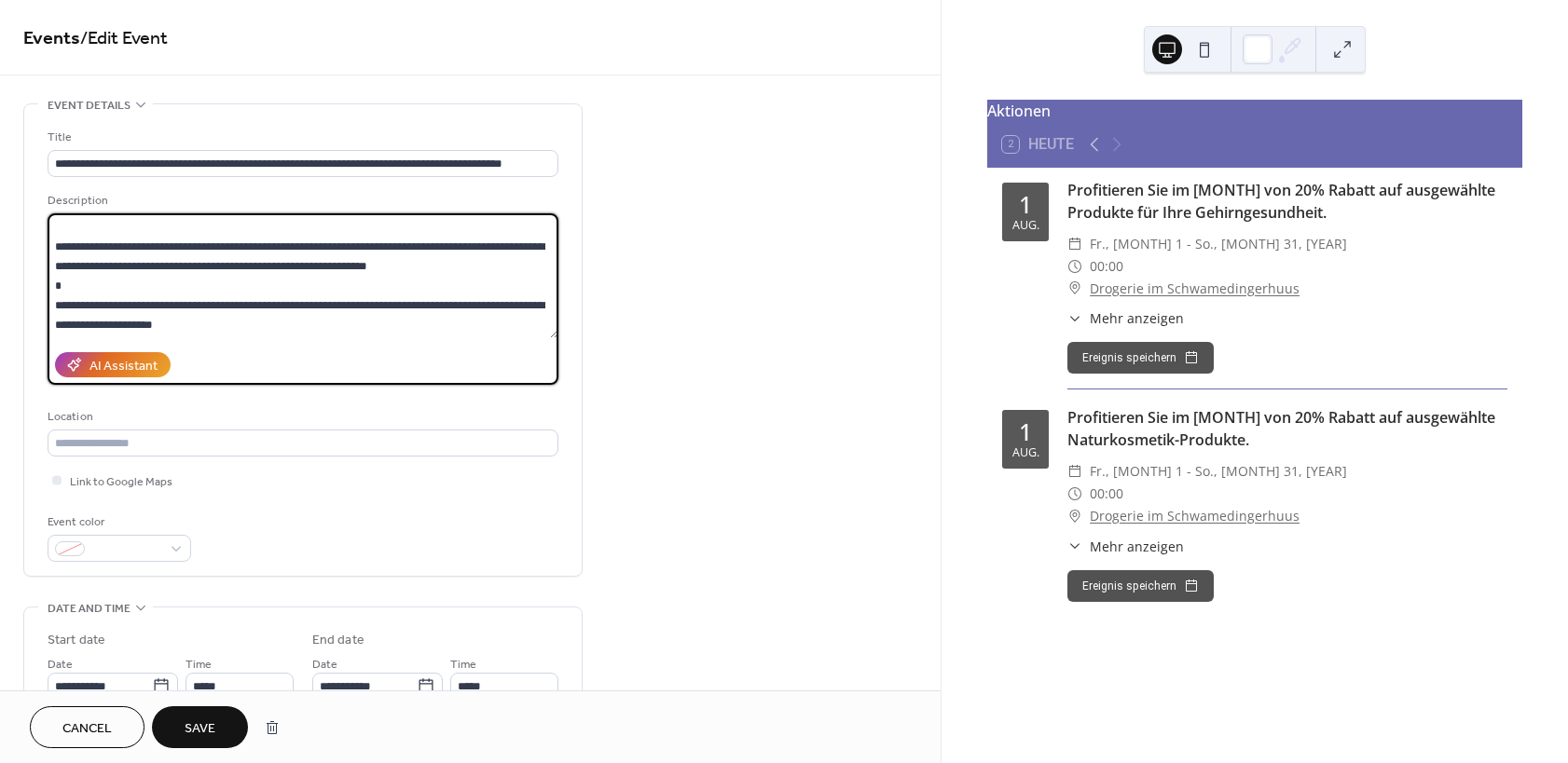 drag, startPoint x: 54, startPoint y: 226, endPoint x: 318, endPoint y: 442, distance: 341.10409 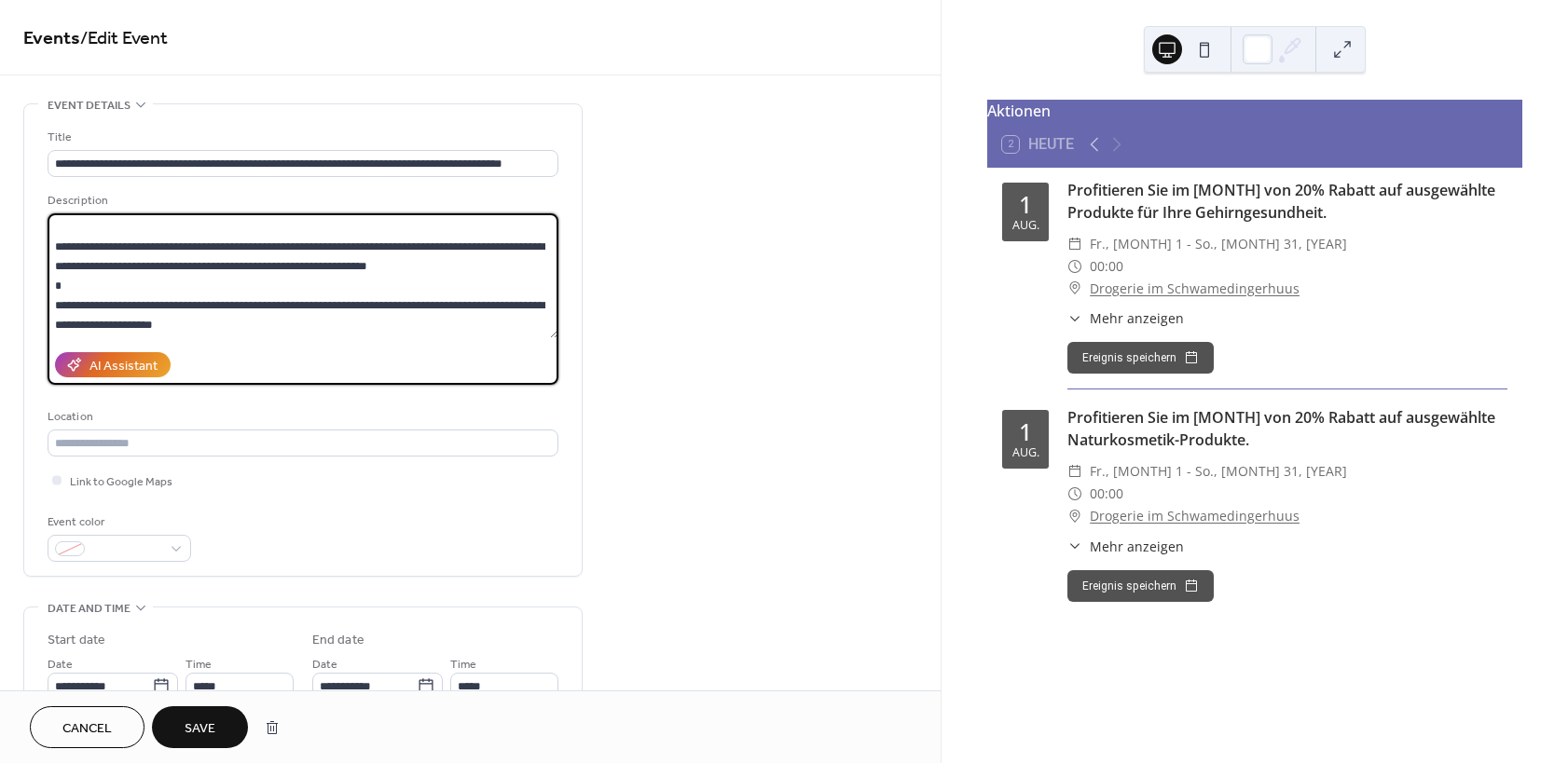 click at bounding box center [303, 276] 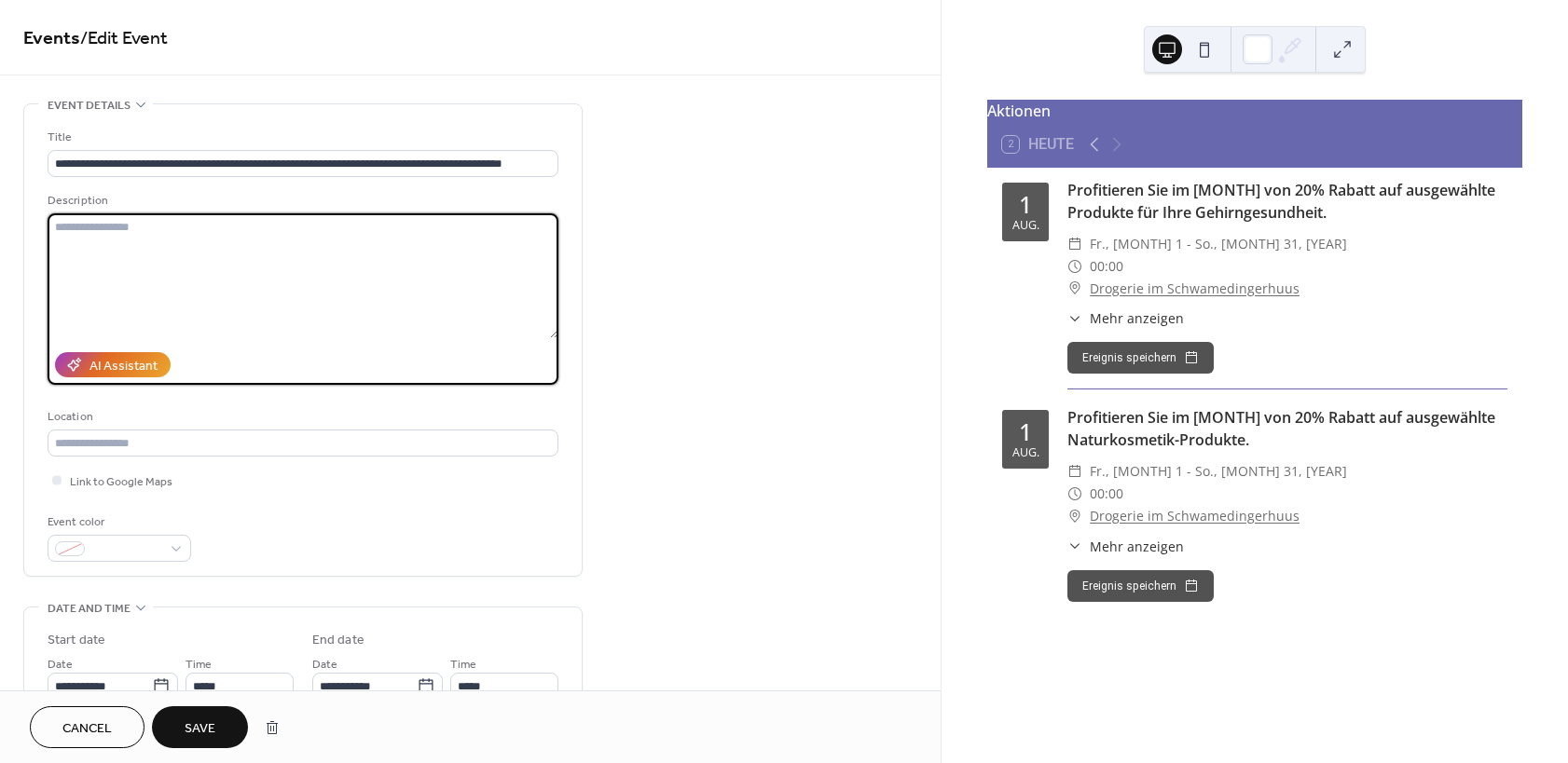 scroll, scrollTop: 0, scrollLeft: 0, axis: both 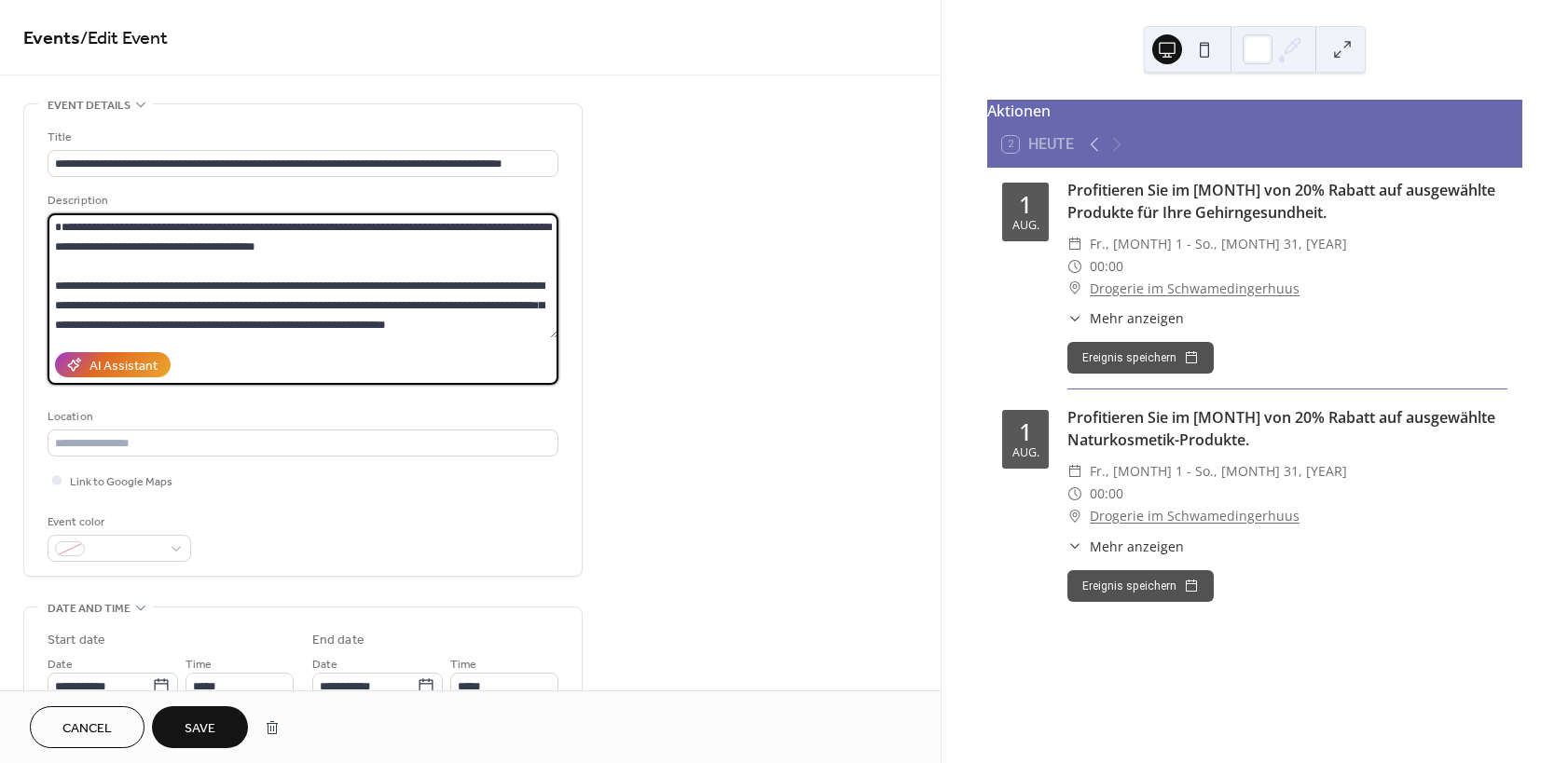 click on "**********" at bounding box center (303, 276) 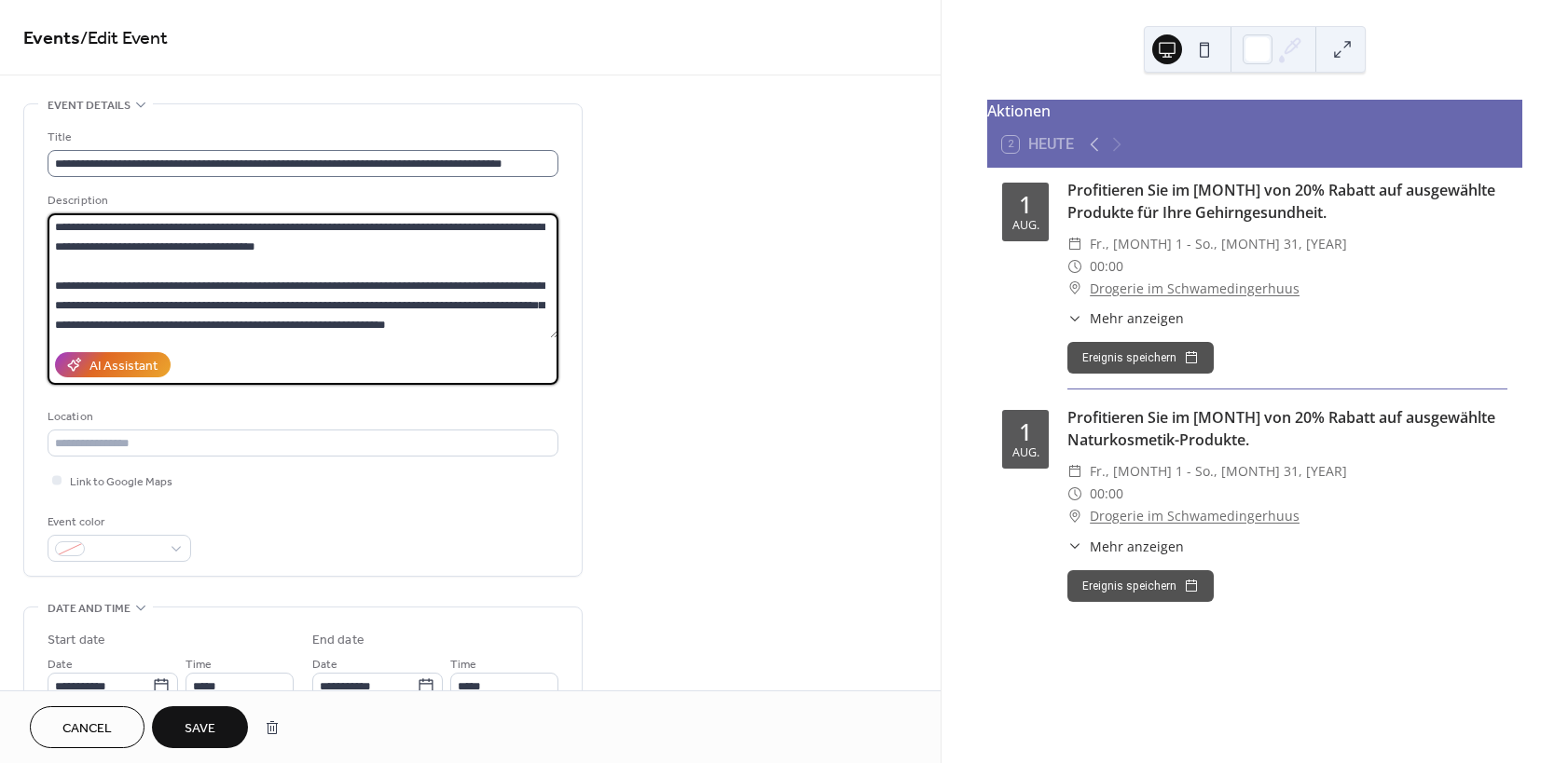 type on "**********" 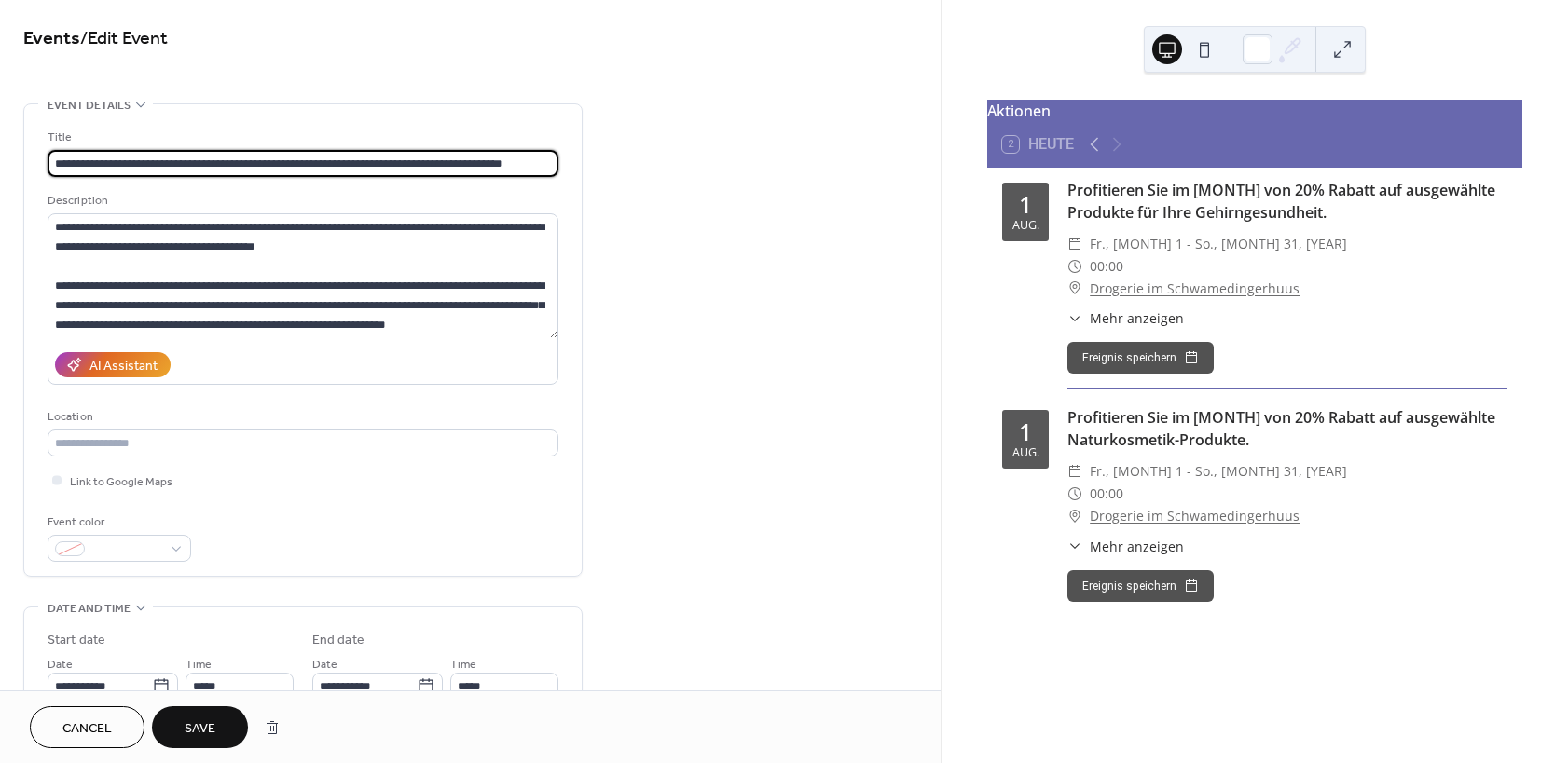drag, startPoint x: 503, startPoint y: 159, endPoint x: -2, endPoint y: 156, distance: 505.0089 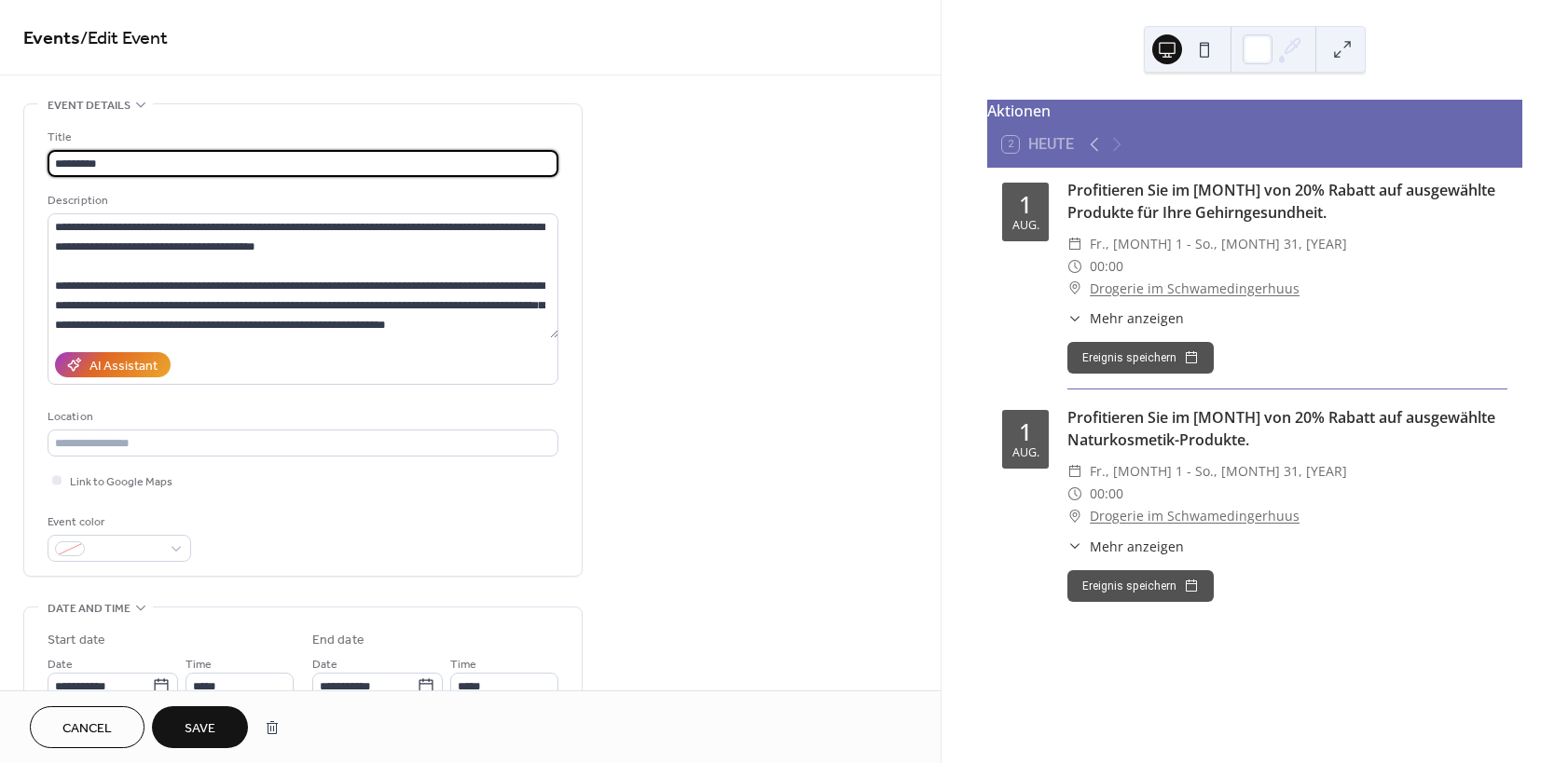 drag, startPoint x: -5, startPoint y: 154, endPoint x: -43, endPoint y: 154, distance: 38 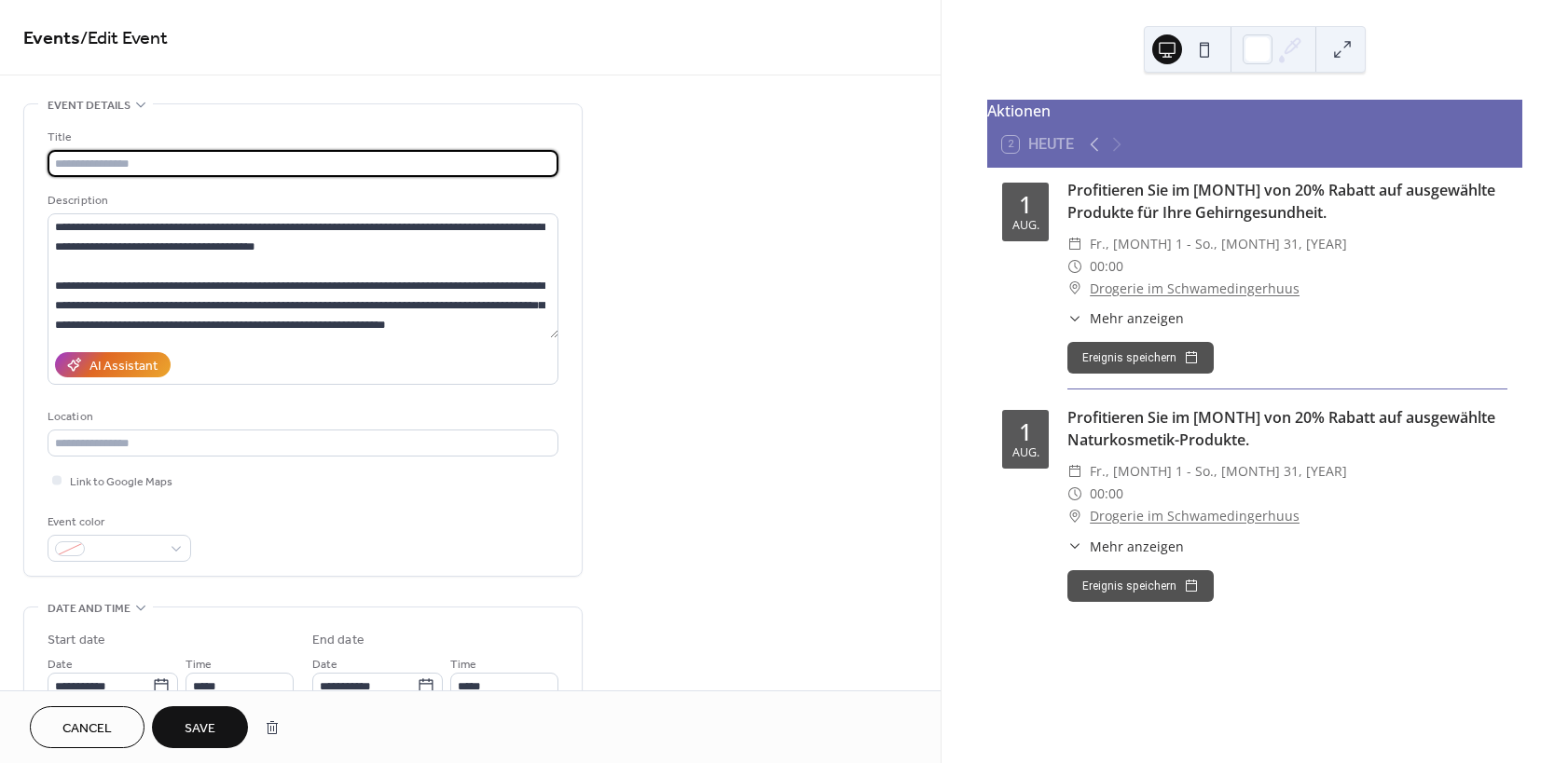 paste on "**********" 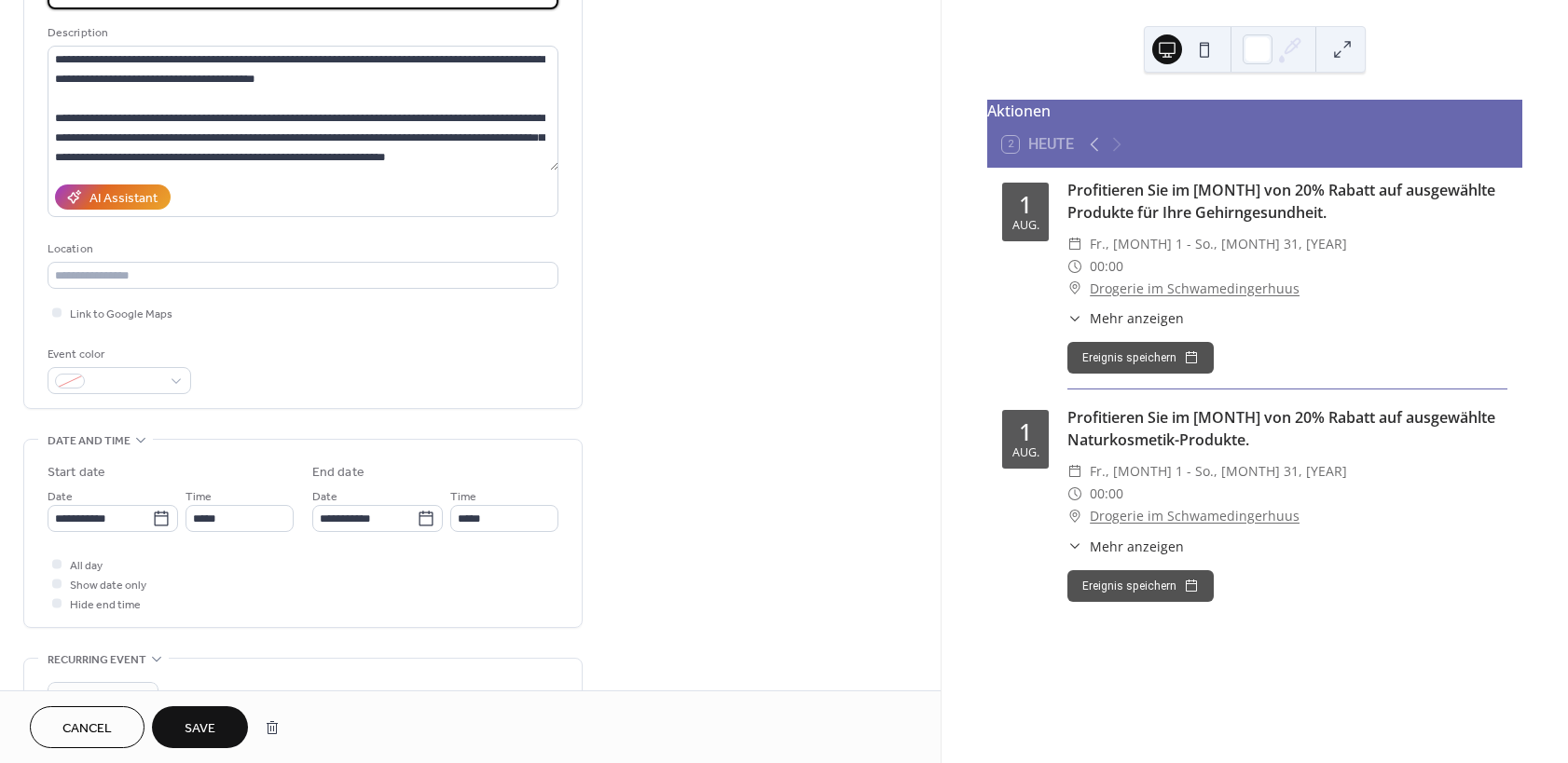 scroll, scrollTop: 224, scrollLeft: 0, axis: vertical 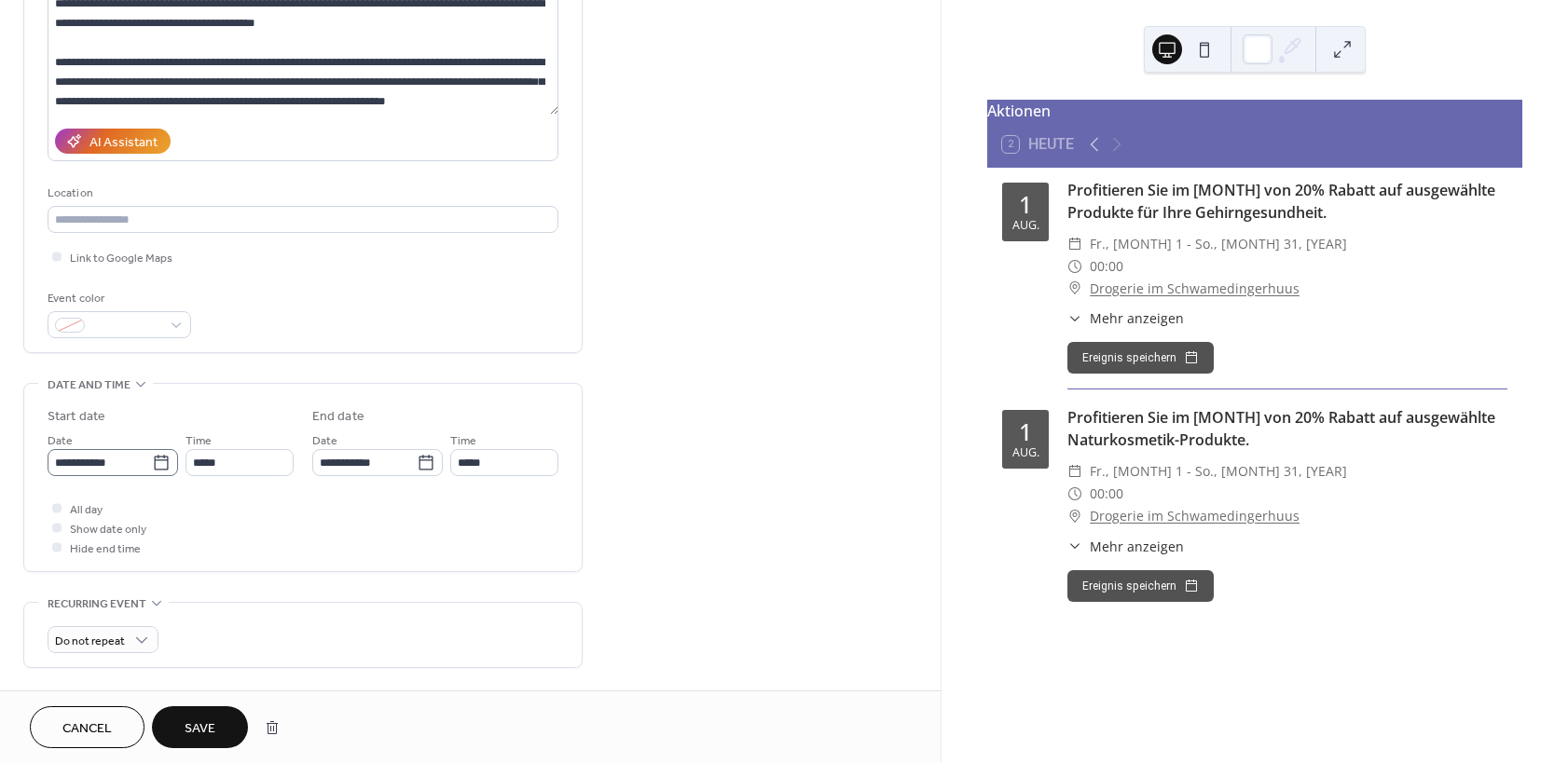 type on "**********" 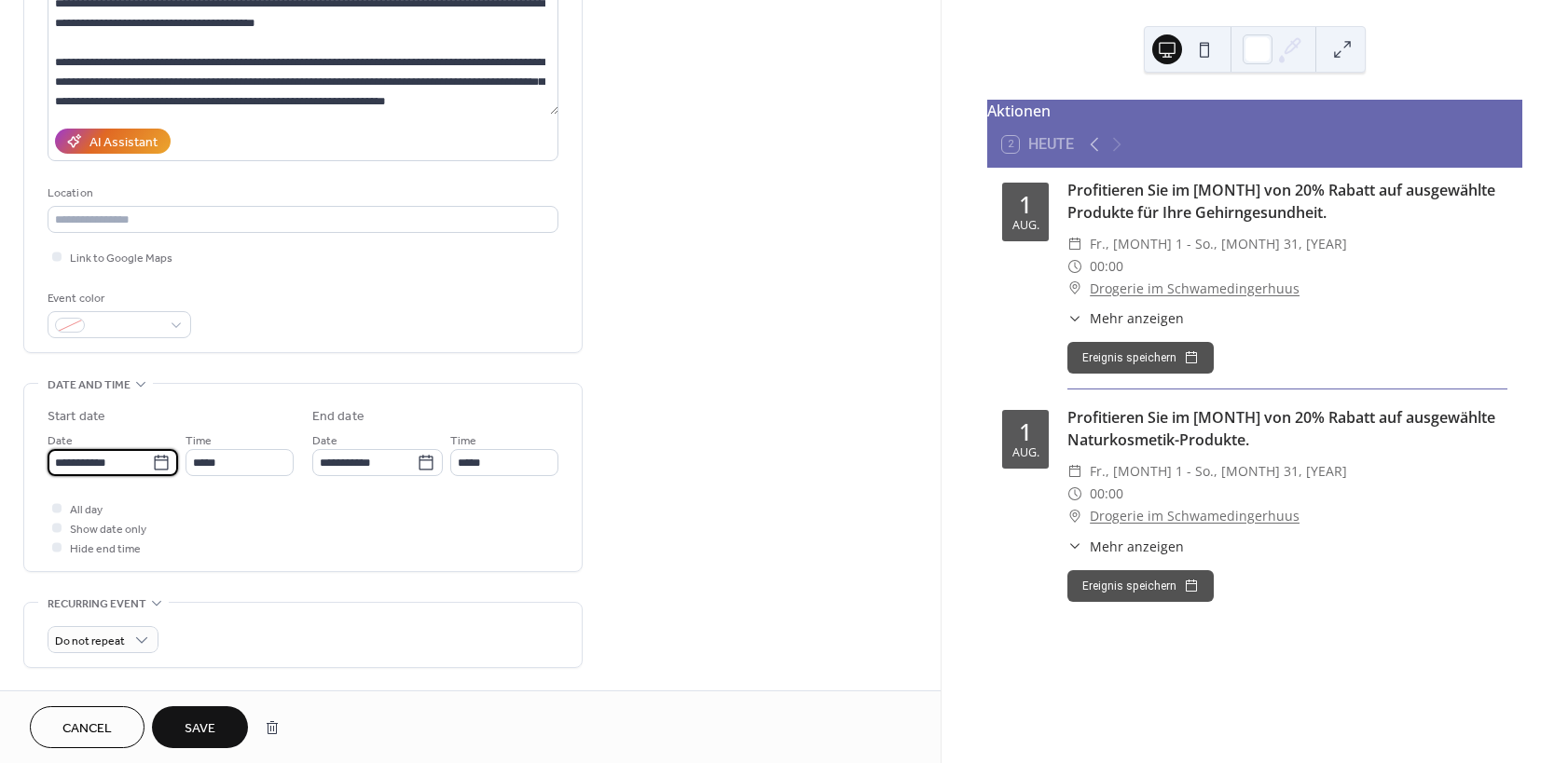 click on "**********" at bounding box center [100, 462] 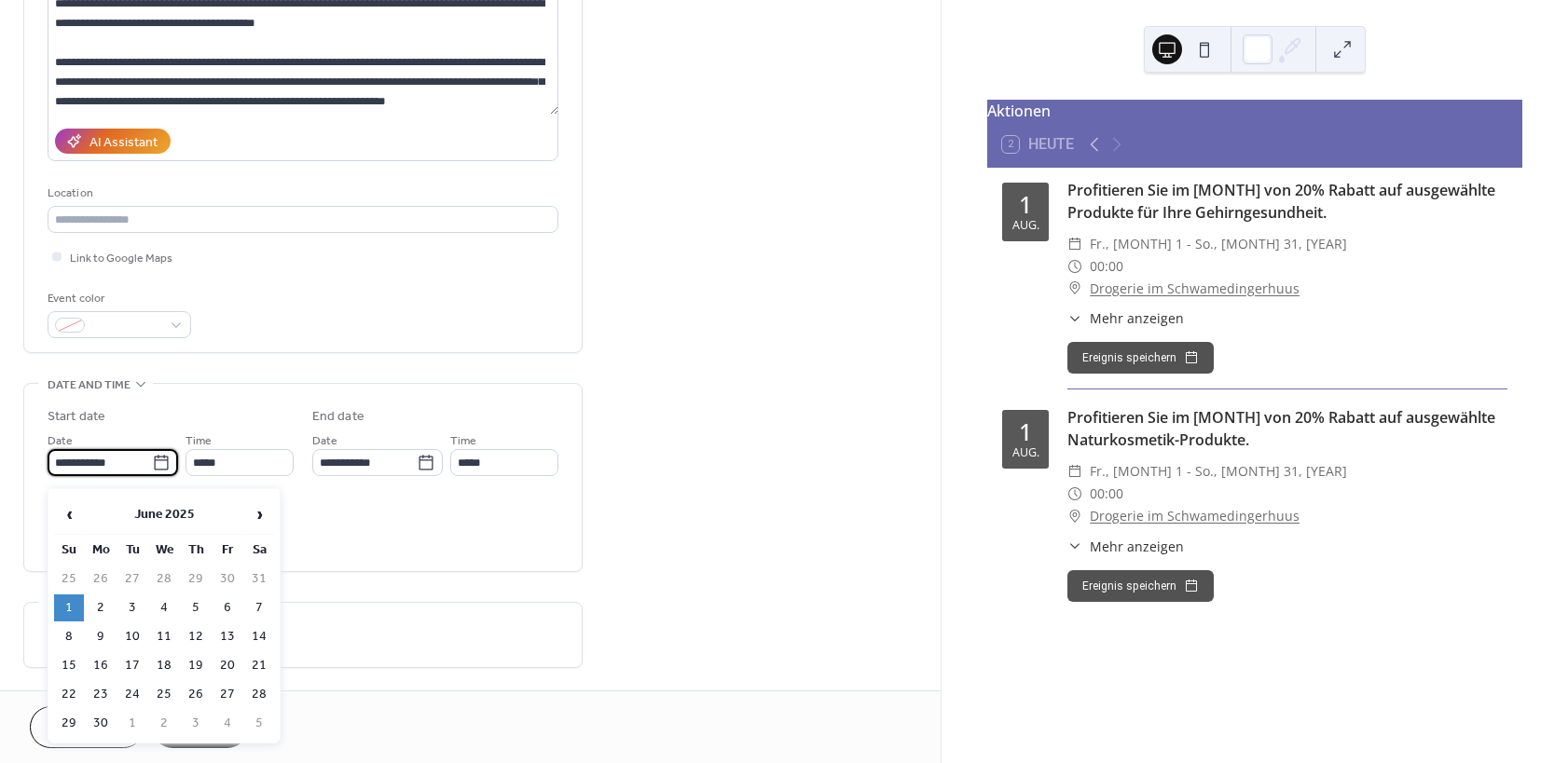 click 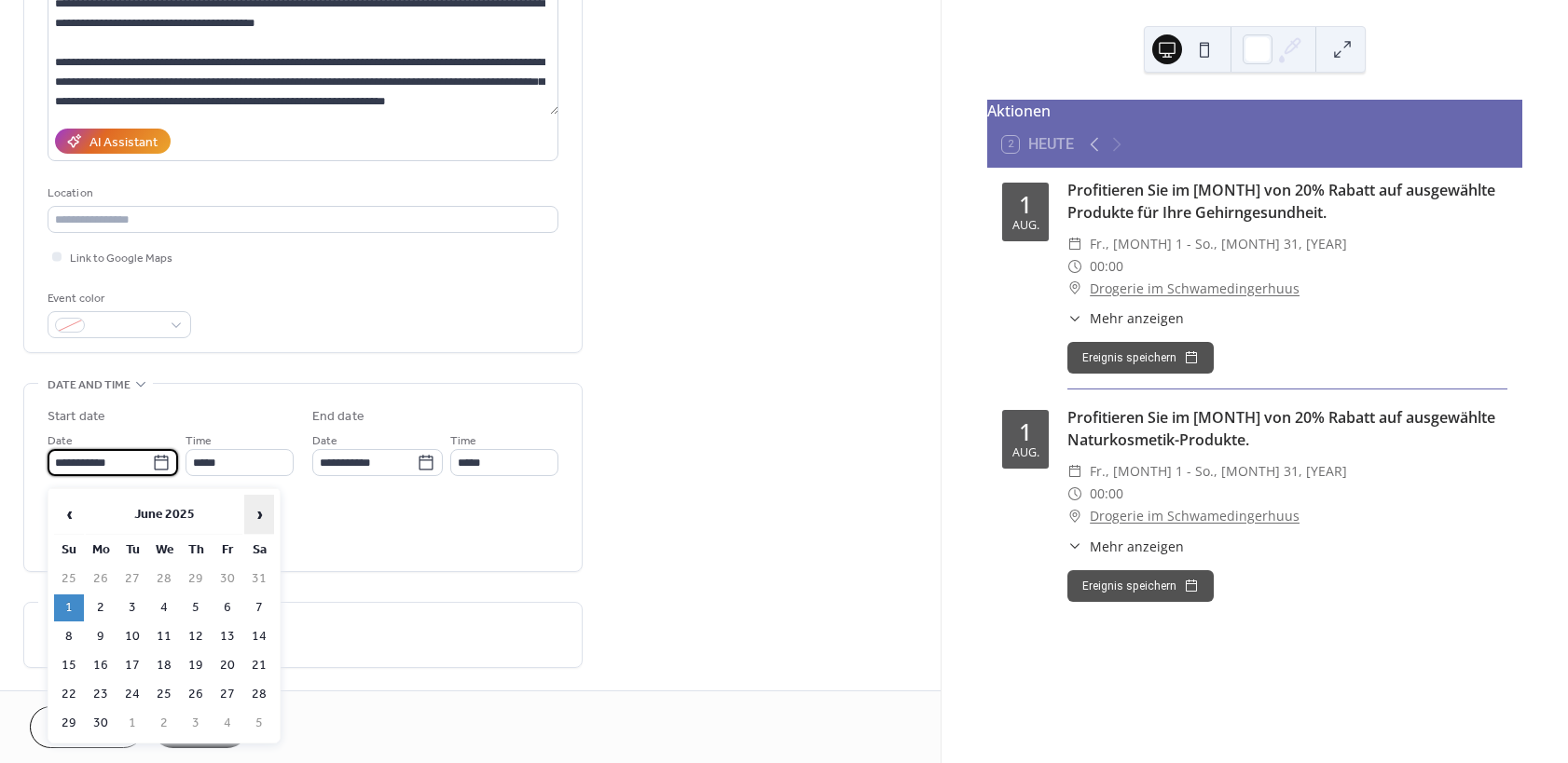 click on "›" at bounding box center (259, 514) 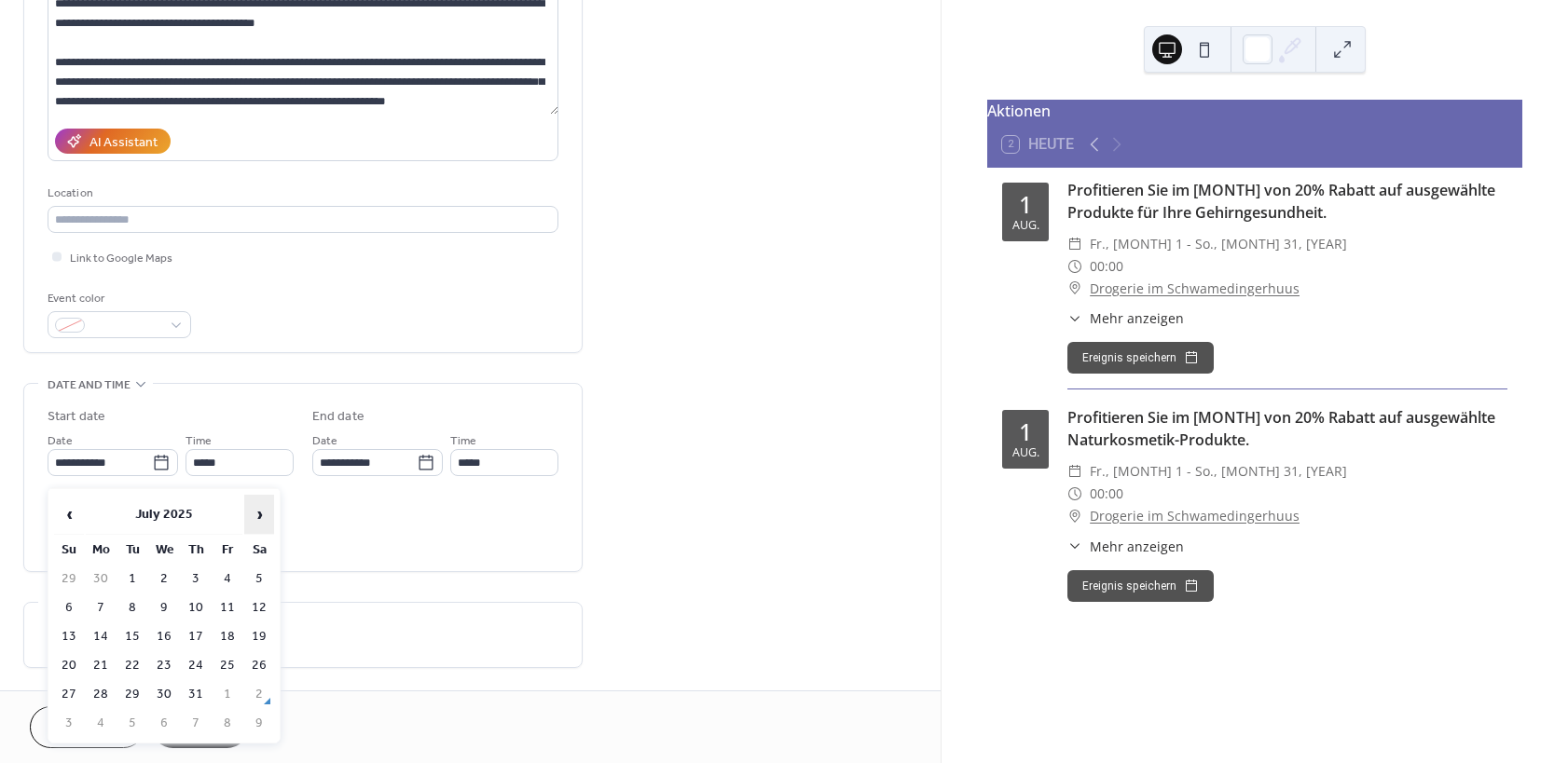 click on "›" at bounding box center (259, 514) 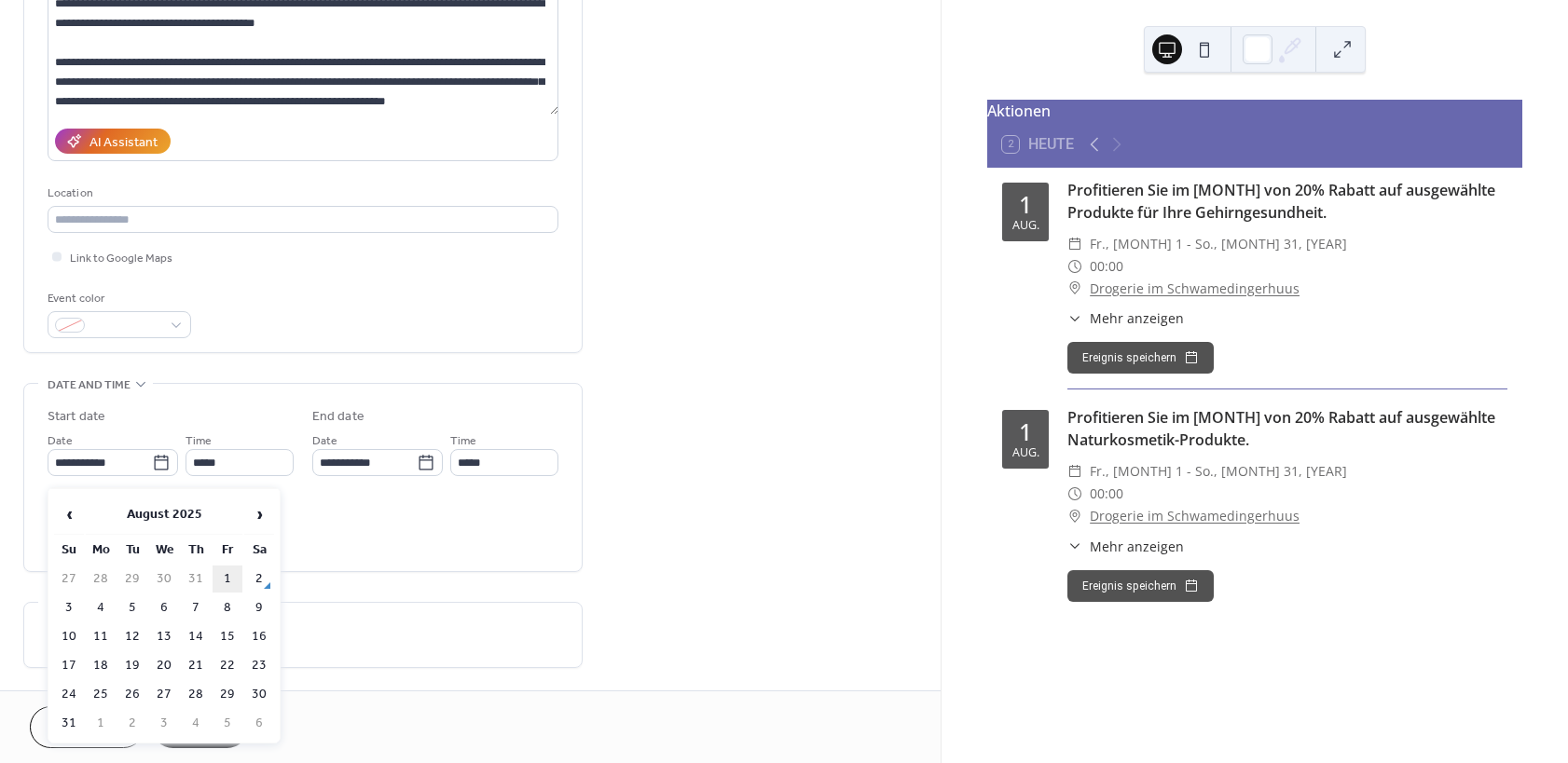 click on "1" at bounding box center [227, 579] 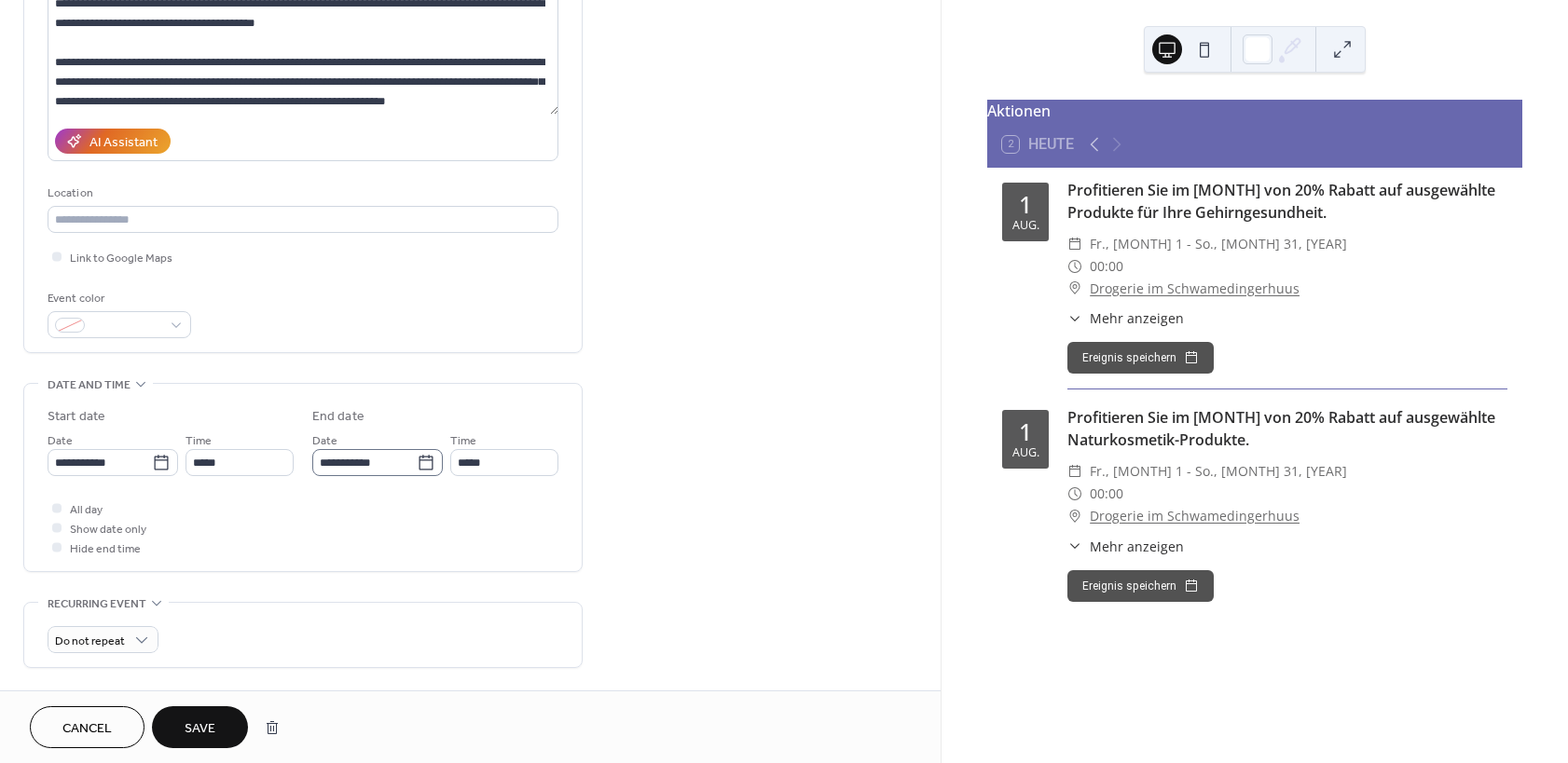 click 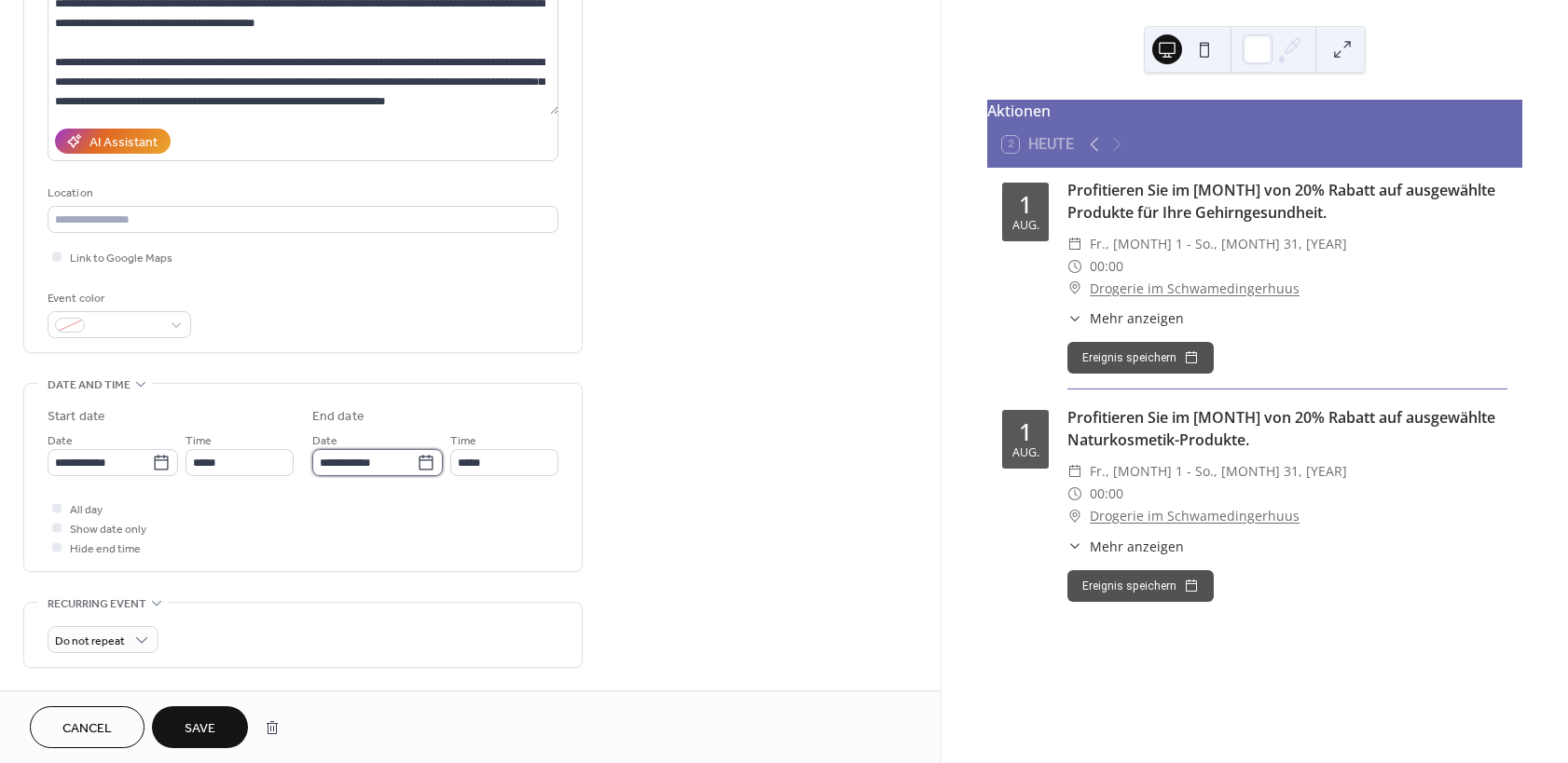 click on "**********" at bounding box center (364, 462) 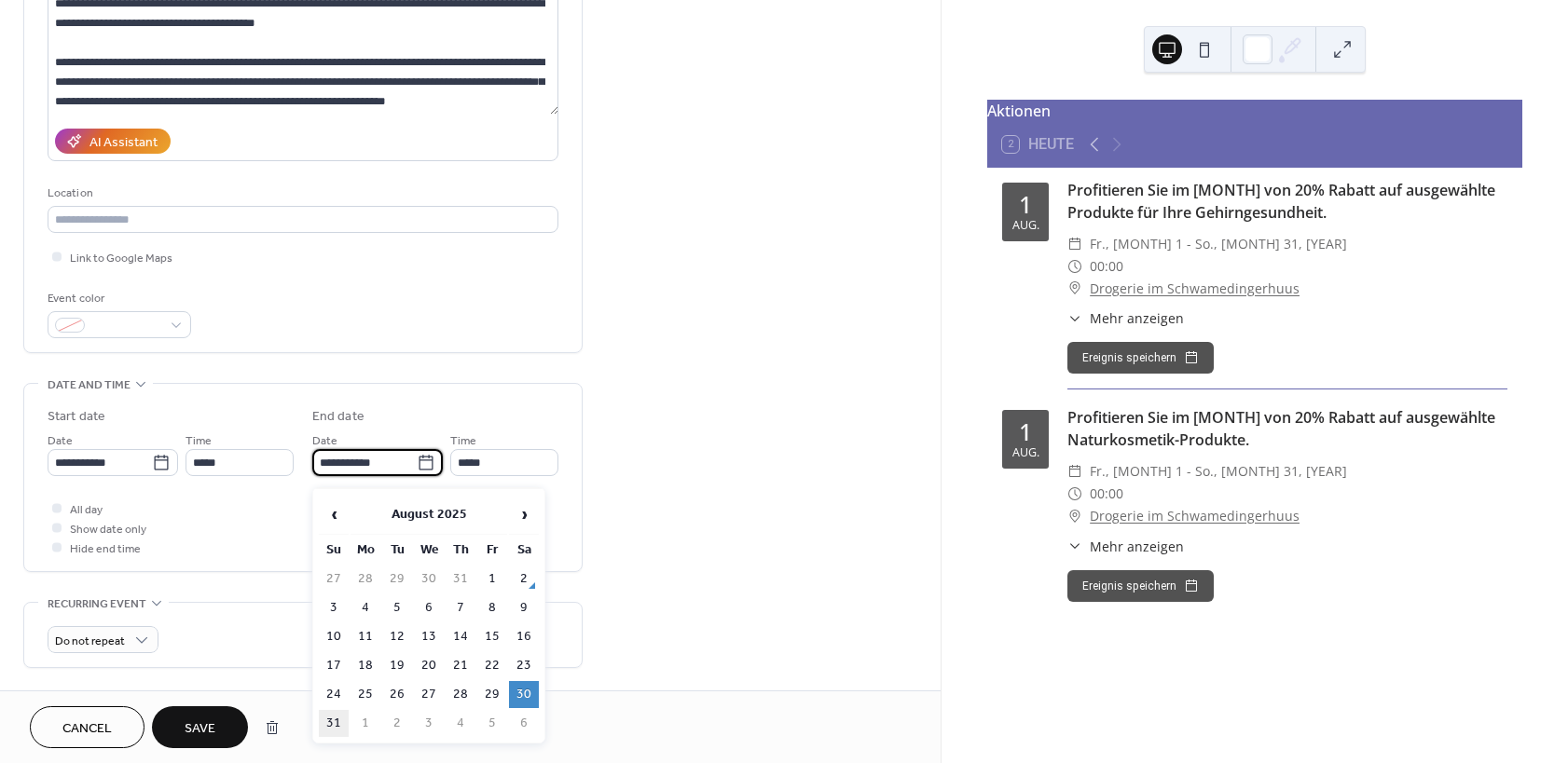 click on "31" at bounding box center (334, 723) 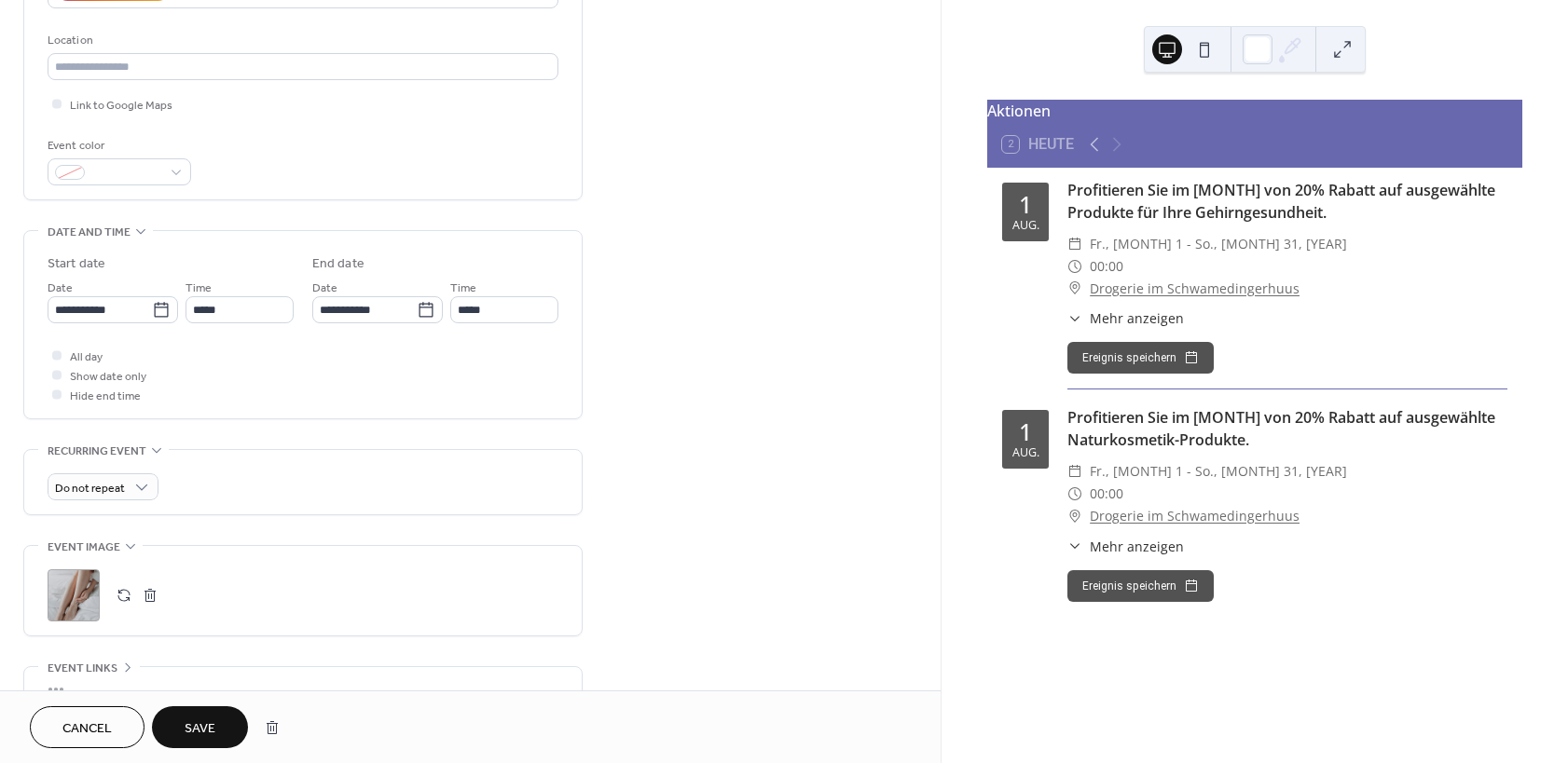scroll, scrollTop: 391, scrollLeft: 0, axis: vertical 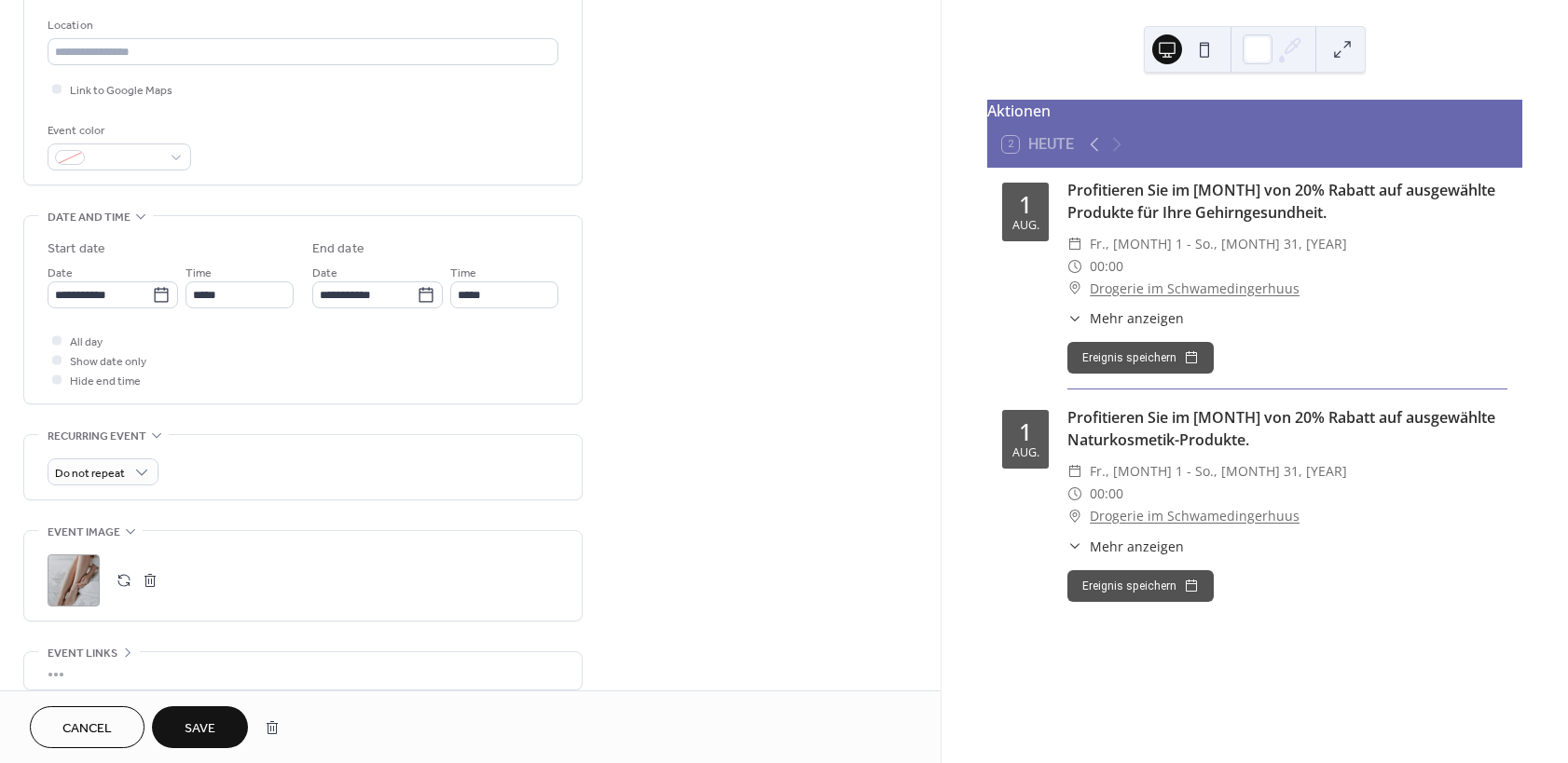 click on ";" at bounding box center [74, 580] 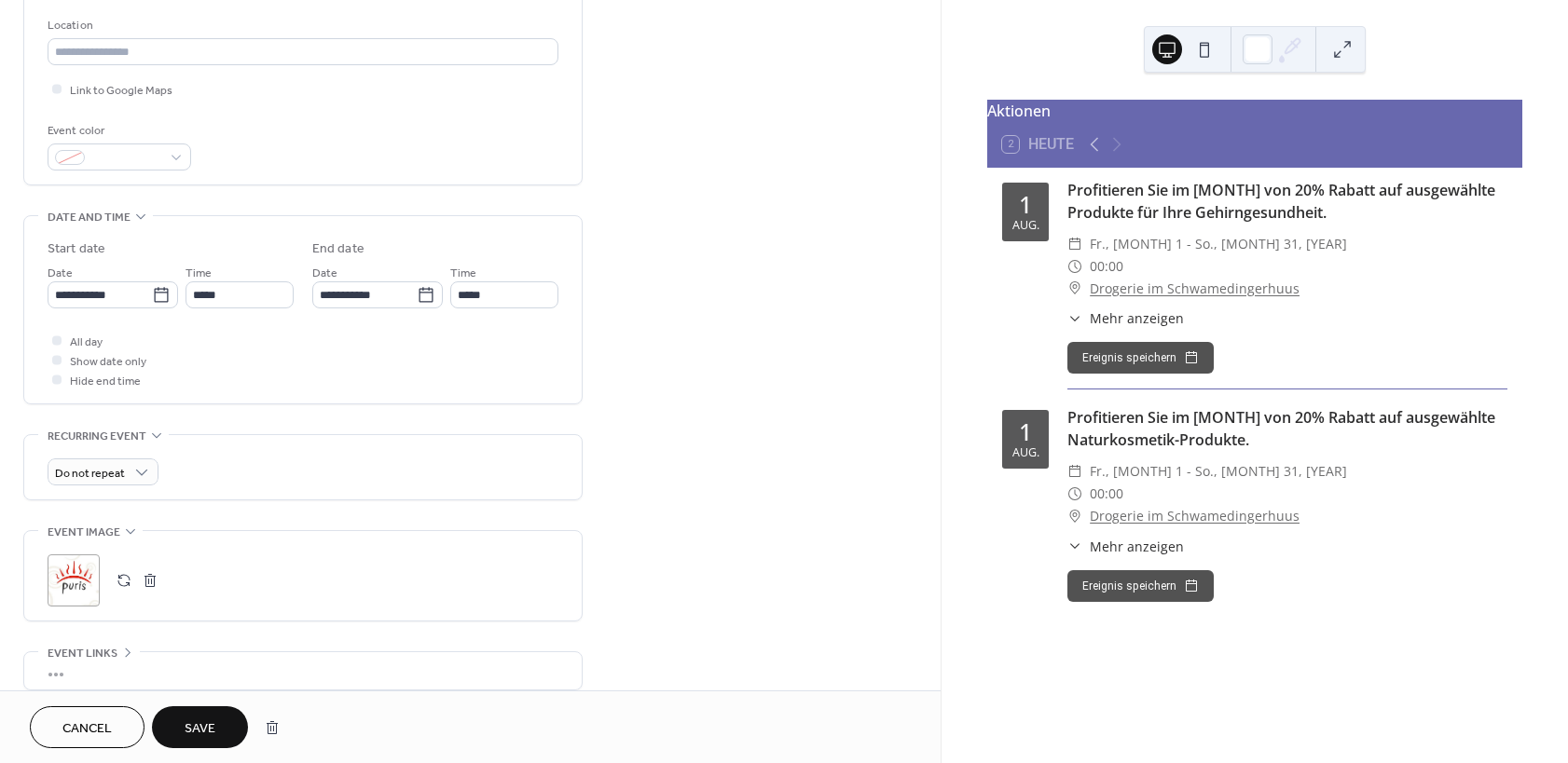 click on "Save" at bounding box center [199, 729] 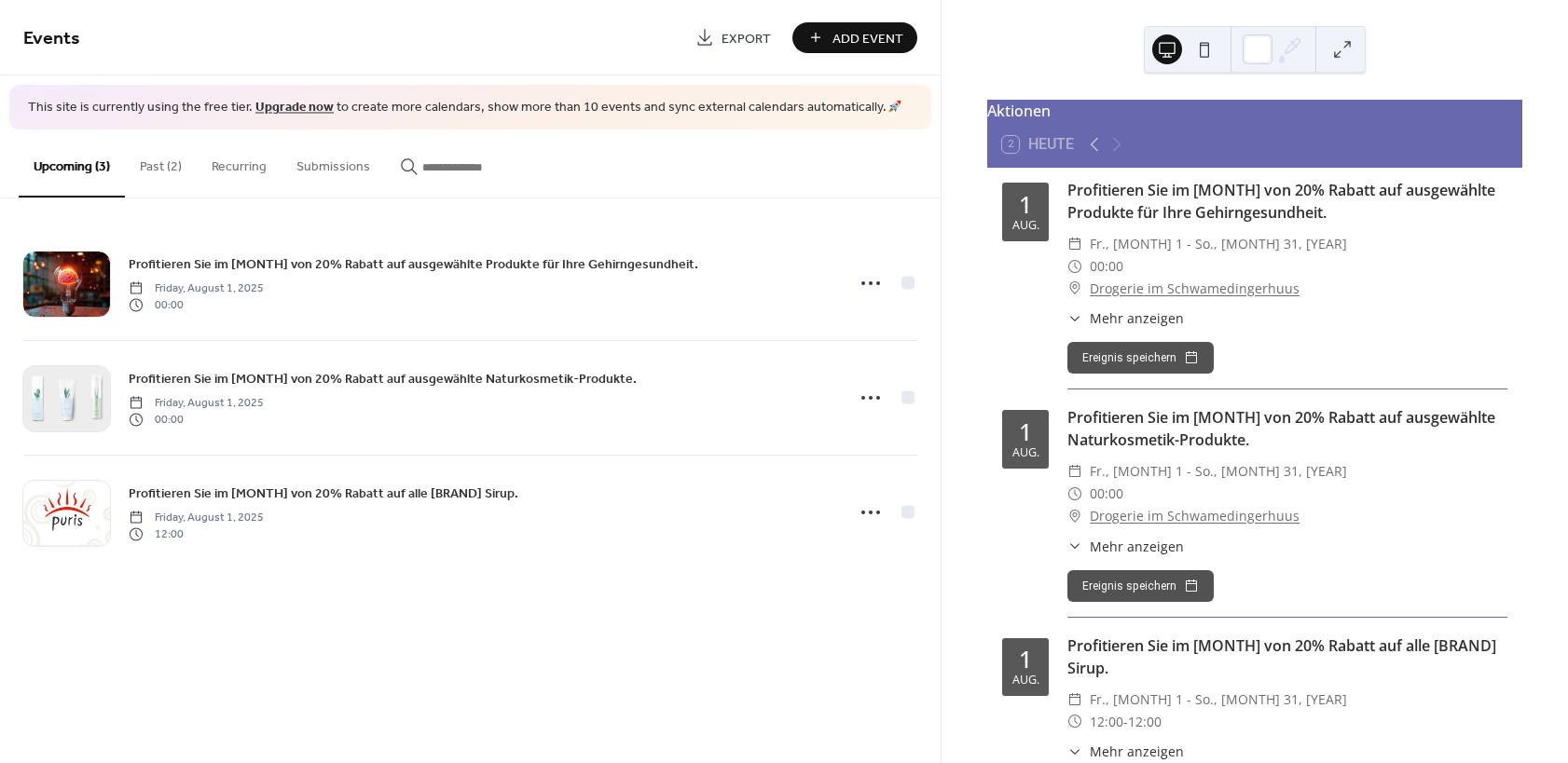 click on "Past (2)" at bounding box center [160, 162] 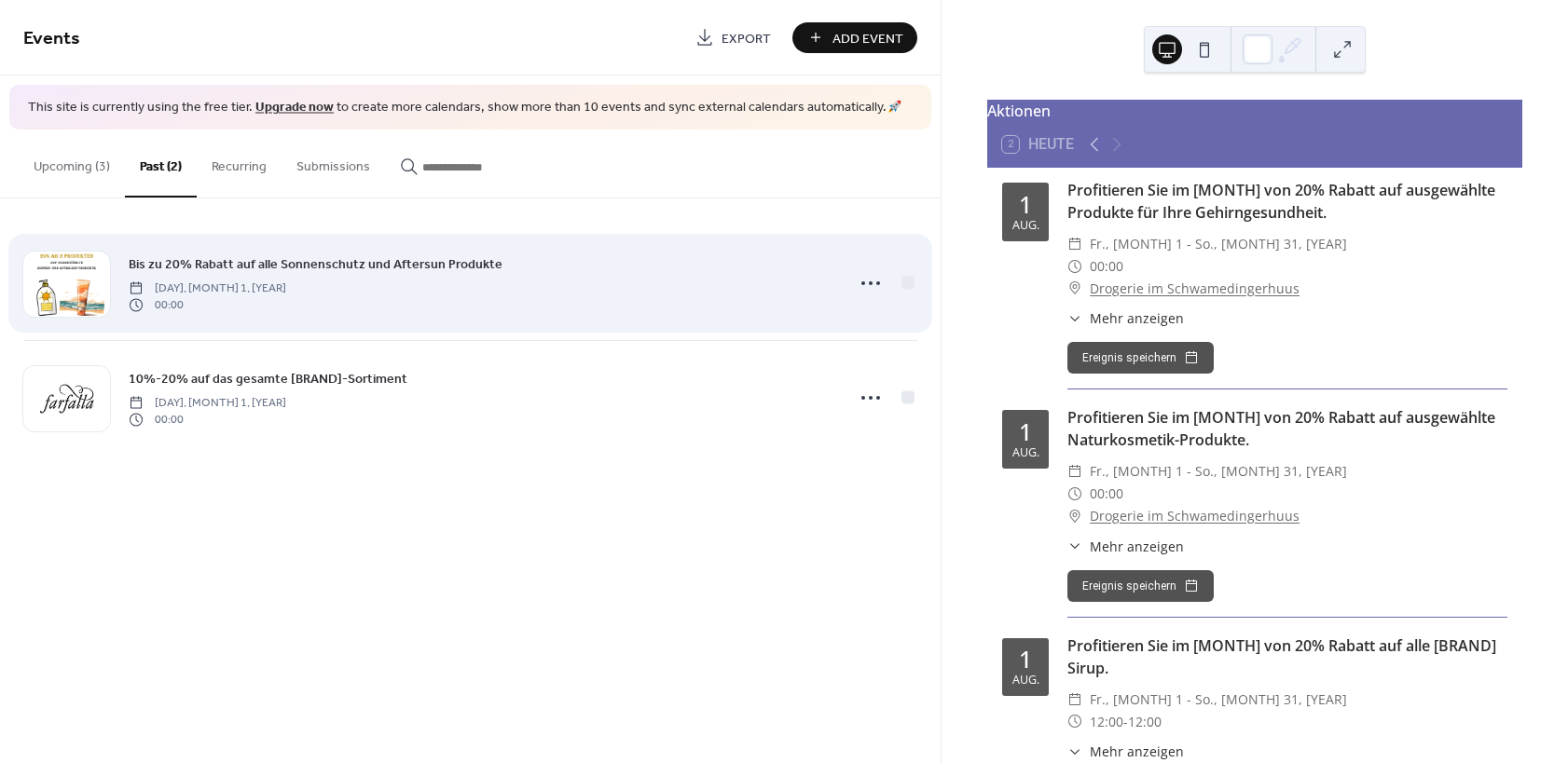 click on "Bis zu 20% Rabatt  auf alle Sonnenschutz und Aftersun Produkte" at bounding box center [315, 264] 